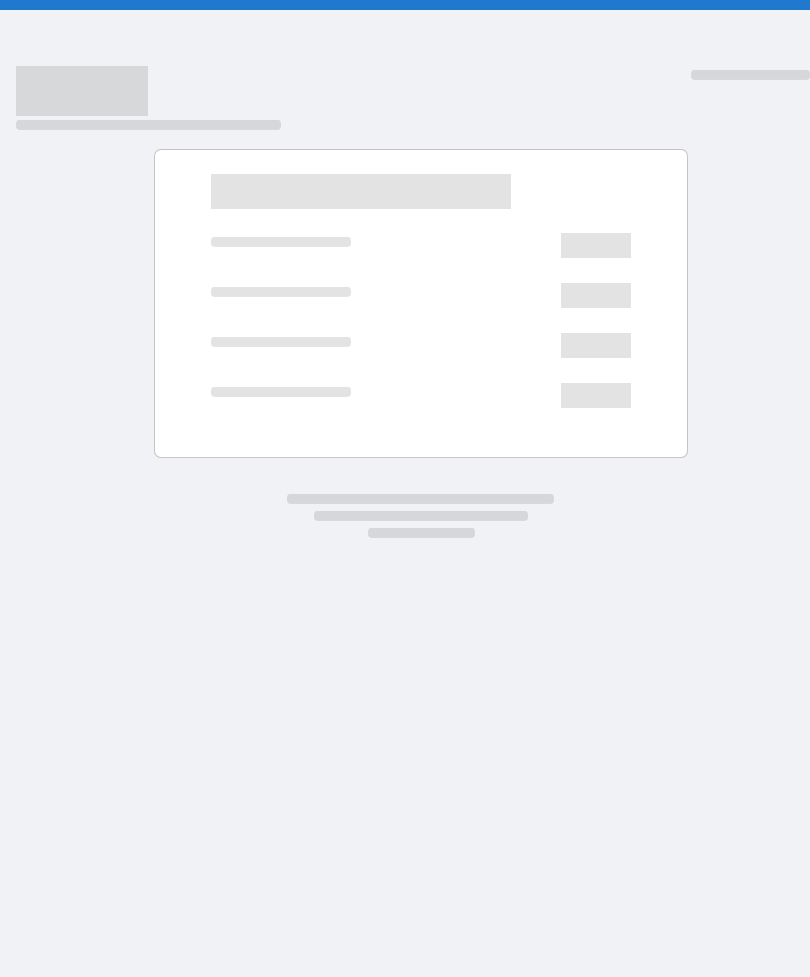 scroll, scrollTop: 0, scrollLeft: 0, axis: both 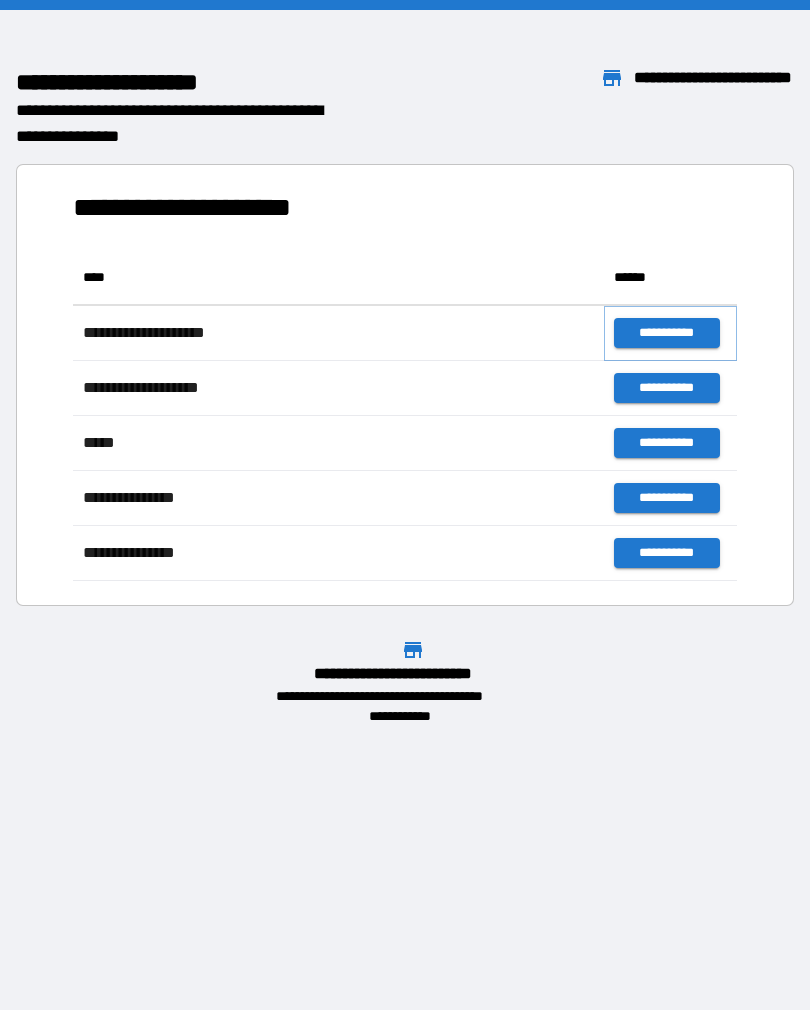 click on "**********" at bounding box center [666, 333] 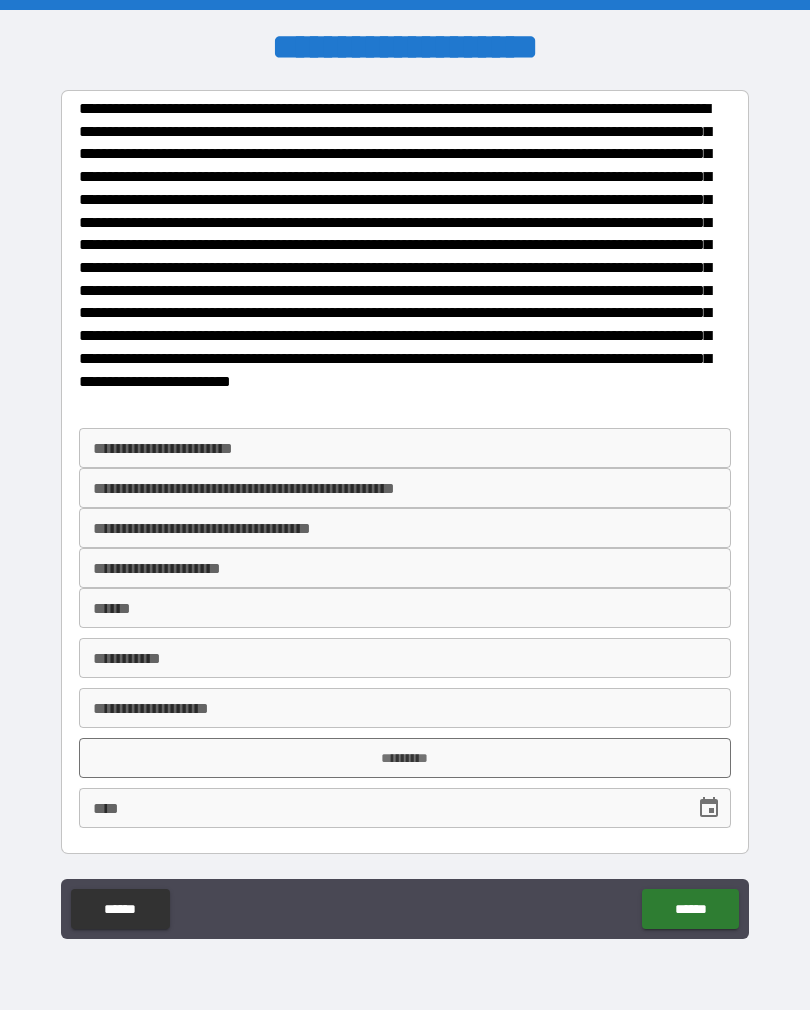 click on "******" at bounding box center (120, 909) 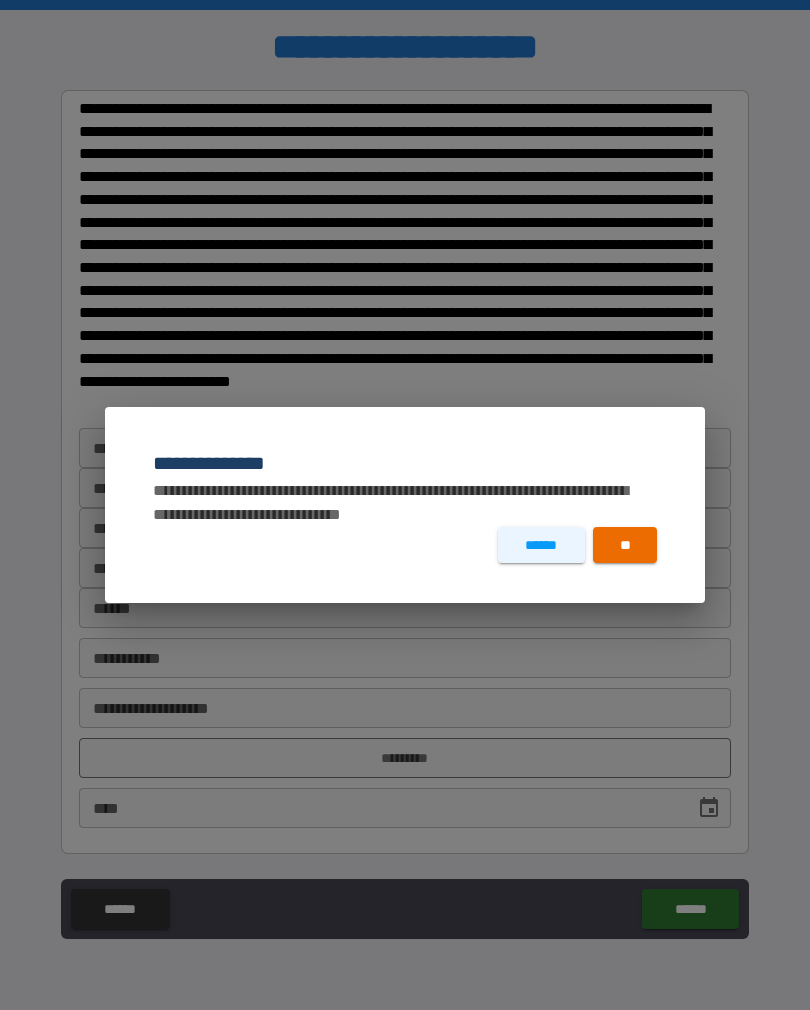 click on "**" at bounding box center [625, 545] 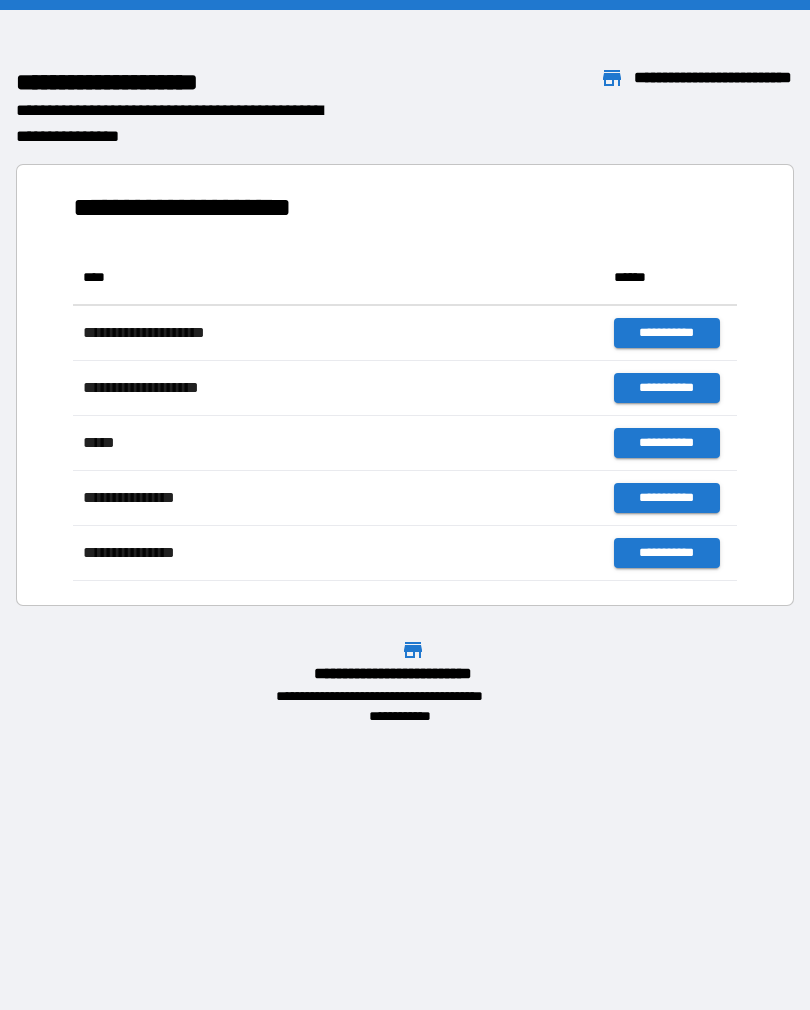 scroll, scrollTop: 331, scrollLeft: 664, axis: both 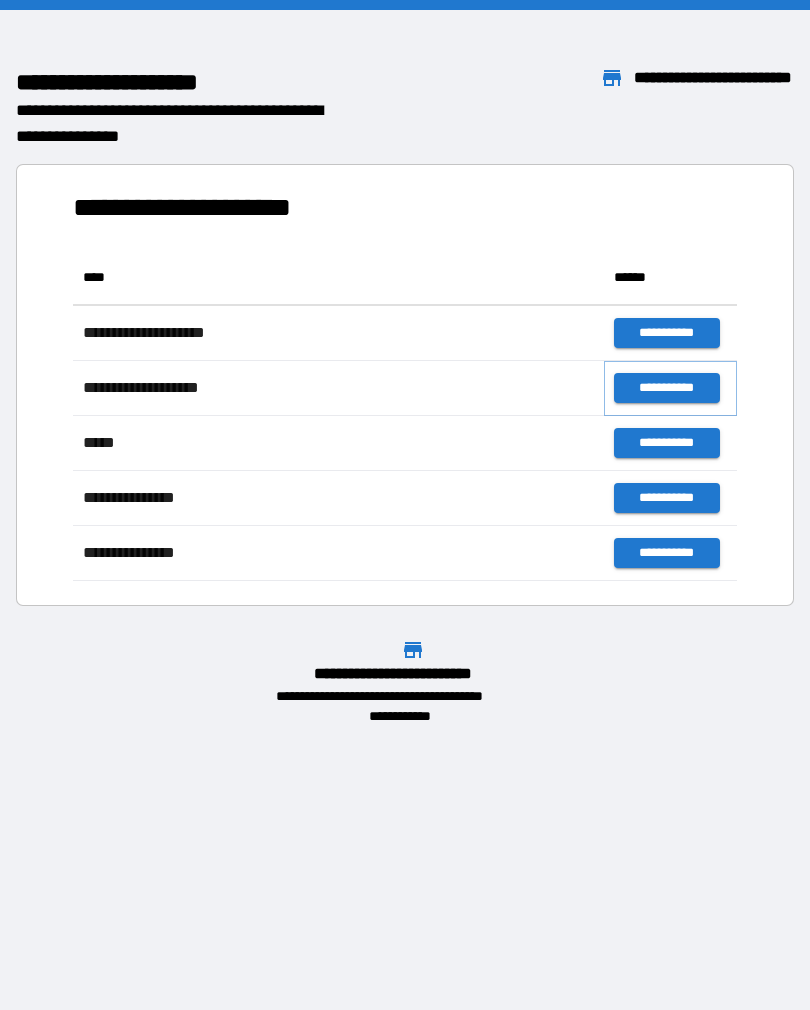 click on "**********" at bounding box center (666, 388) 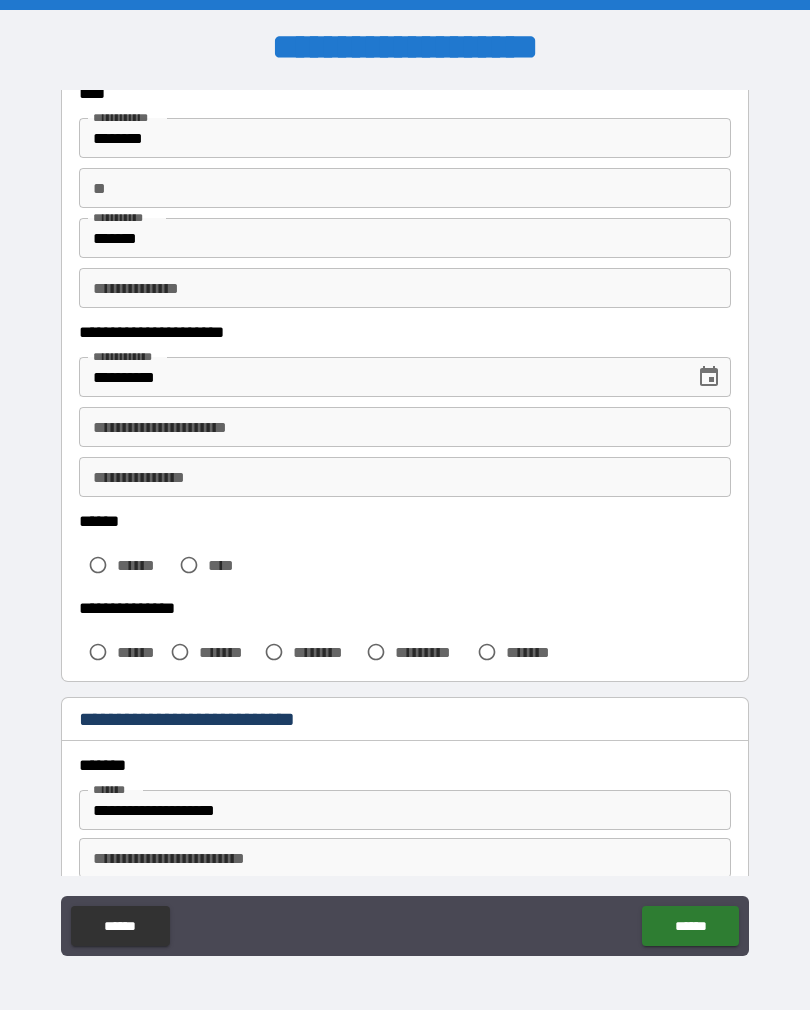 scroll, scrollTop: 125, scrollLeft: 0, axis: vertical 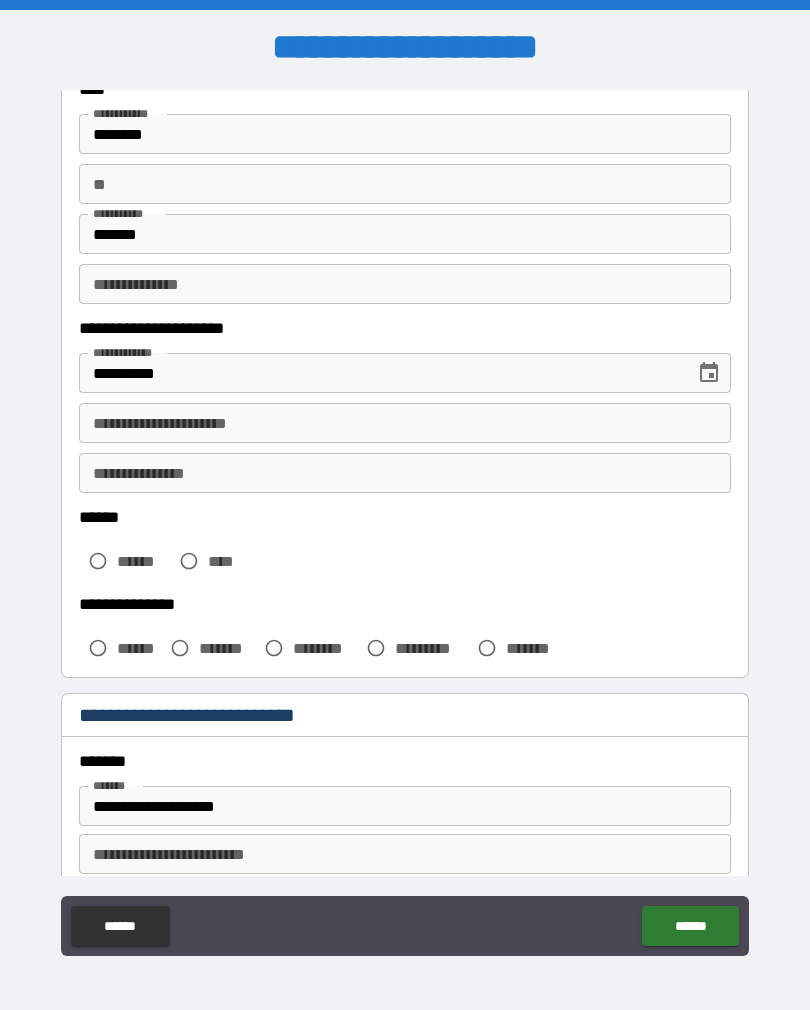 click on "**********" at bounding box center (405, 423) 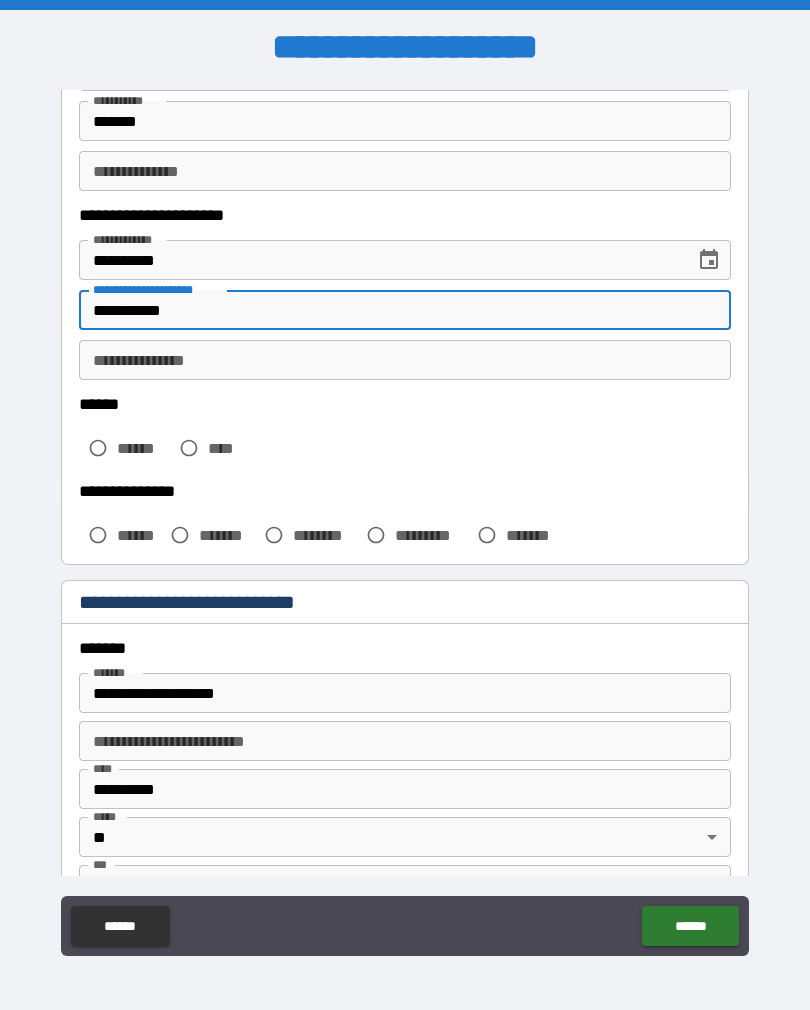 scroll, scrollTop: 241, scrollLeft: 0, axis: vertical 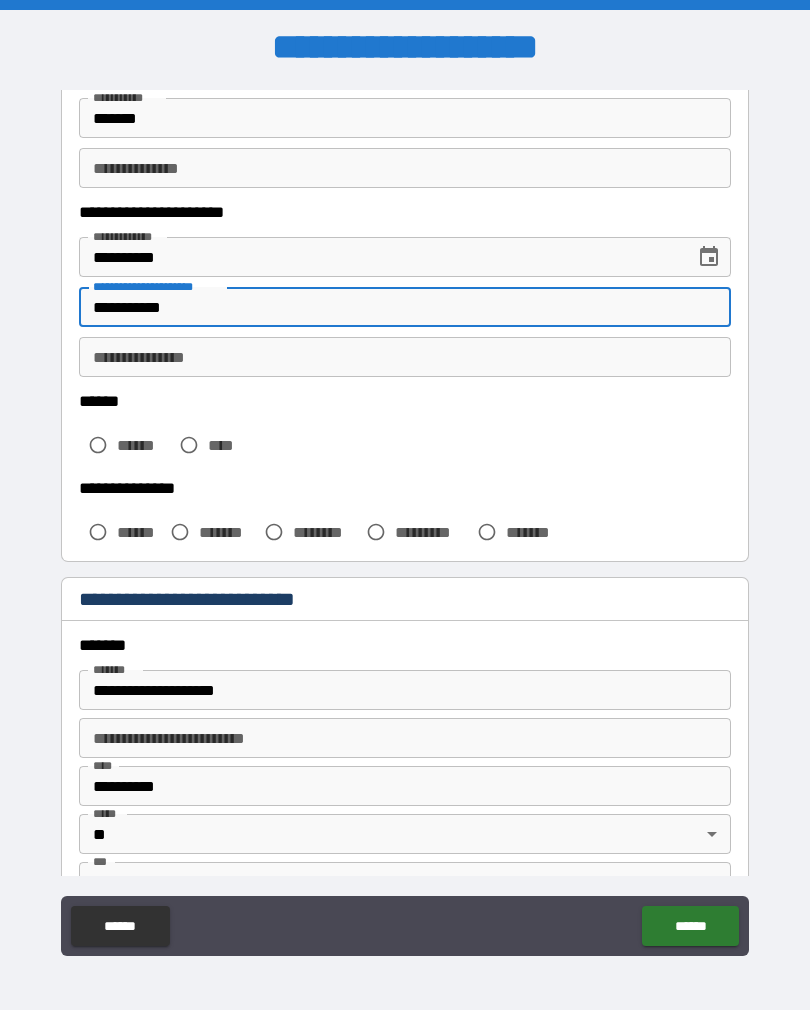 click on "**********" at bounding box center [405, 307] 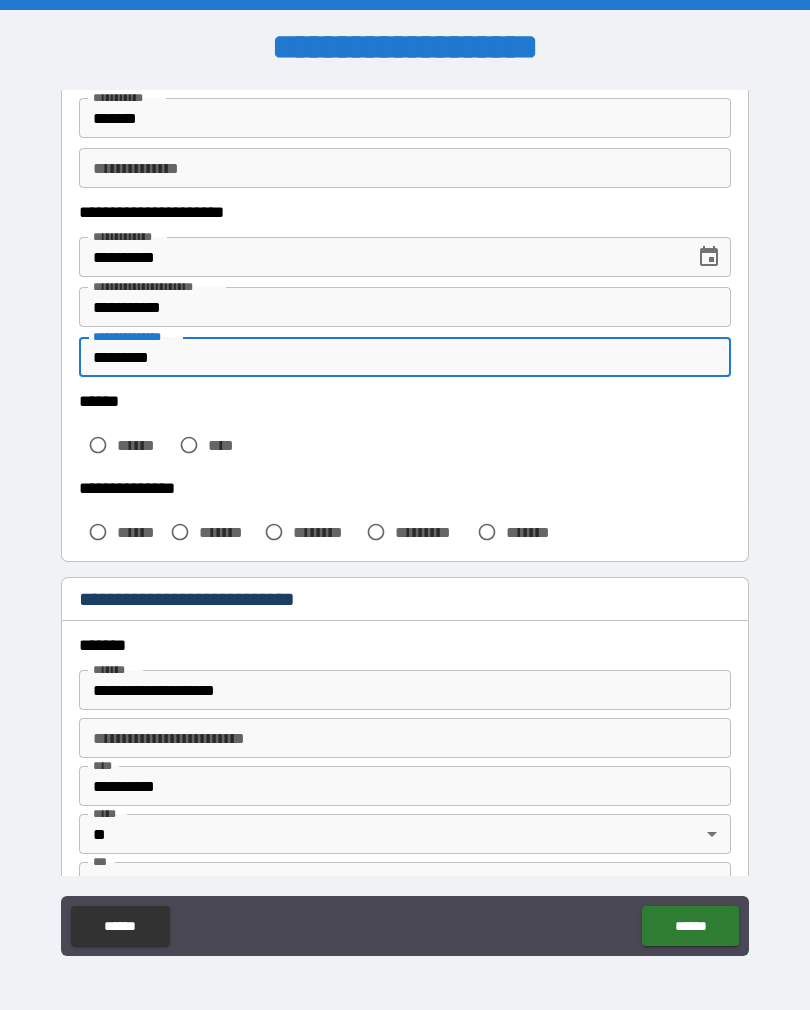 type on "*********" 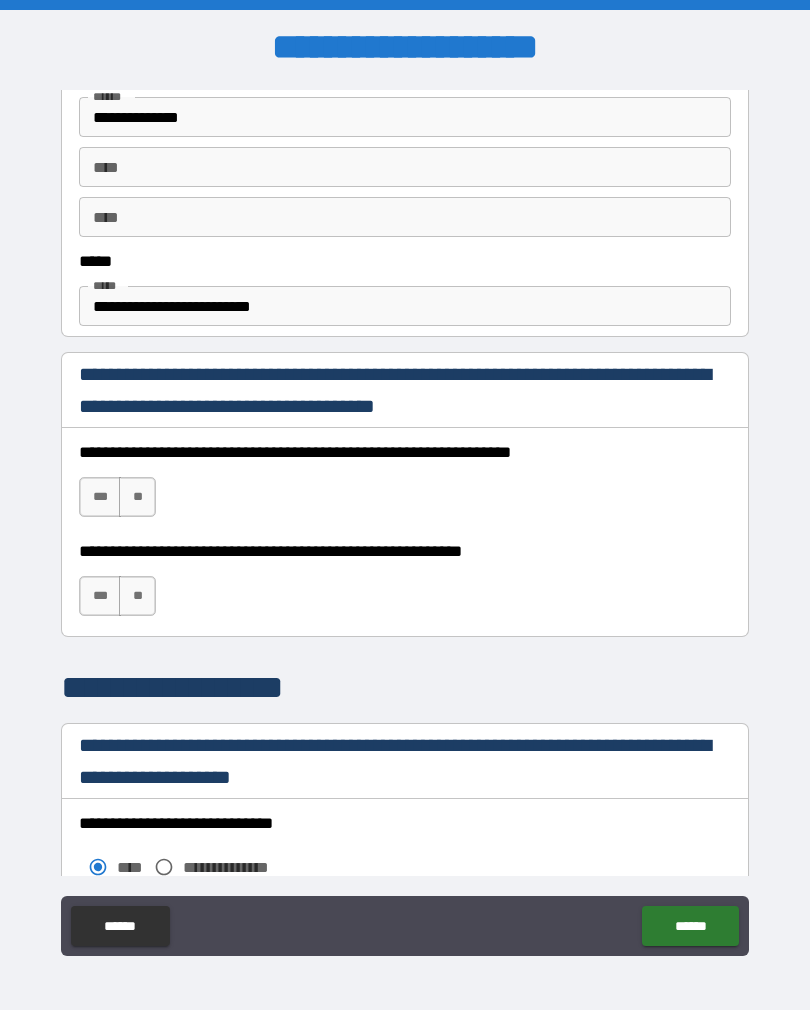 scroll, scrollTop: 1097, scrollLeft: 0, axis: vertical 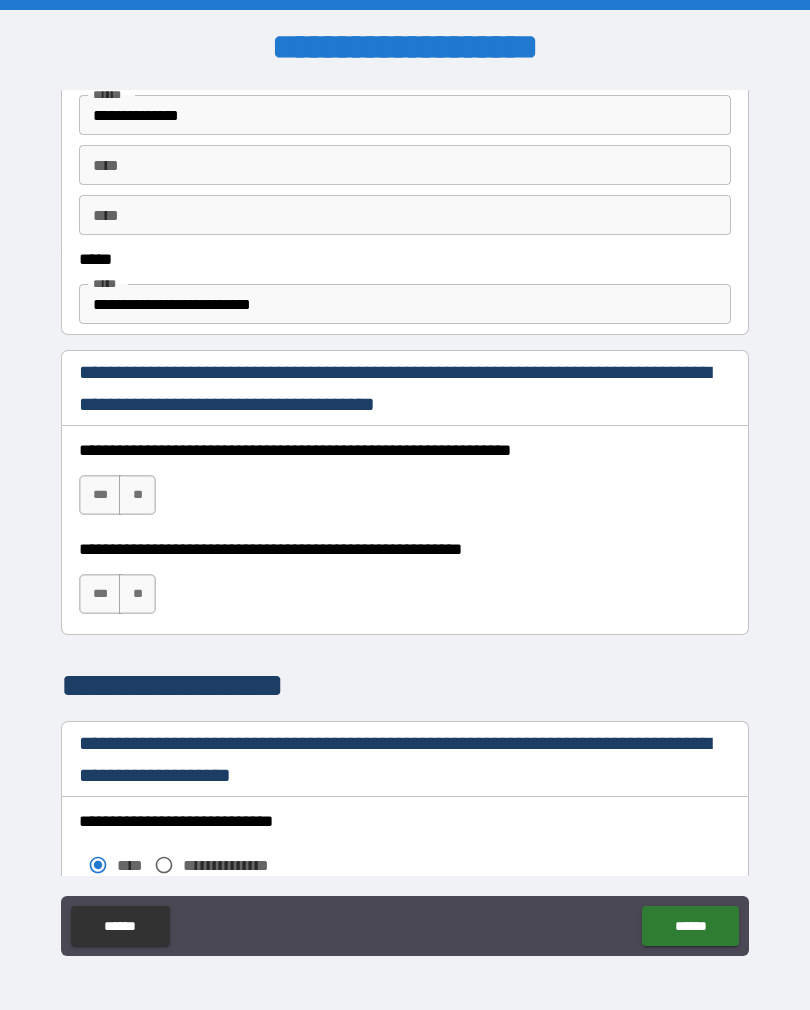 click on "***" at bounding box center (100, 495) 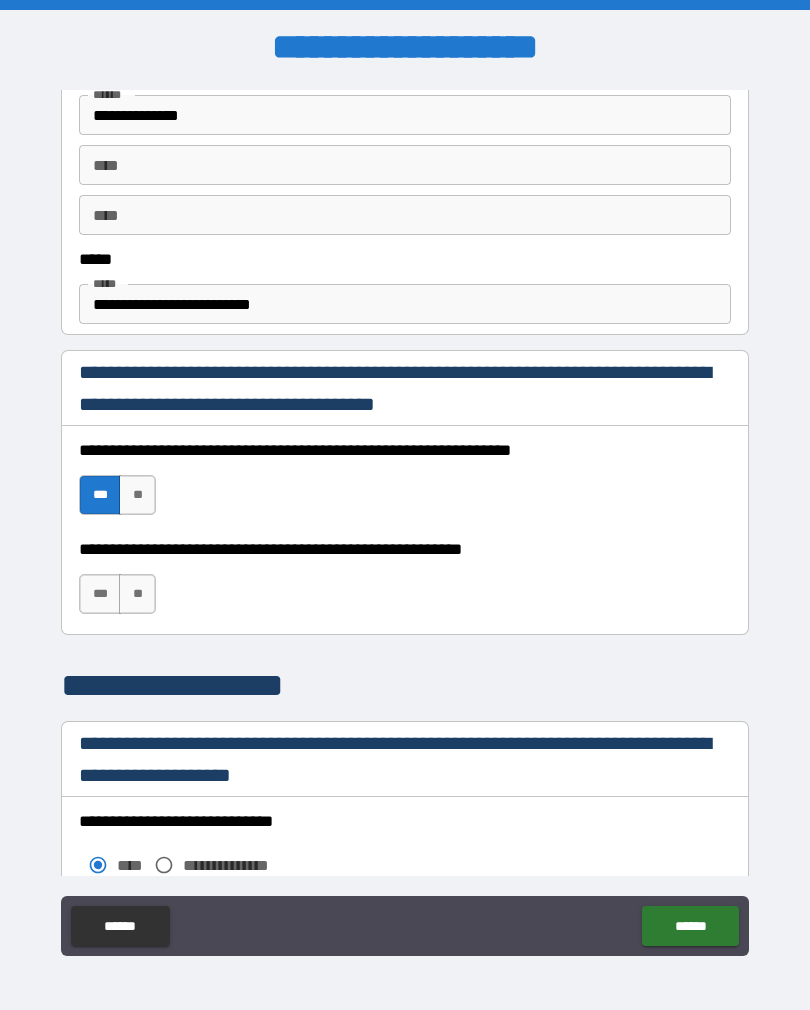 click on "***" at bounding box center [100, 594] 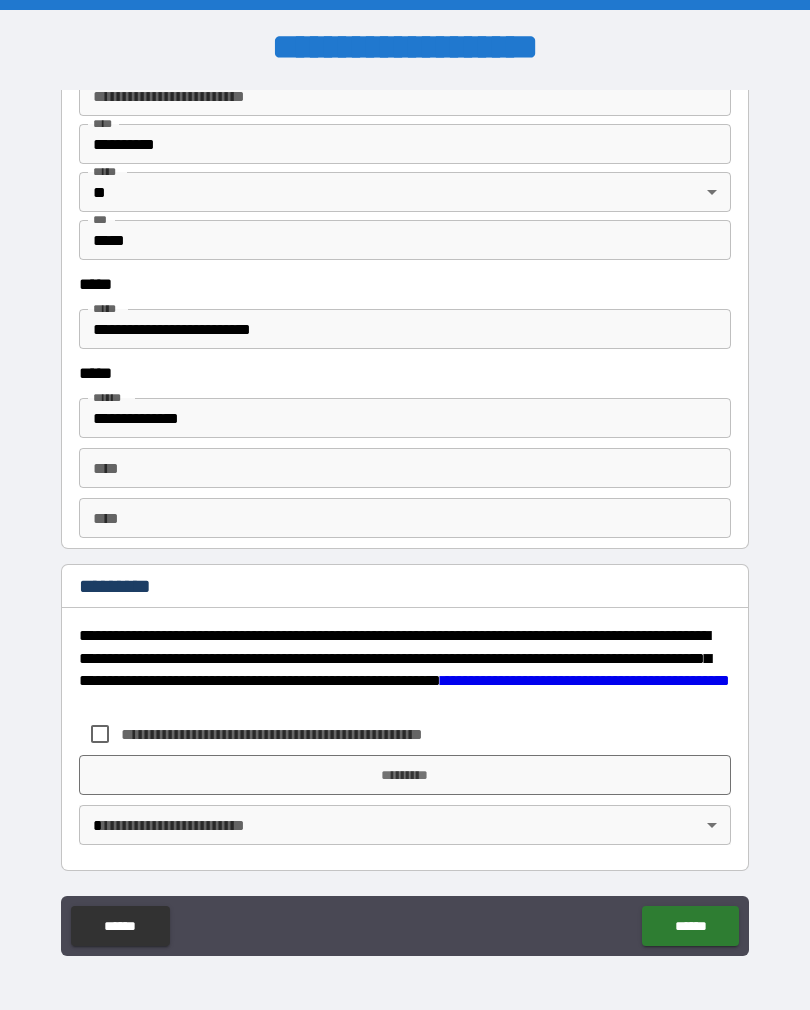 scroll, scrollTop: 2520, scrollLeft: 0, axis: vertical 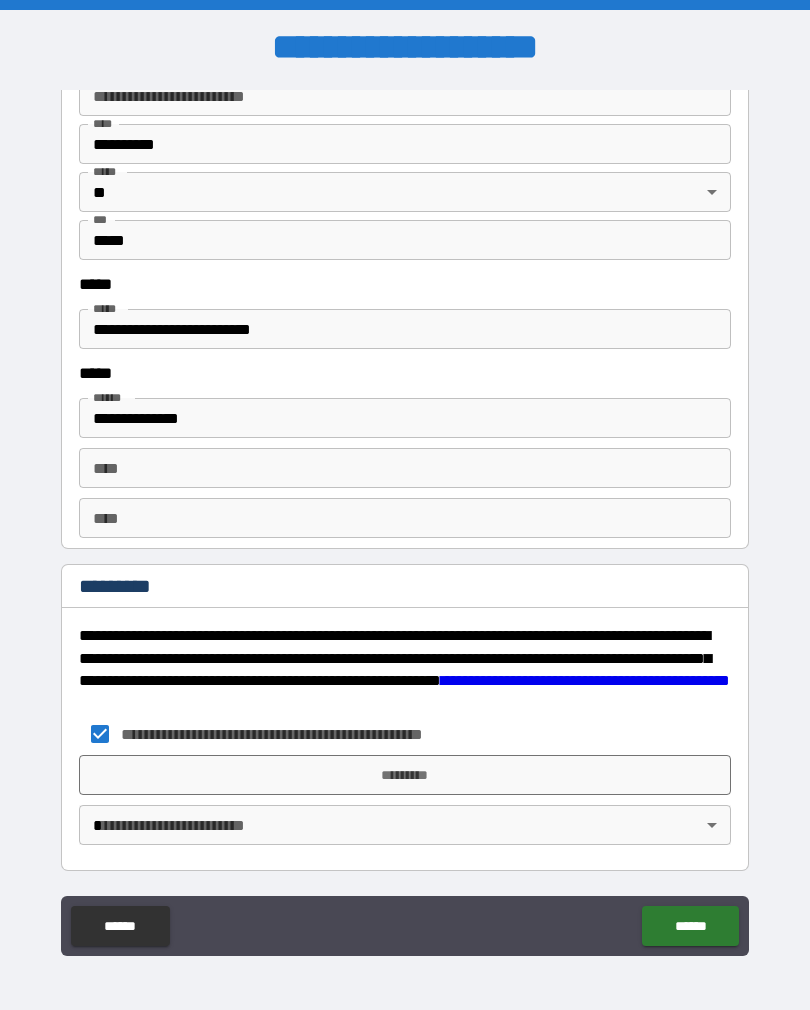 click on "*********" at bounding box center (405, 775) 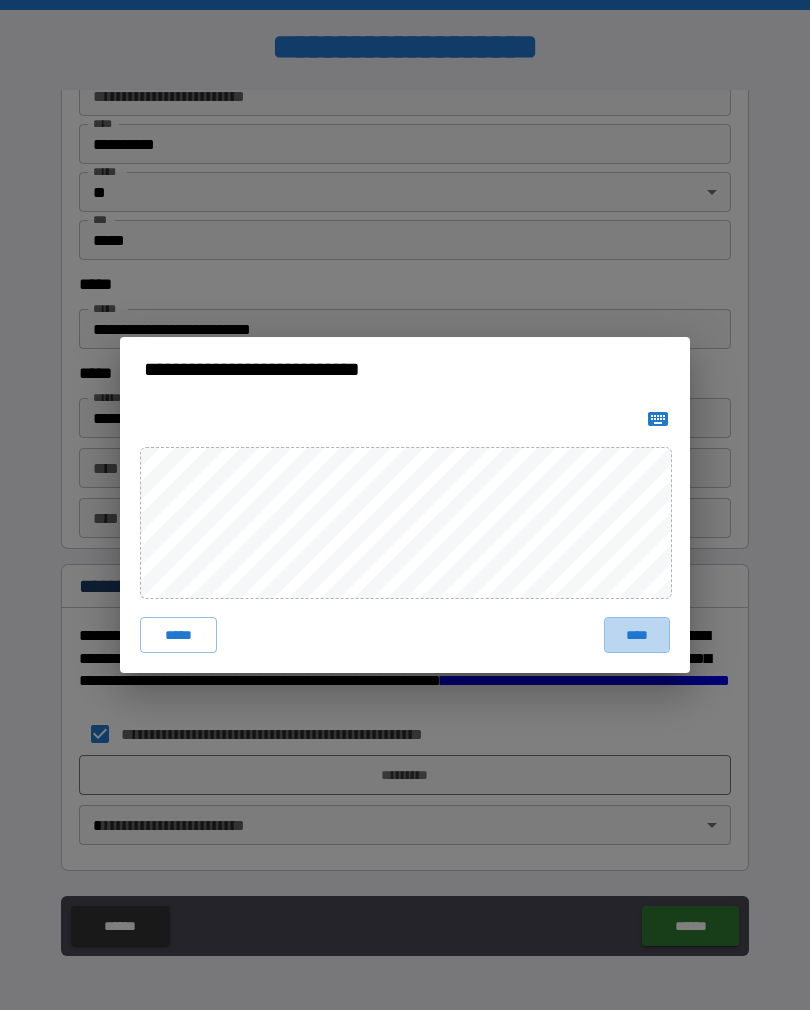 click on "****" at bounding box center [637, 635] 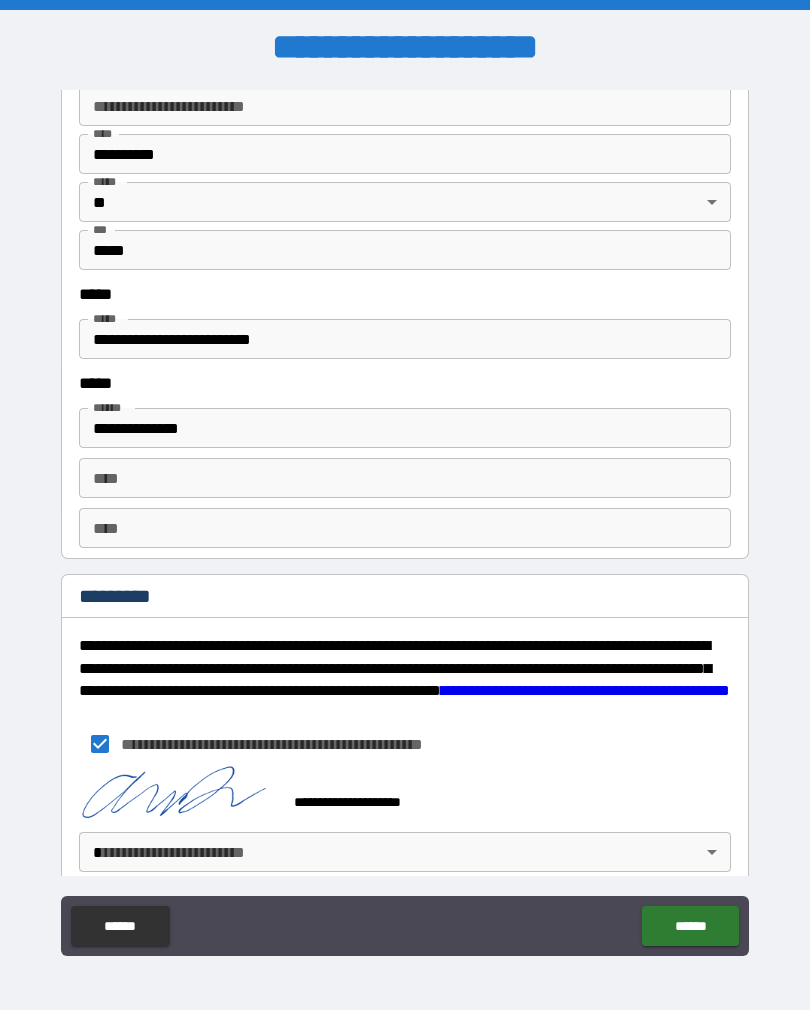 click on "******" at bounding box center [690, 926] 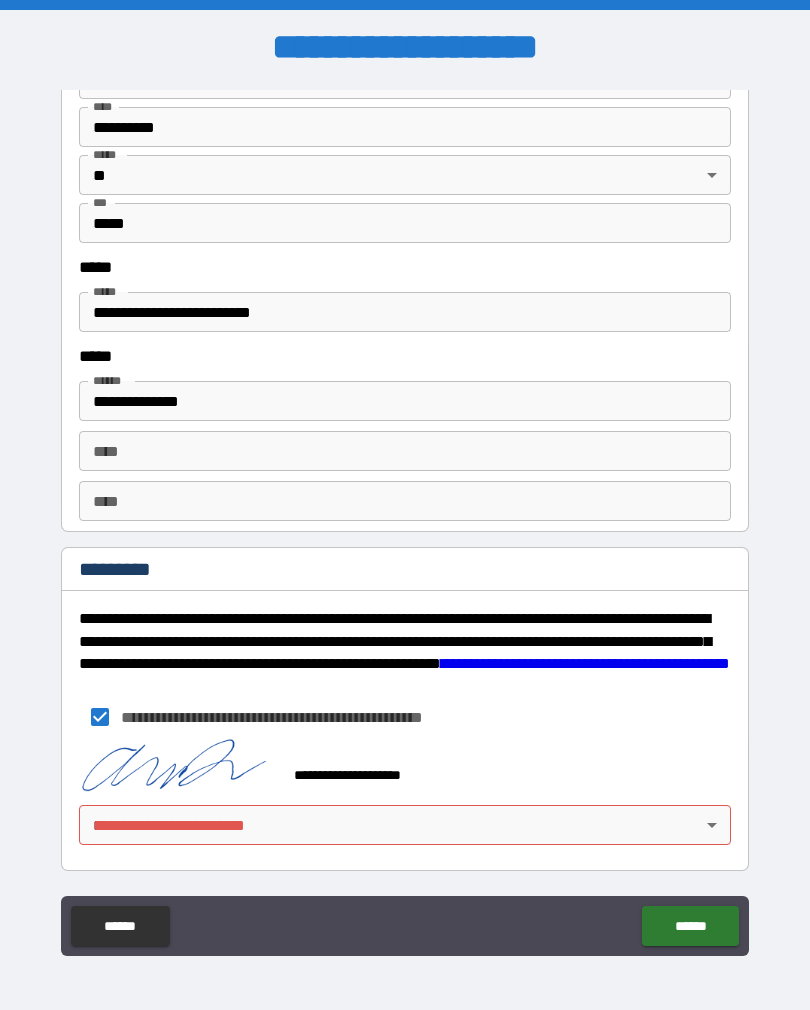 scroll, scrollTop: 2537, scrollLeft: 0, axis: vertical 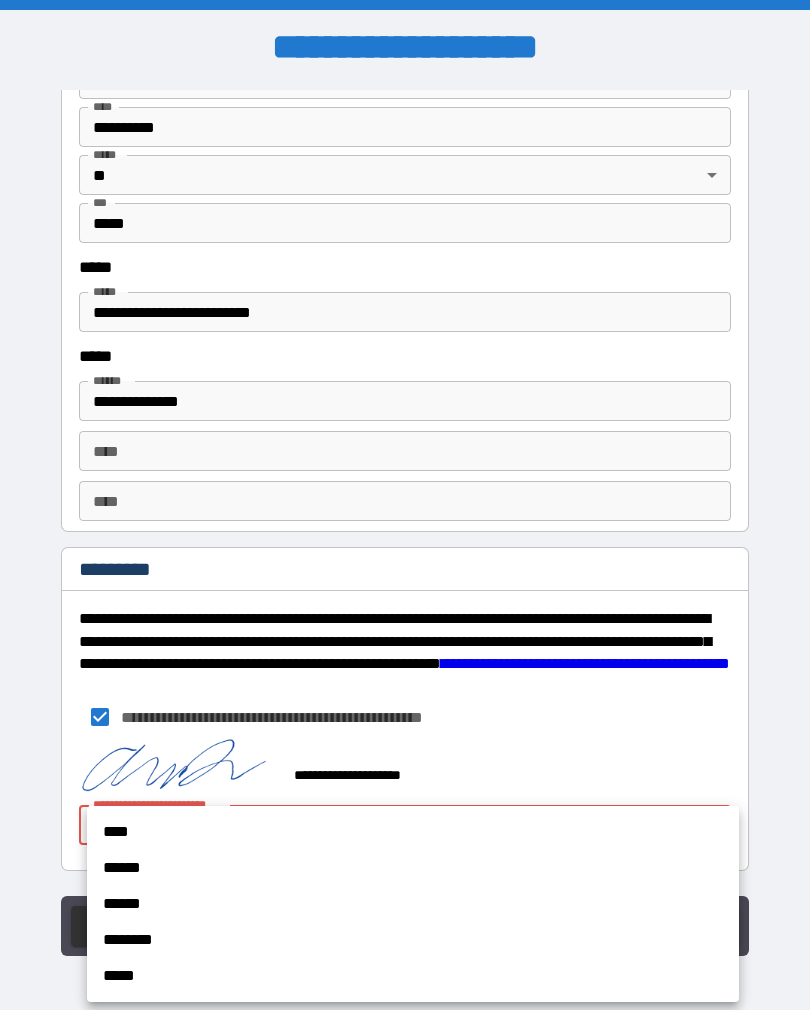 click on "****" at bounding box center [413, 832] 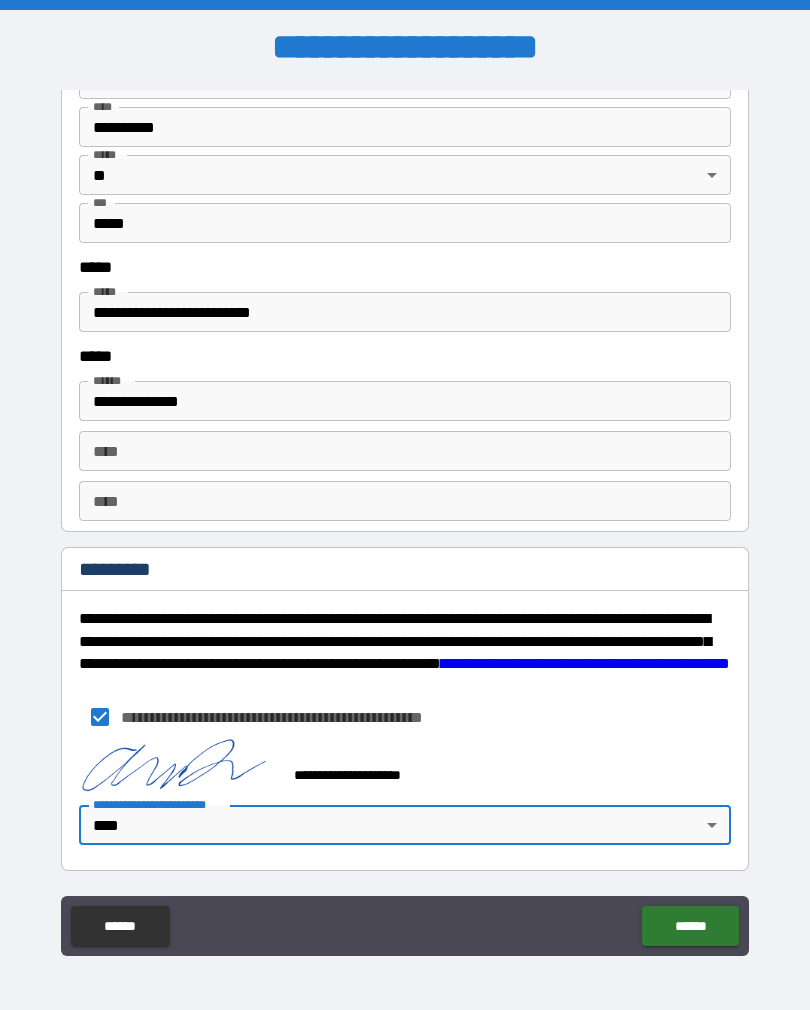 click on "******" at bounding box center [690, 926] 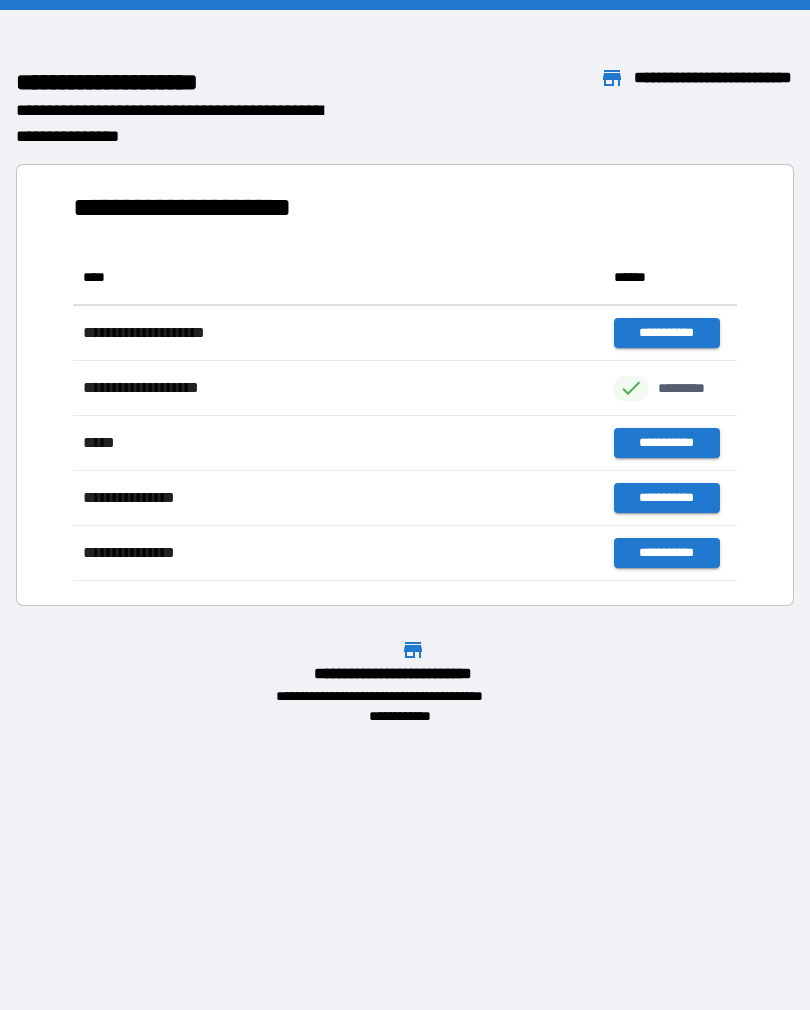 scroll, scrollTop: 1, scrollLeft: 1, axis: both 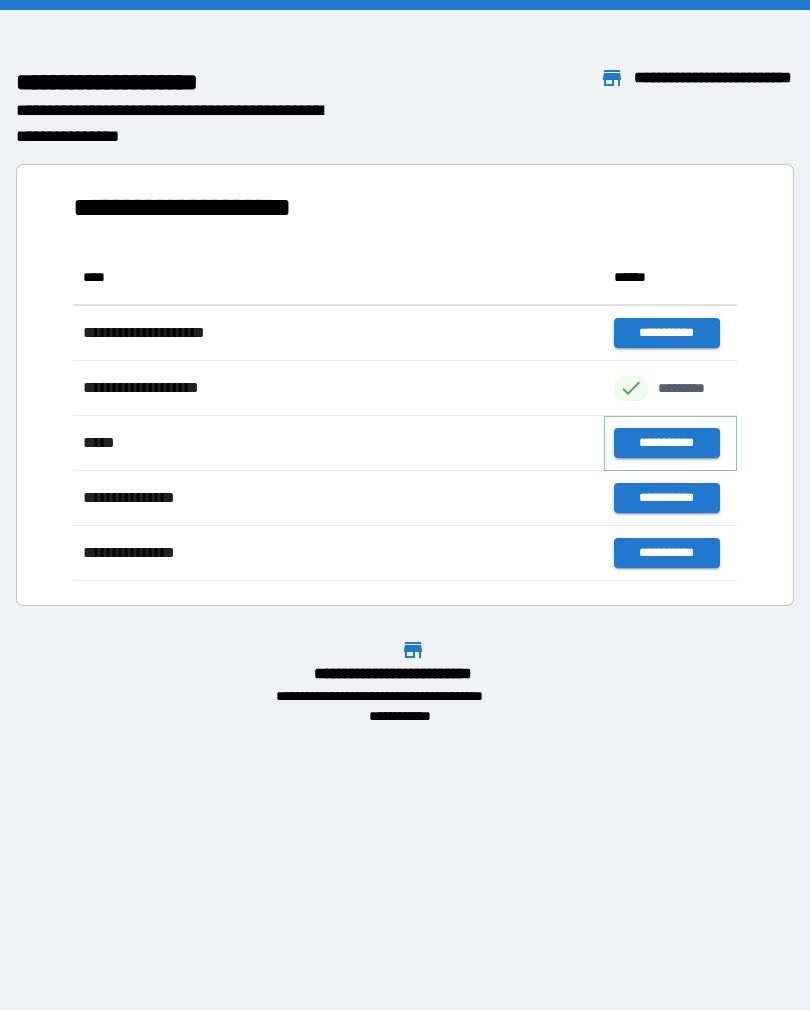 click on "**********" at bounding box center (666, 443) 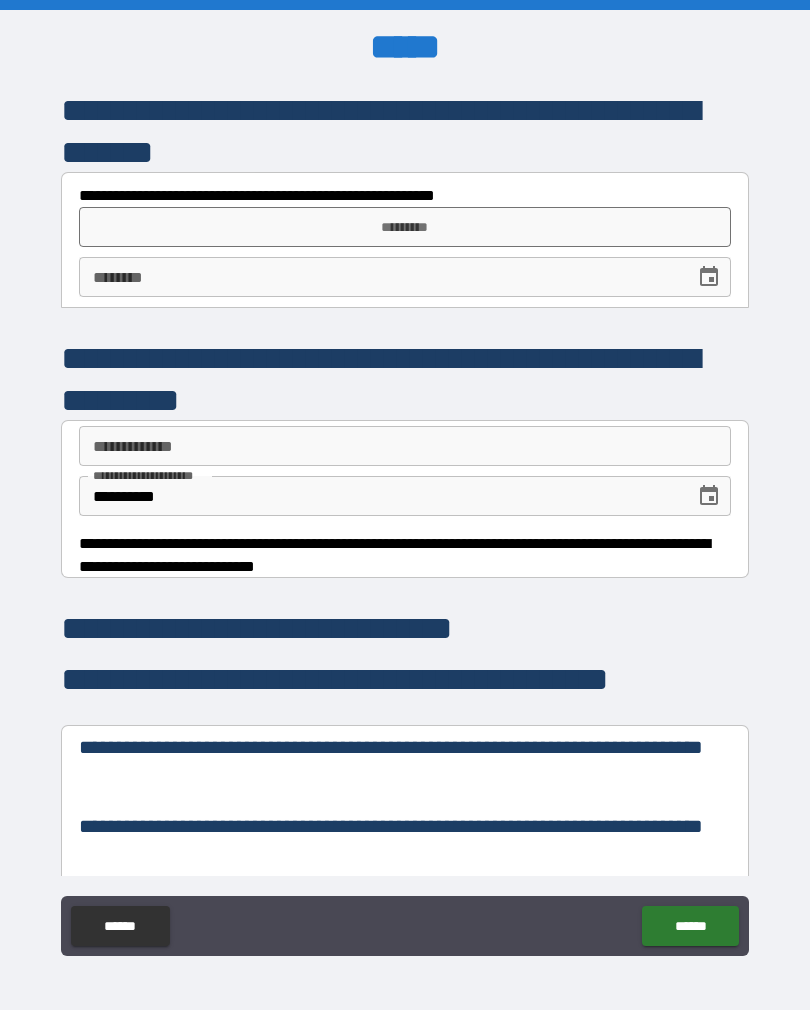 click on "*****   *" at bounding box center [380, 277] 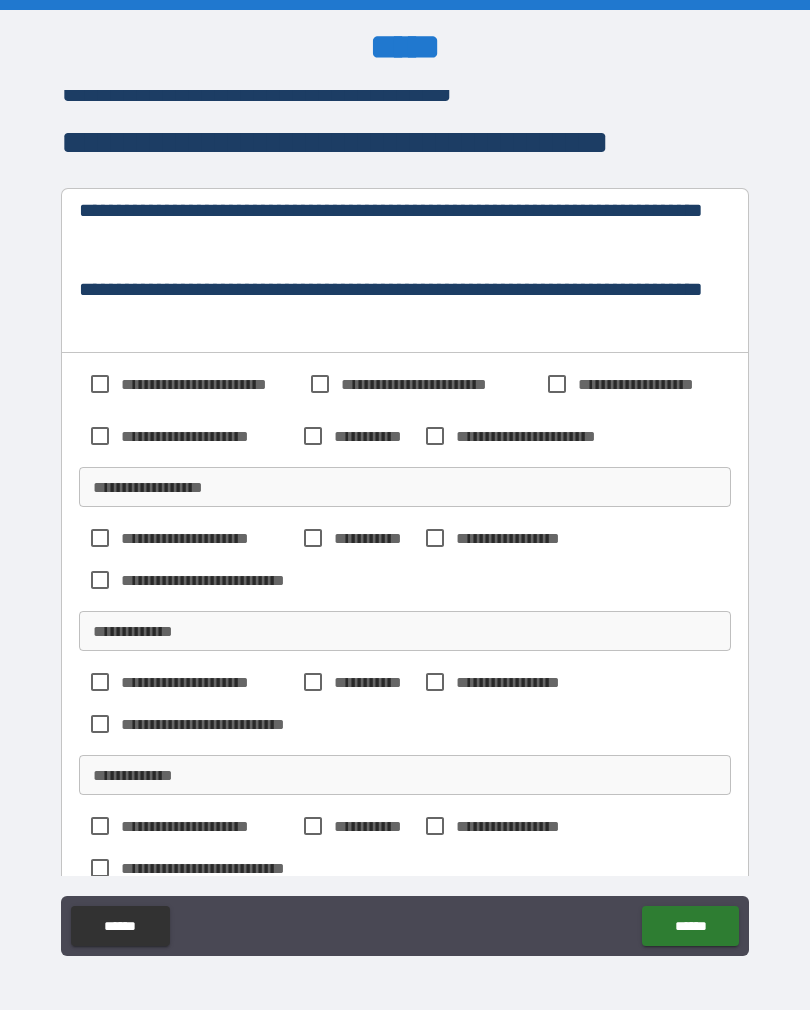scroll, scrollTop: 550, scrollLeft: 0, axis: vertical 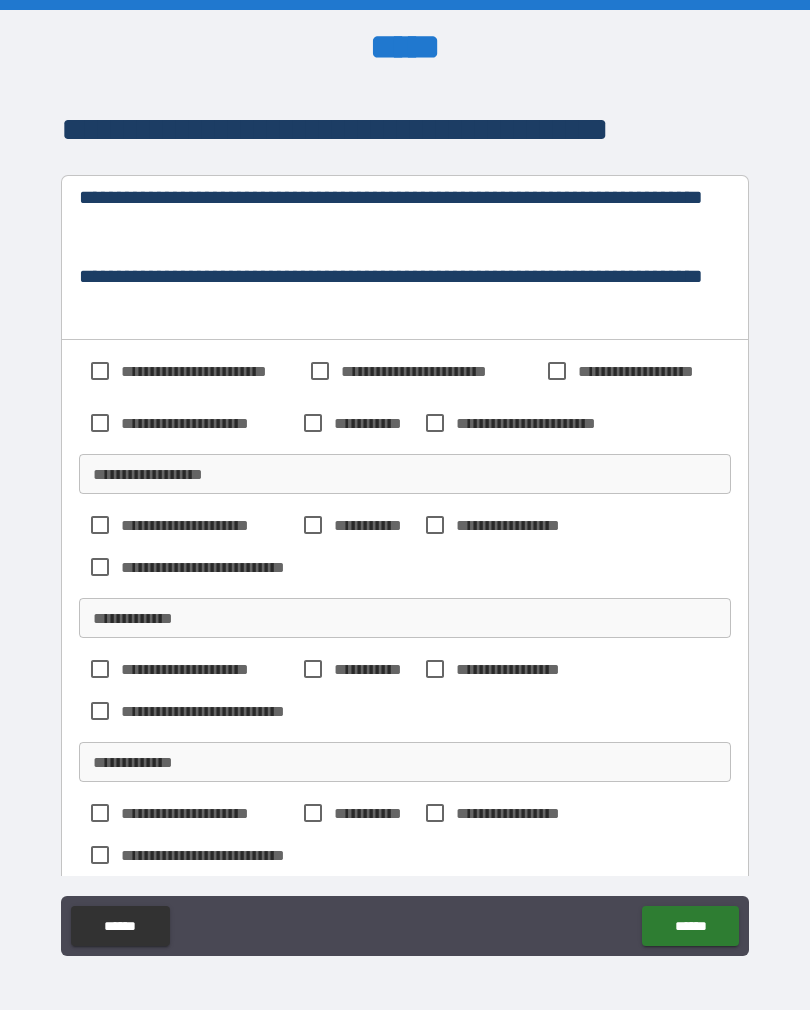 click on "**********" at bounding box center (405, 474) 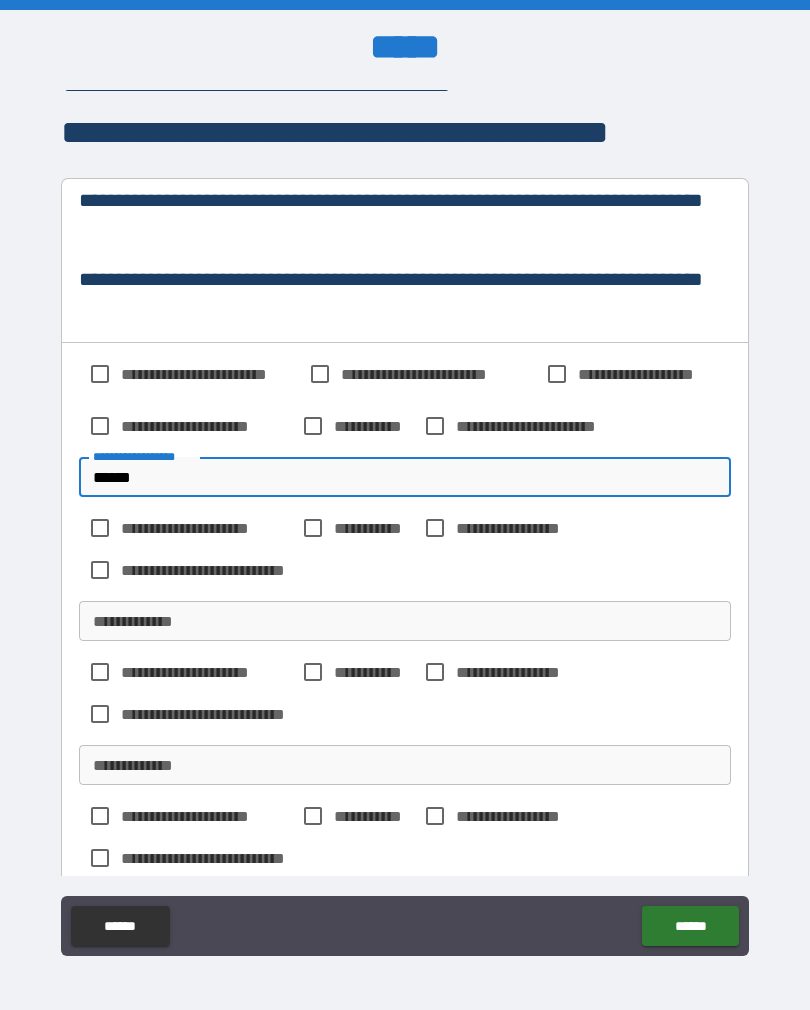 scroll, scrollTop: 573, scrollLeft: 0, axis: vertical 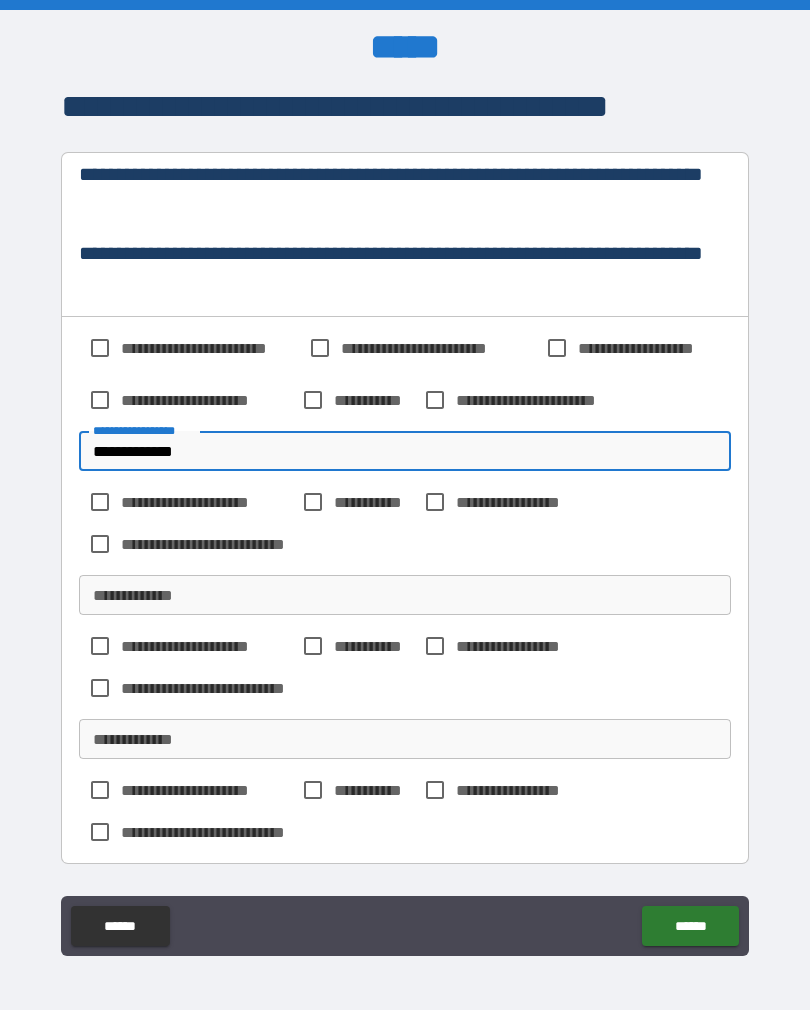 type on "**********" 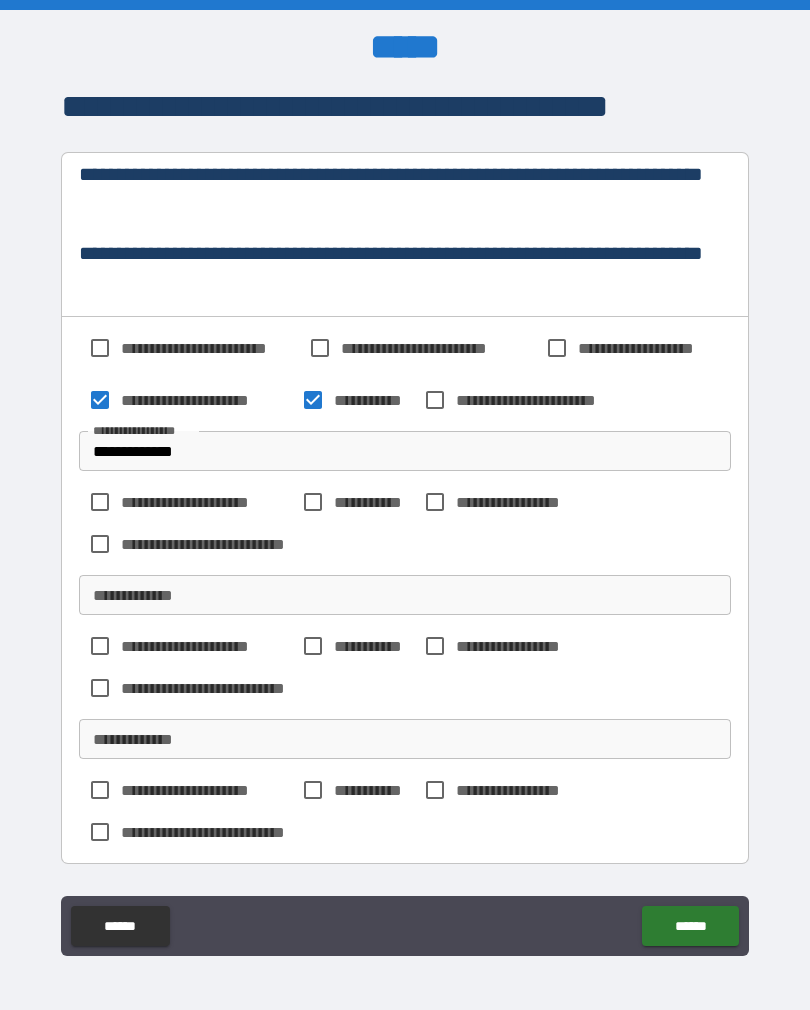 click on "**********" at bounding box center [546, 400] 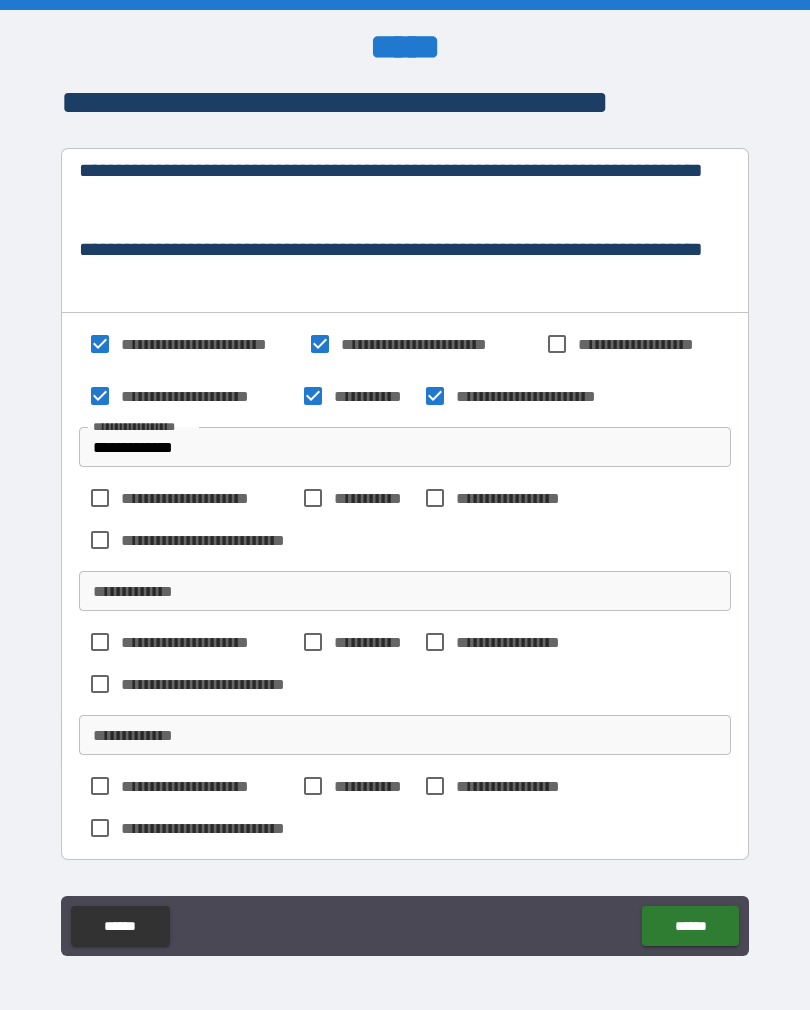 scroll, scrollTop: 590, scrollLeft: 0, axis: vertical 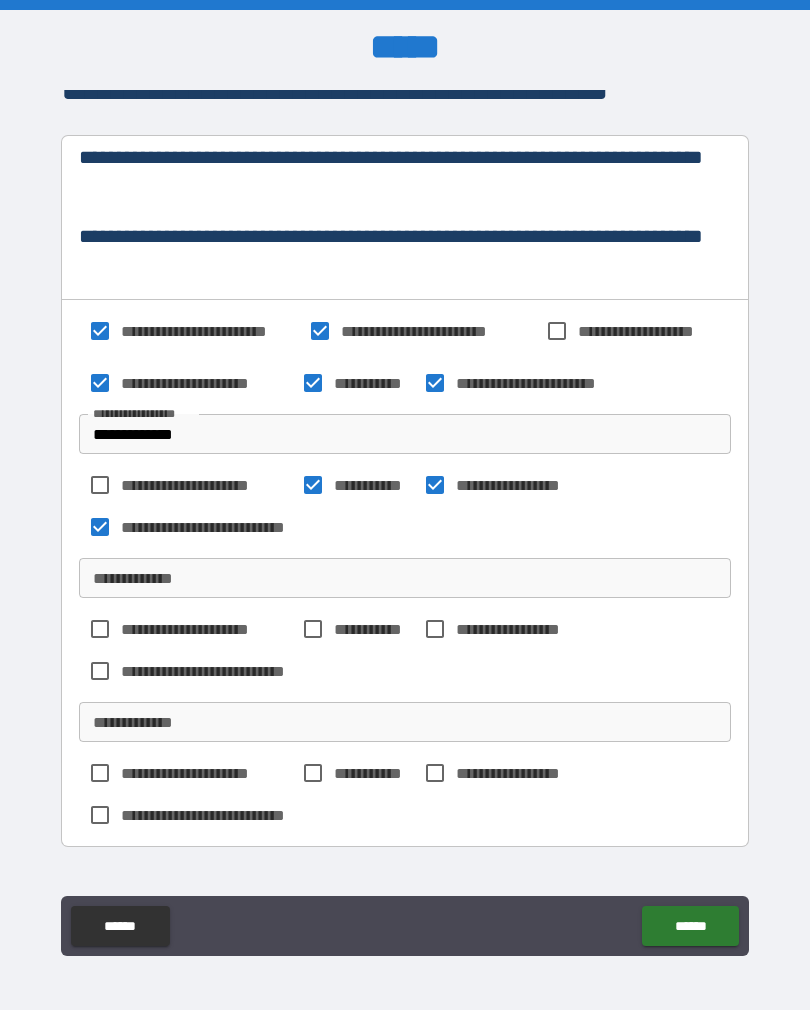 click on "**********" at bounding box center [405, 578] 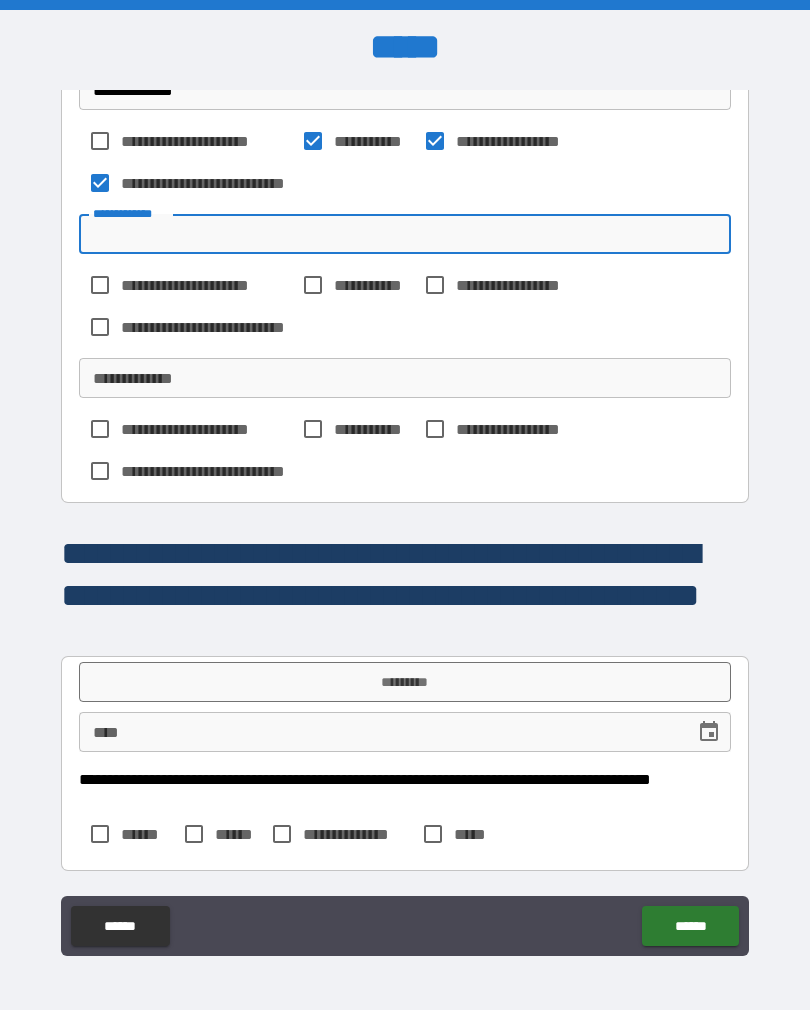 scroll, scrollTop: 934, scrollLeft: 0, axis: vertical 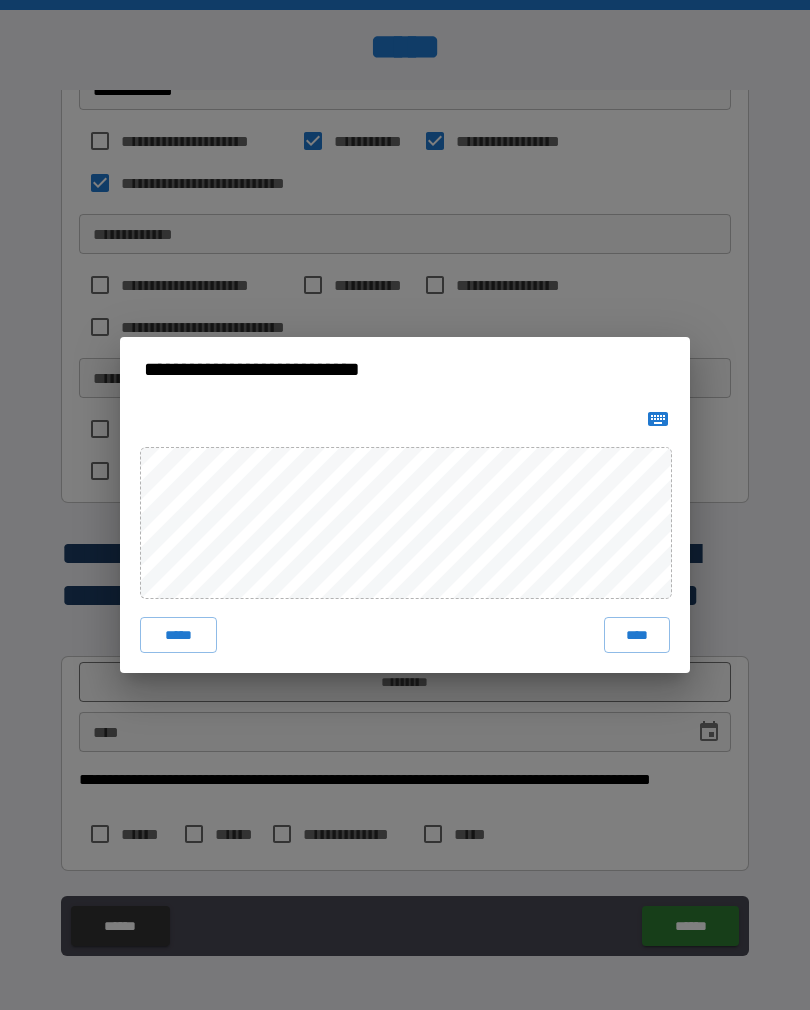 click on "****" at bounding box center (637, 635) 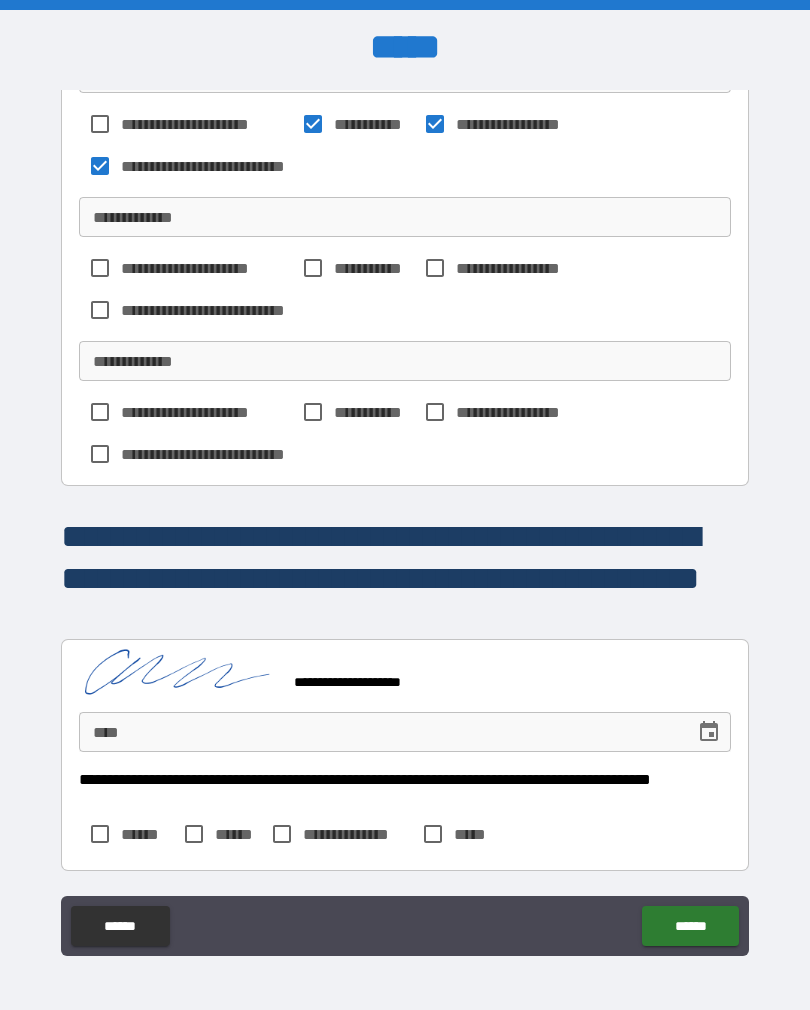 scroll, scrollTop: 951, scrollLeft: 0, axis: vertical 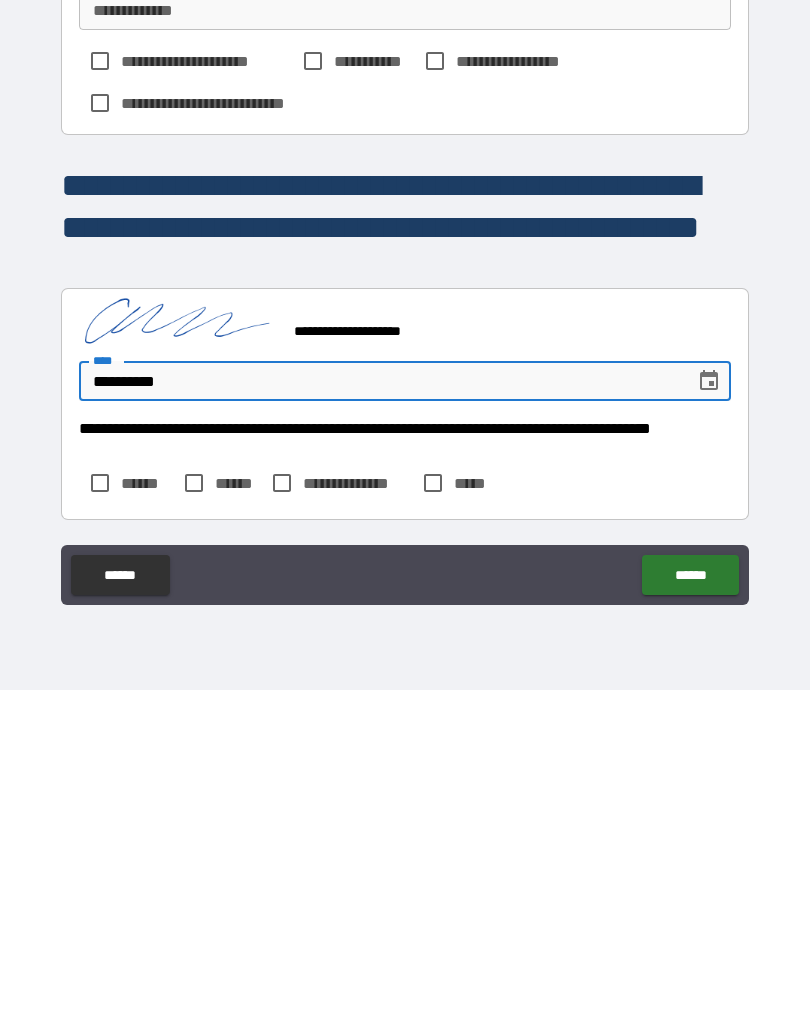 type on "**********" 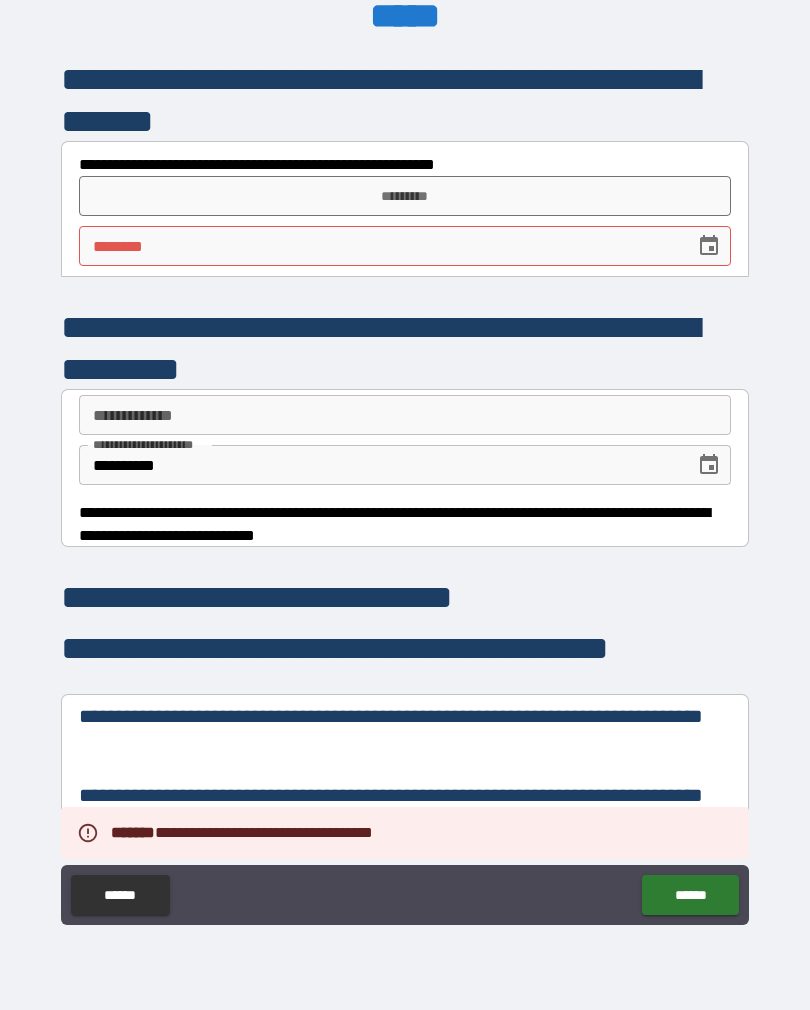 scroll, scrollTop: 0, scrollLeft: 0, axis: both 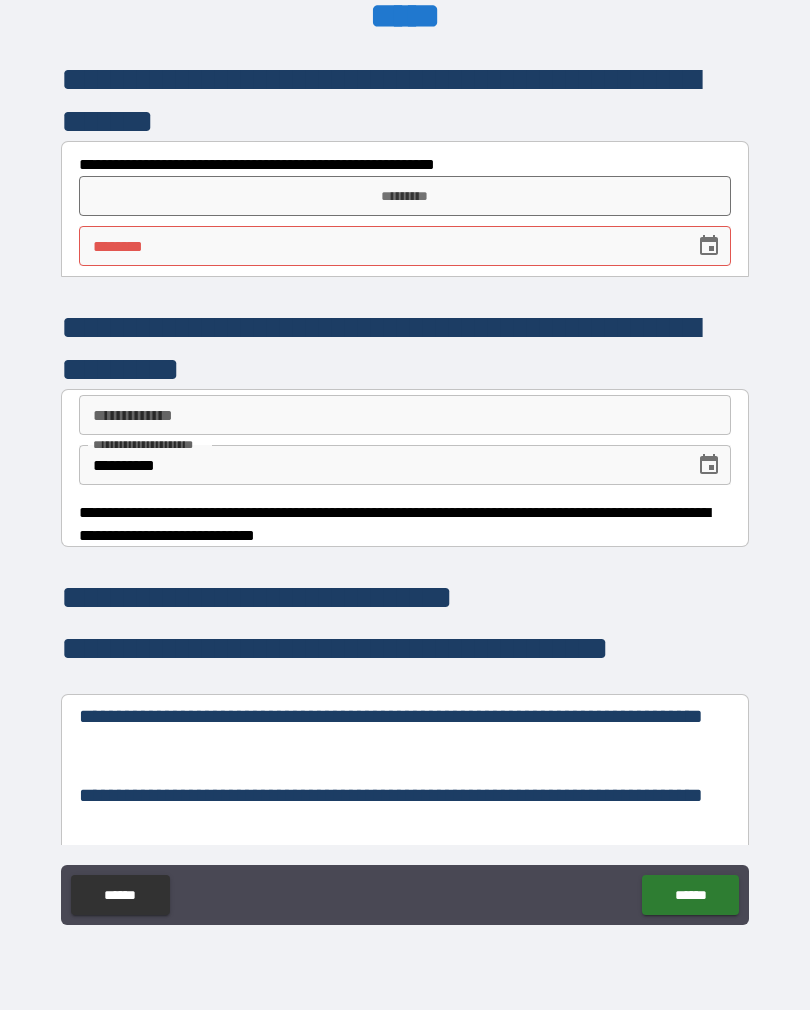 click on "*****   *" at bounding box center [380, 246] 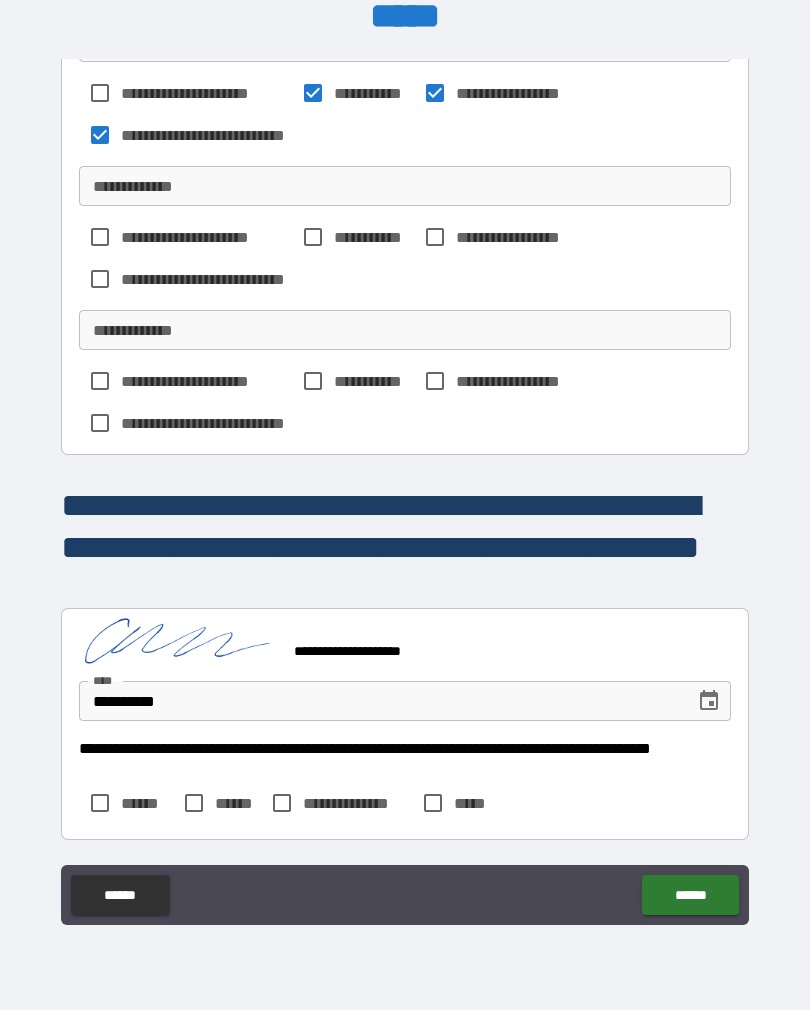 scroll, scrollTop: 951, scrollLeft: 0, axis: vertical 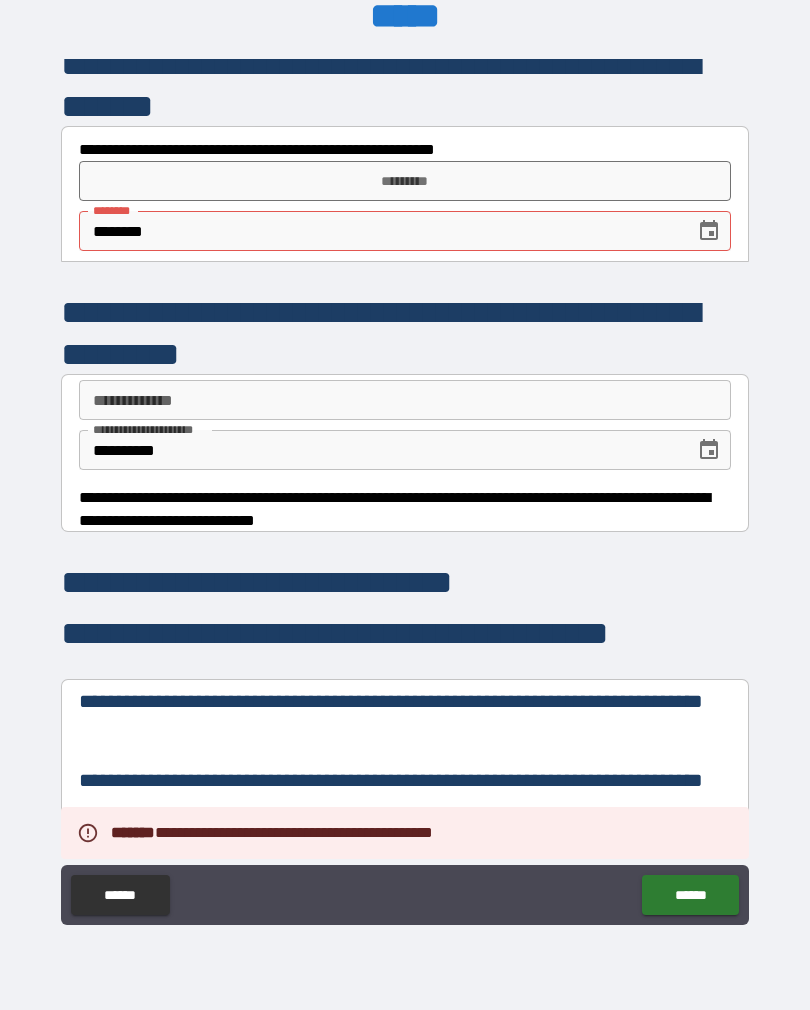 click on "********" at bounding box center (380, 231) 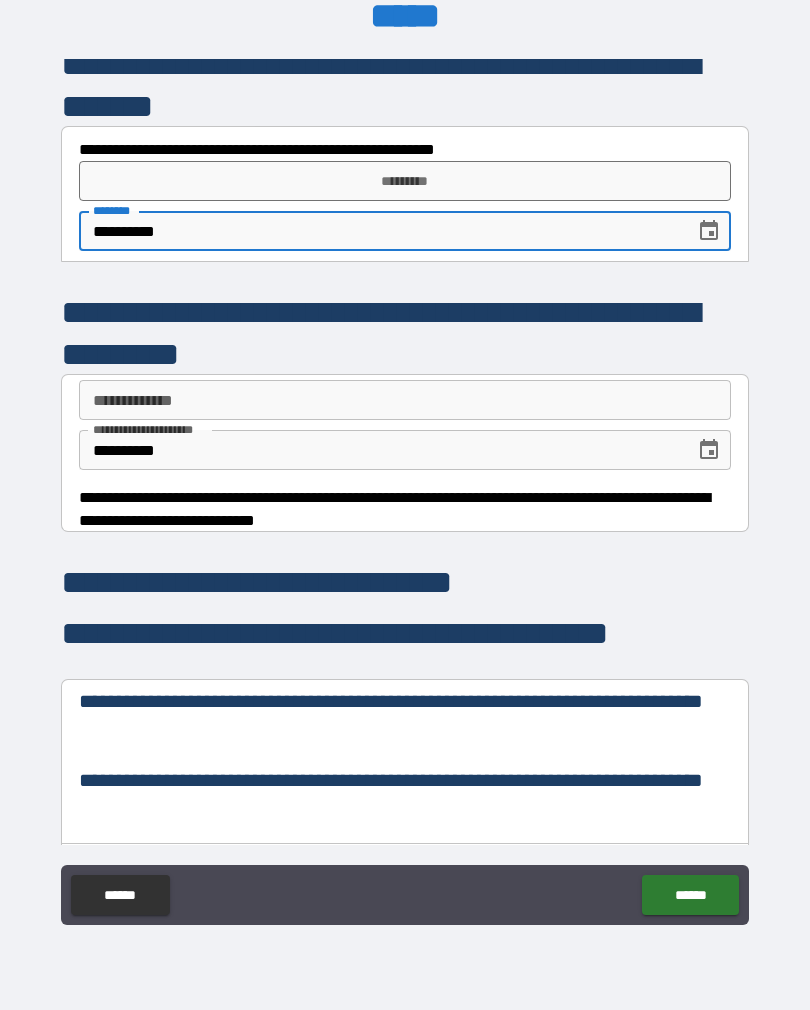 type on "**********" 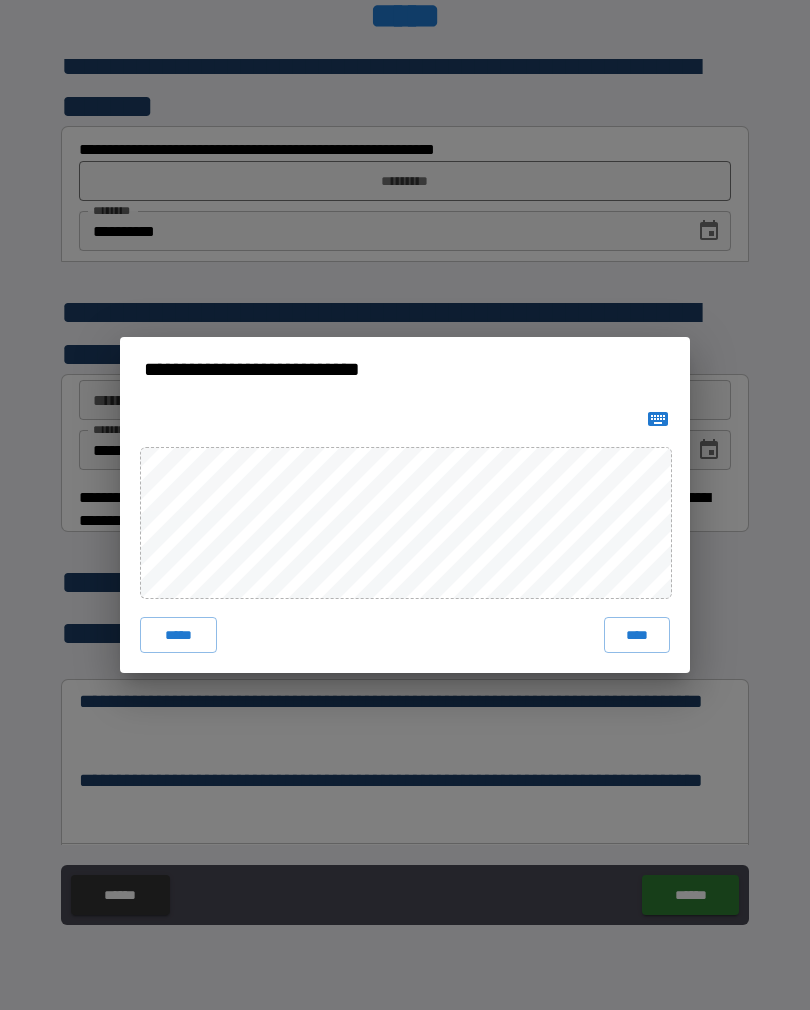 click on "****" at bounding box center [637, 635] 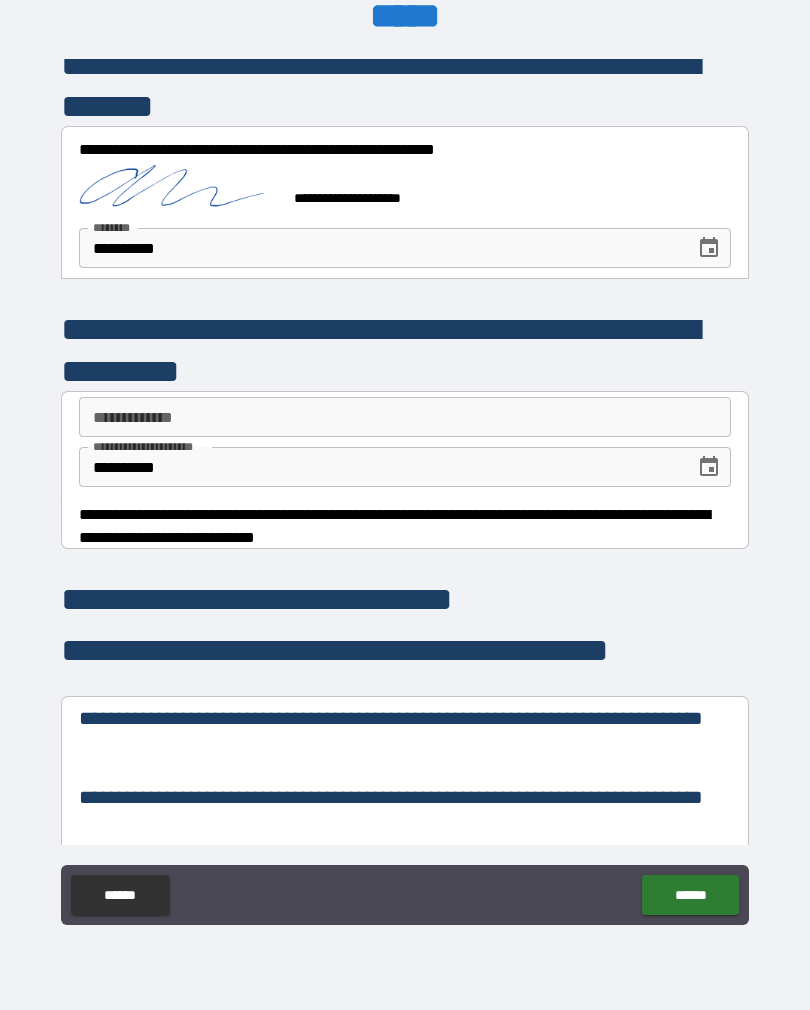 click on "******" at bounding box center [690, 895] 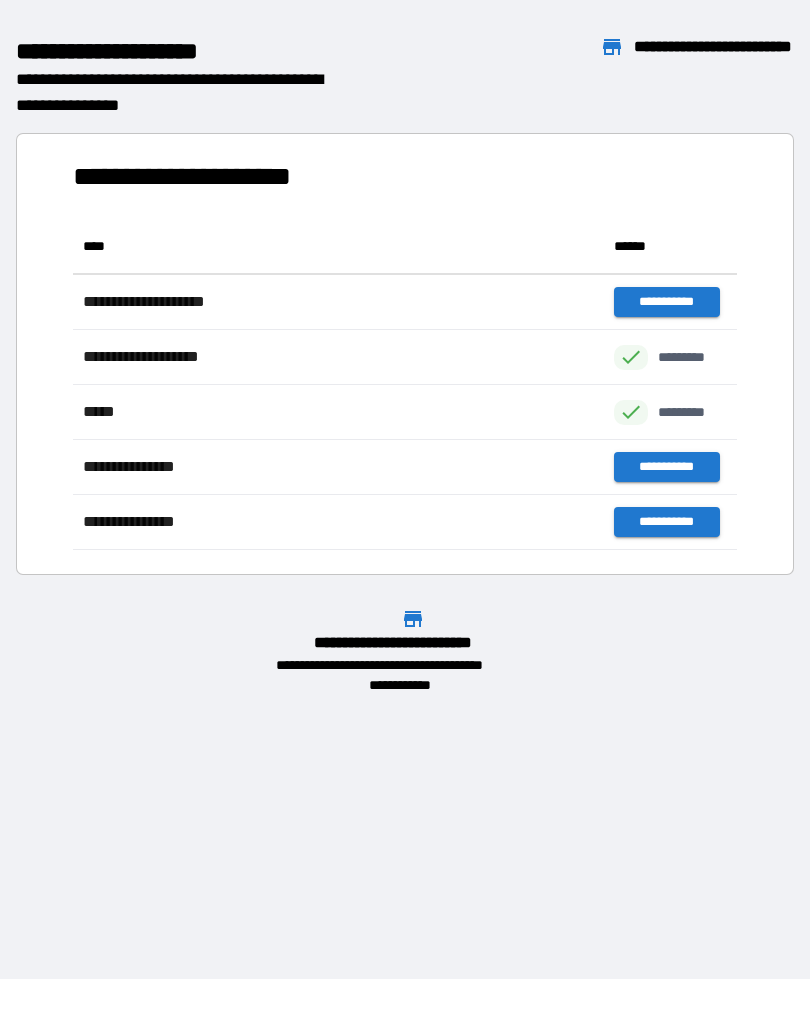 scroll, scrollTop: 331, scrollLeft: 664, axis: both 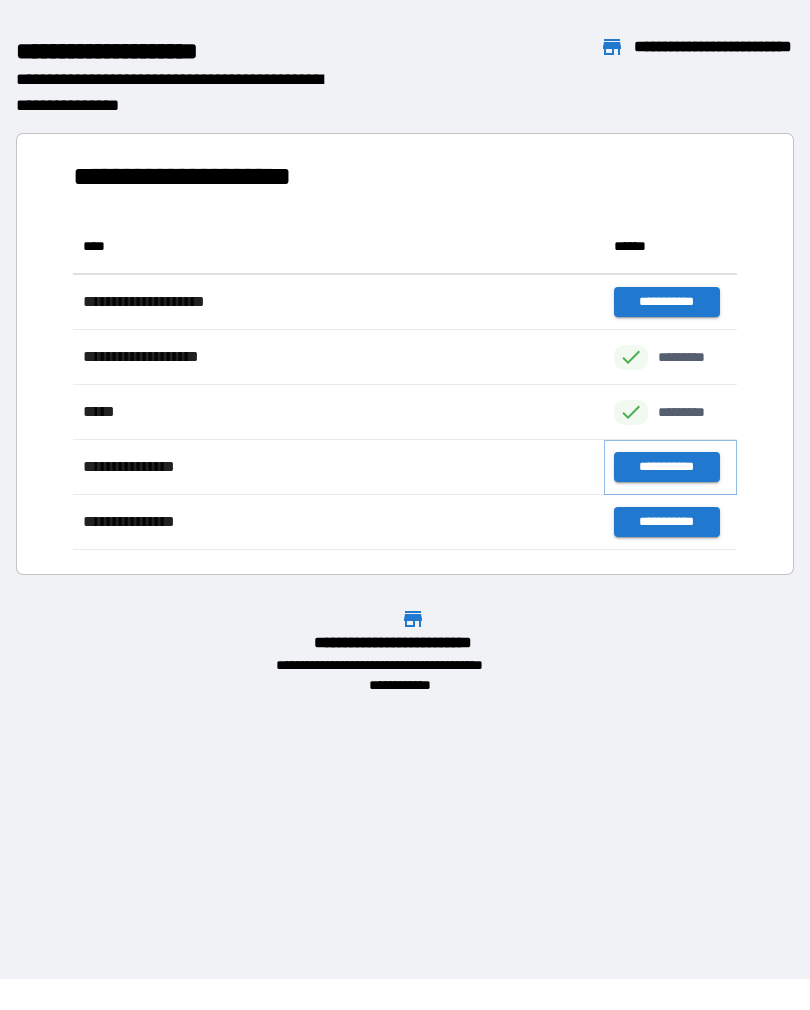 click on "**********" at bounding box center [666, 467] 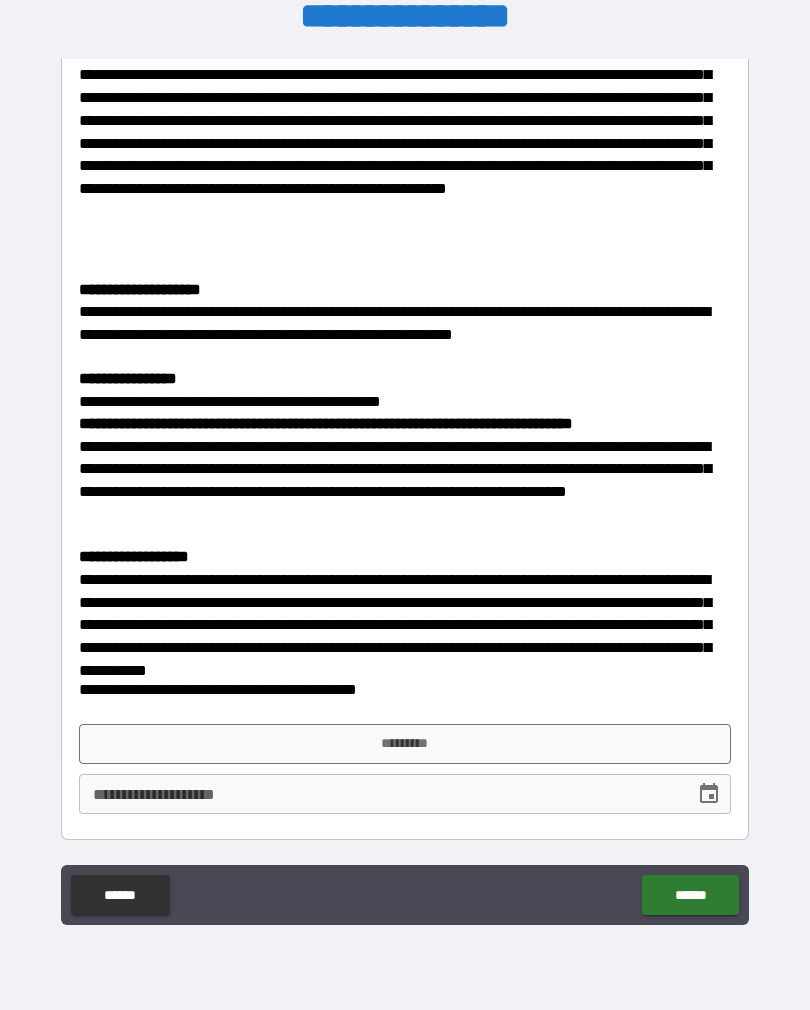 scroll, scrollTop: 1237, scrollLeft: 0, axis: vertical 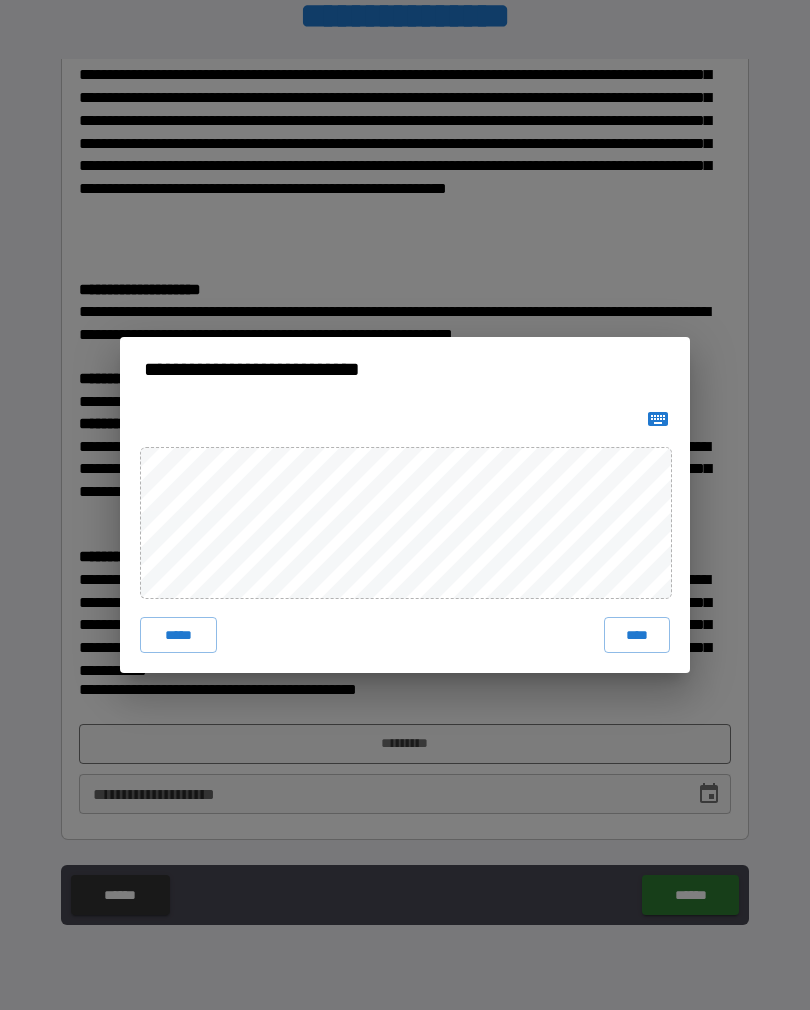 click on "****" at bounding box center [637, 635] 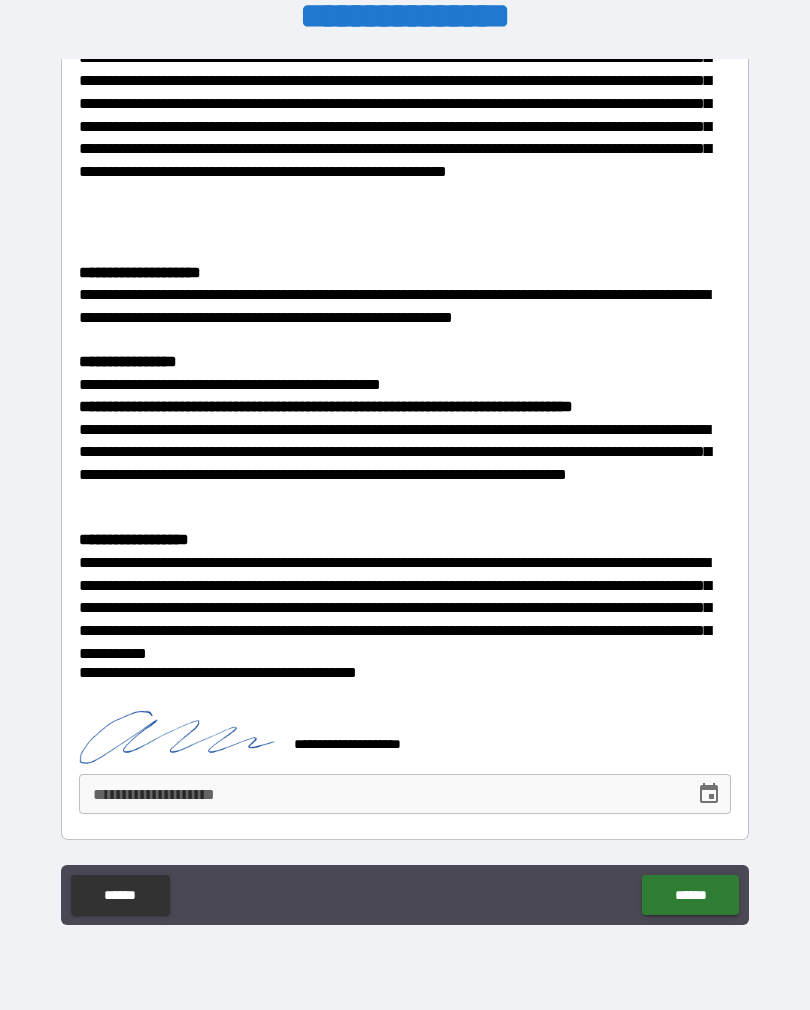 scroll, scrollTop: 1254, scrollLeft: 0, axis: vertical 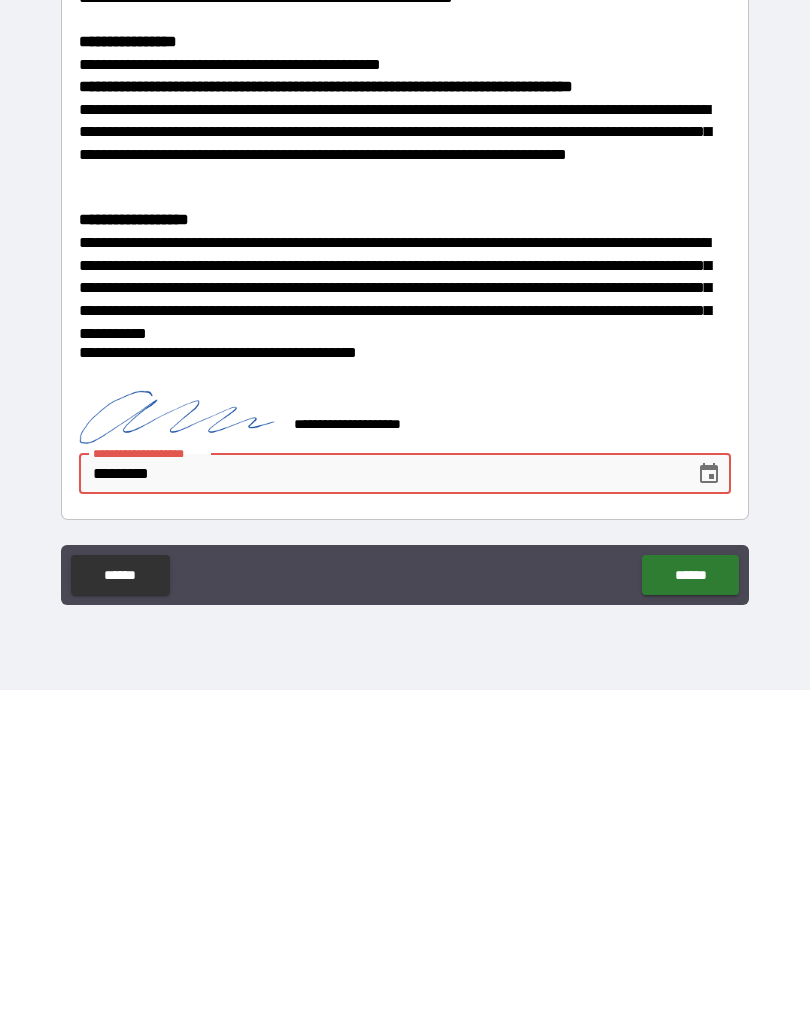 type on "**********" 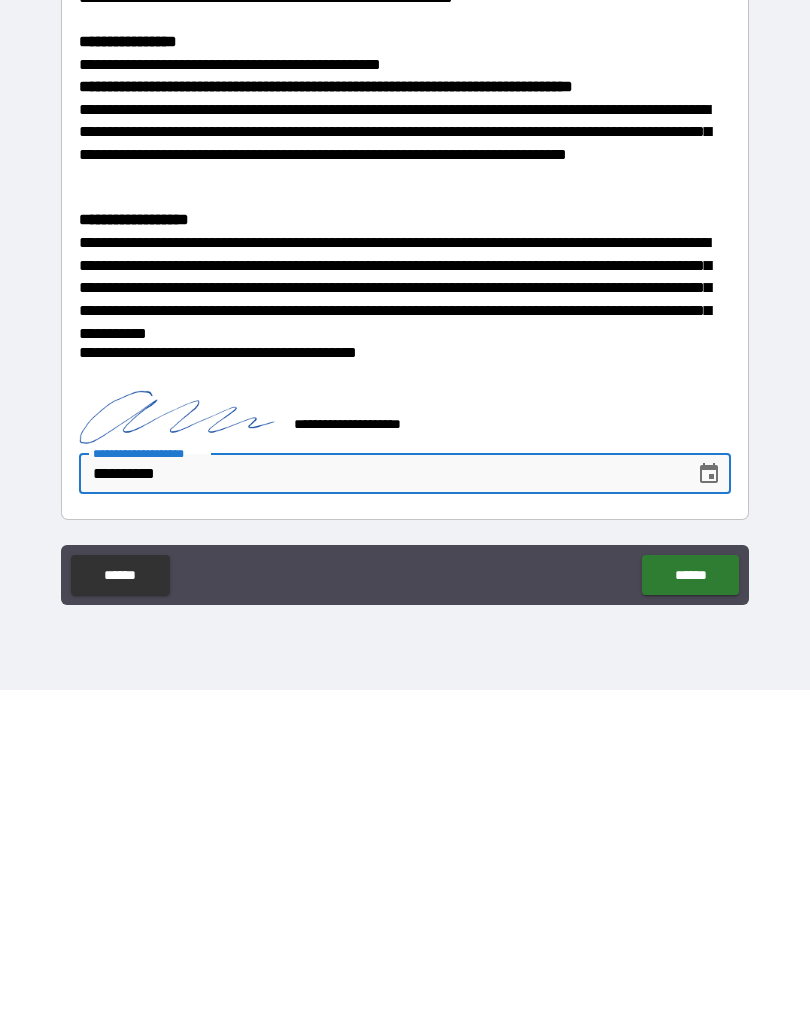 click on "******" at bounding box center (690, 895) 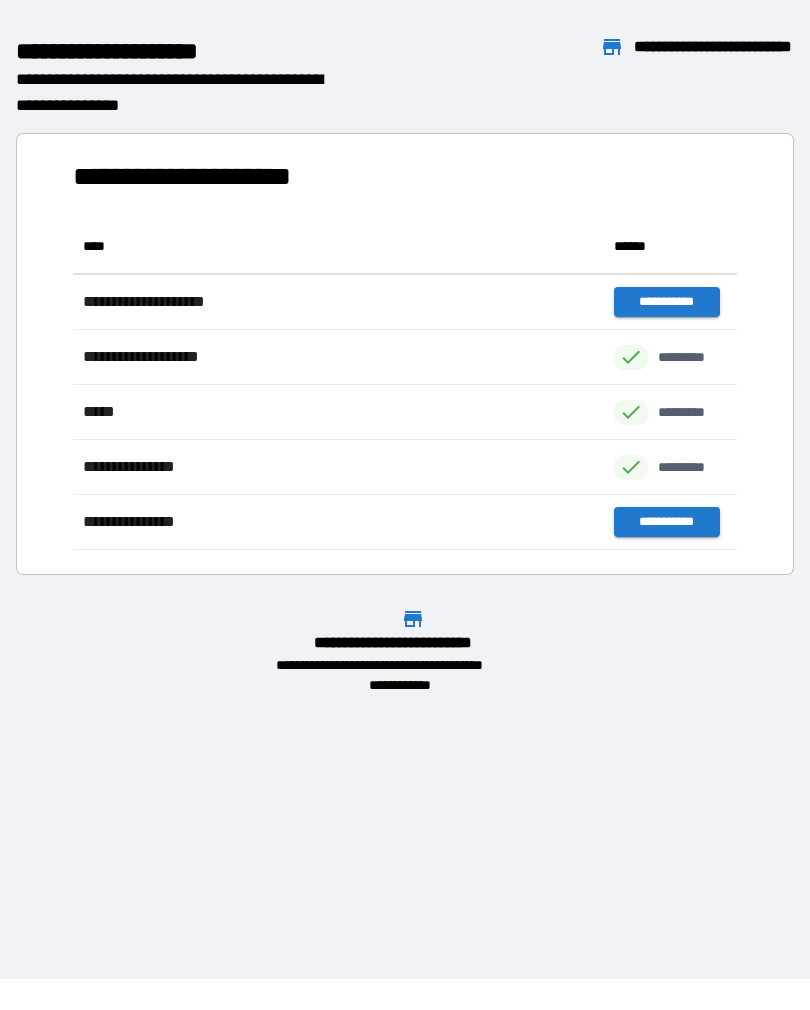 scroll, scrollTop: 1, scrollLeft: 1, axis: both 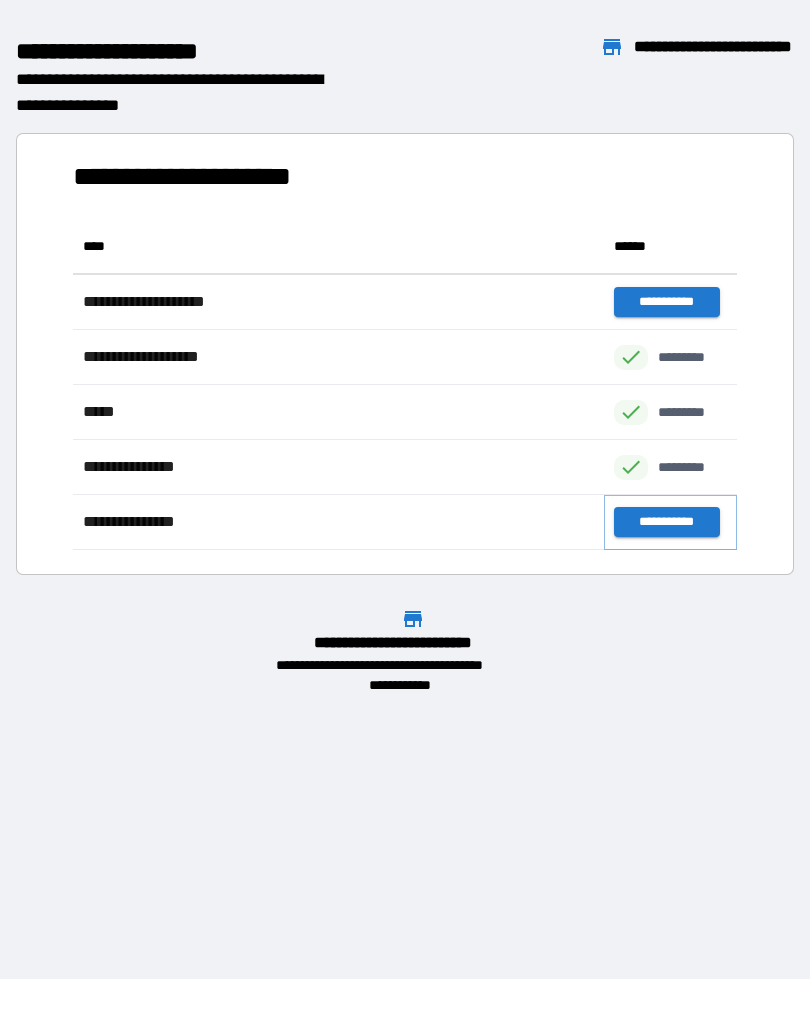 click on "**********" at bounding box center [666, 522] 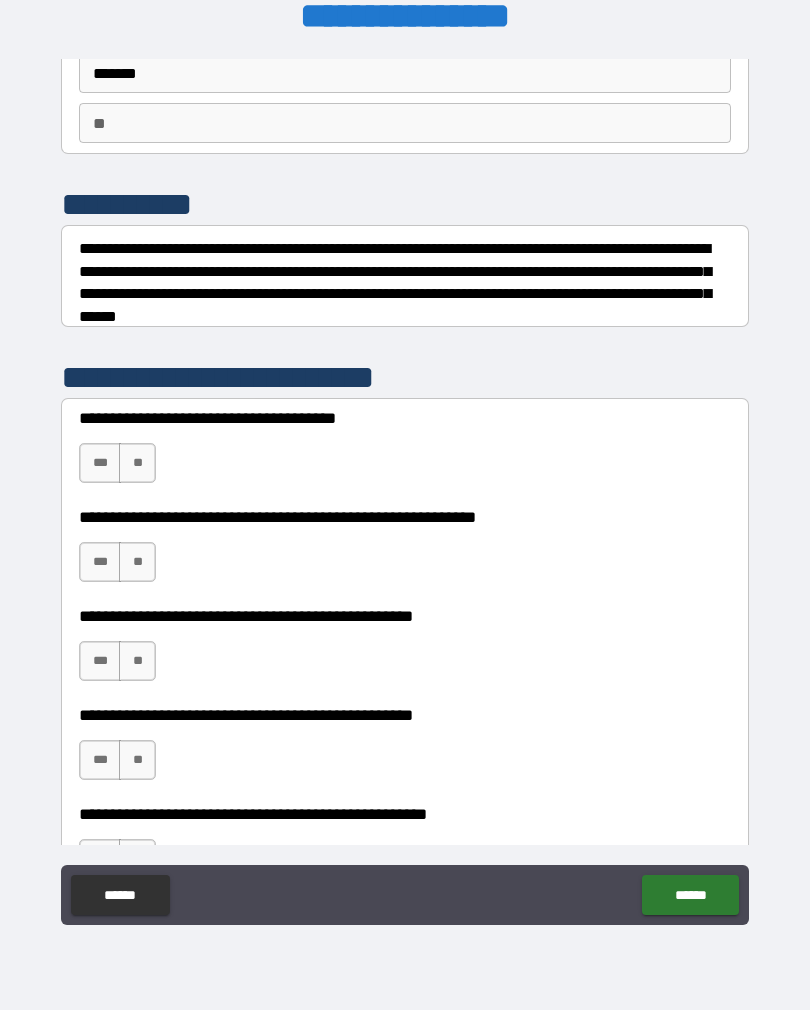 scroll, scrollTop: 214, scrollLeft: 0, axis: vertical 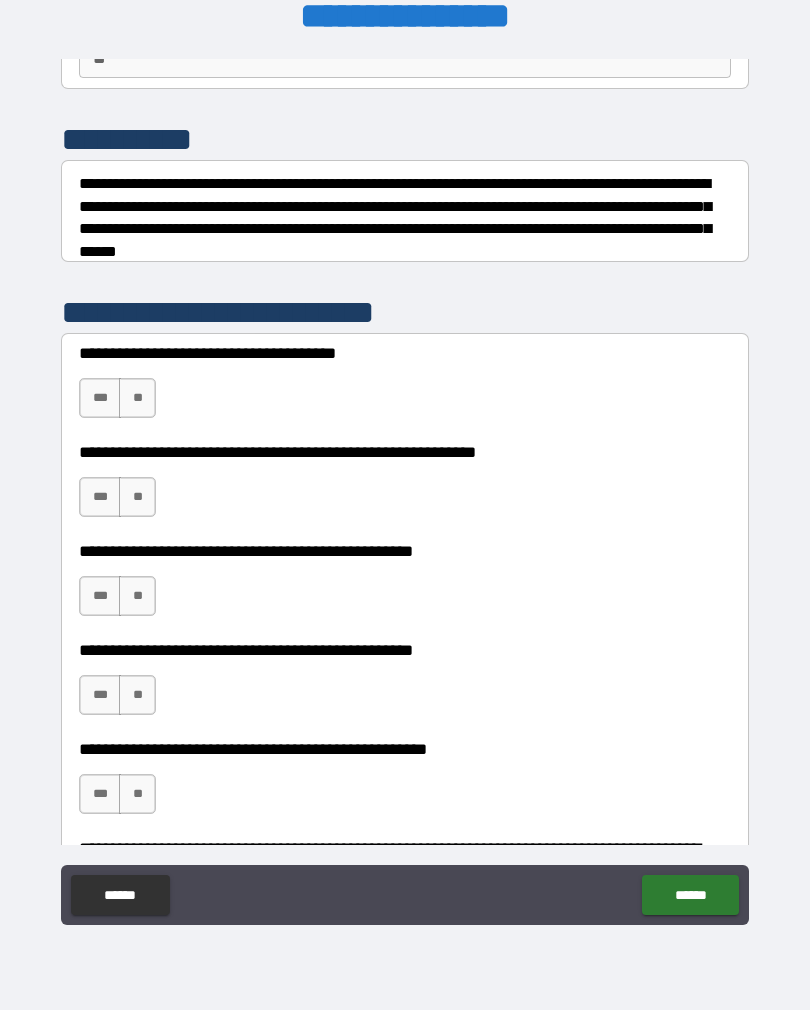 click on "***" at bounding box center [100, 398] 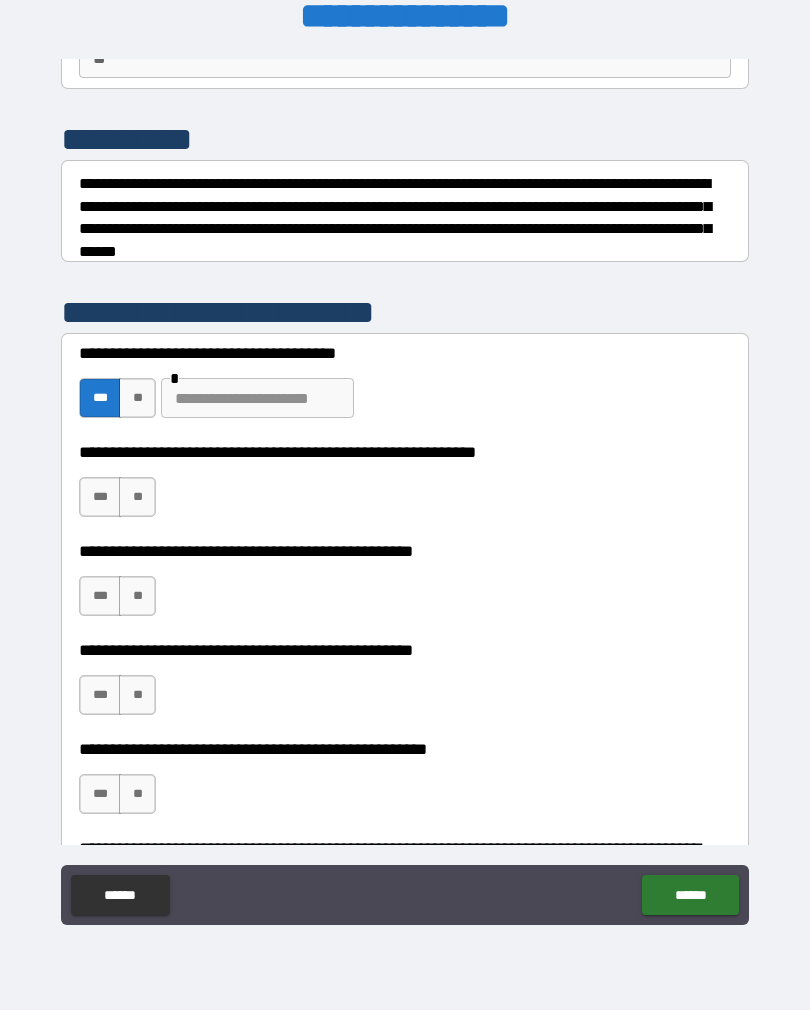 click on "***" at bounding box center (100, 497) 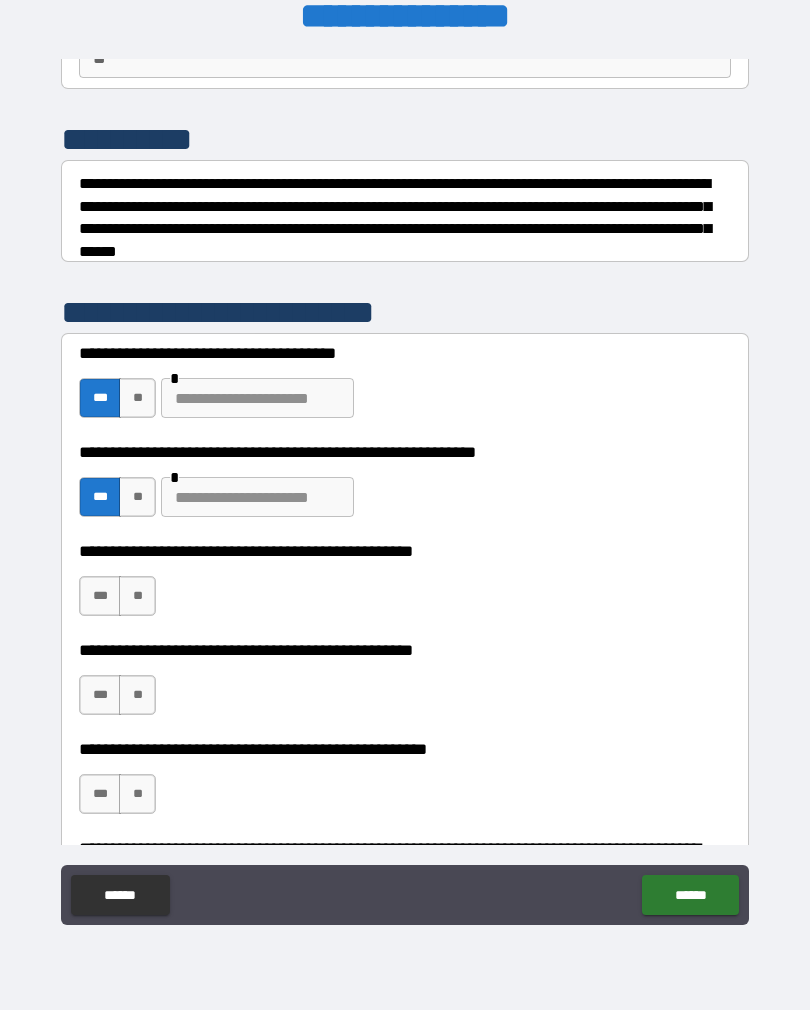 click at bounding box center (257, 497) 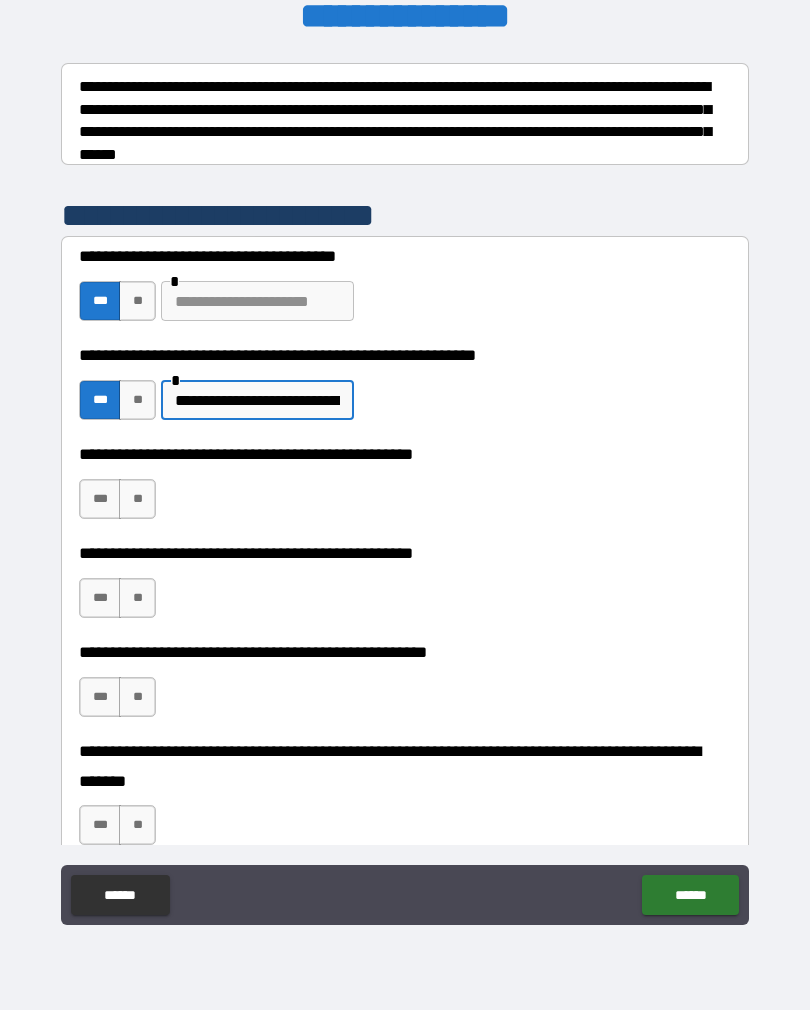 scroll, scrollTop: 309, scrollLeft: 0, axis: vertical 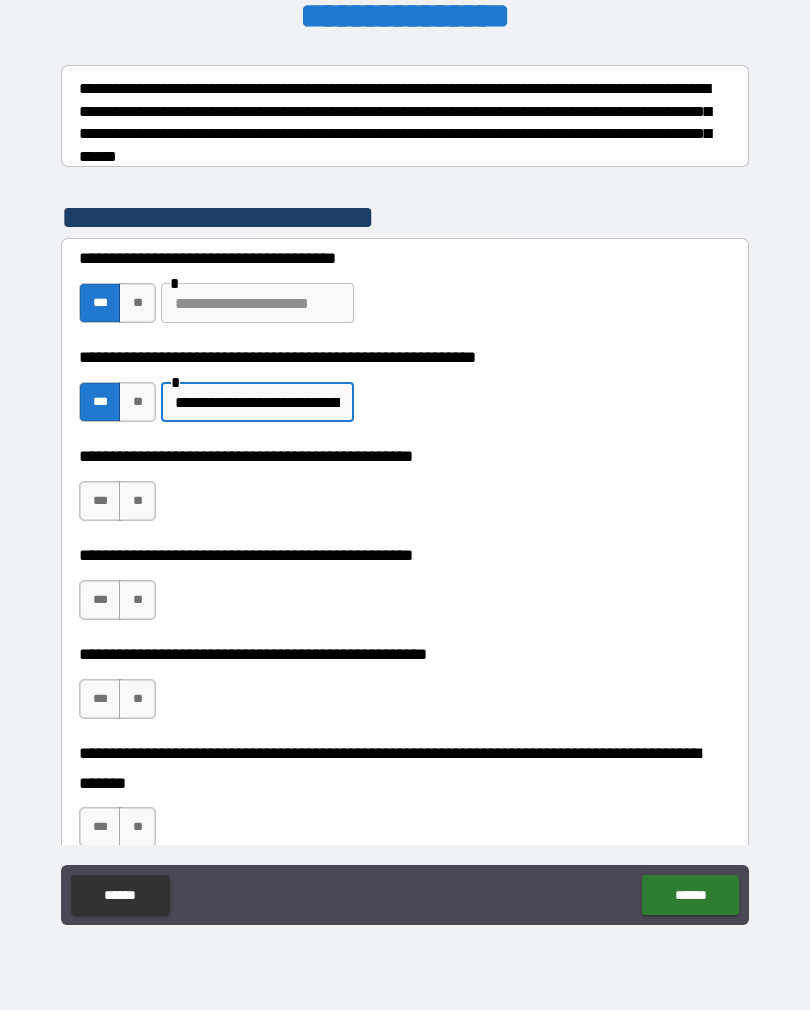 type on "**********" 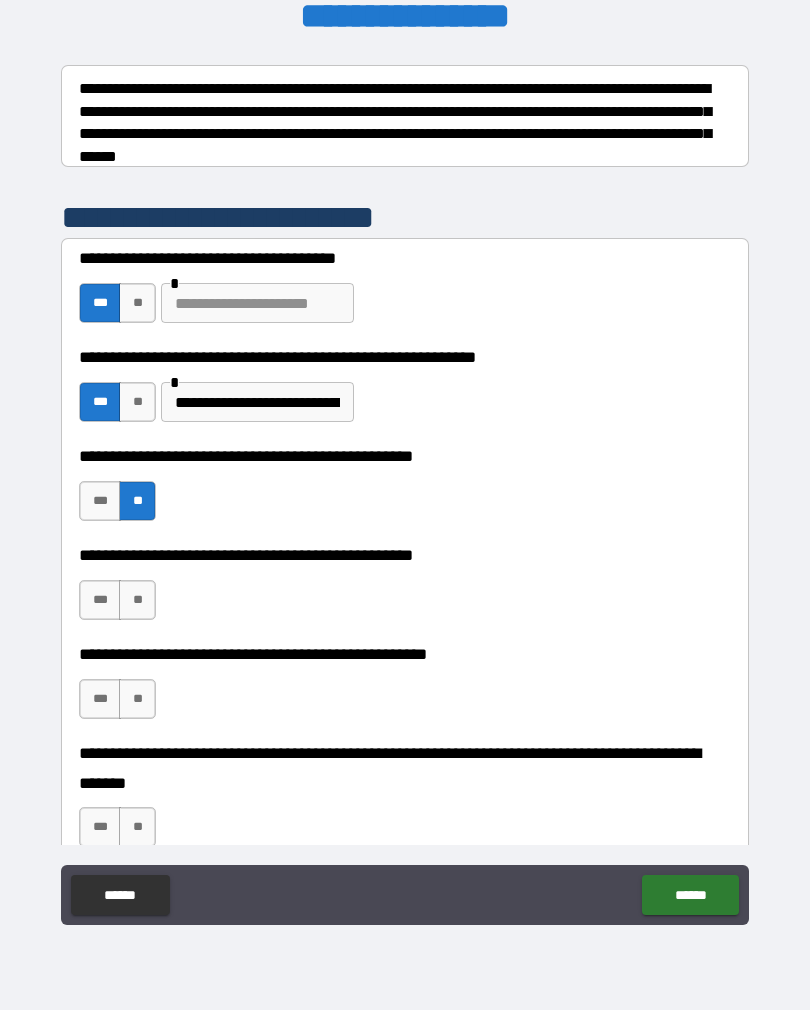 click on "***" at bounding box center (100, 600) 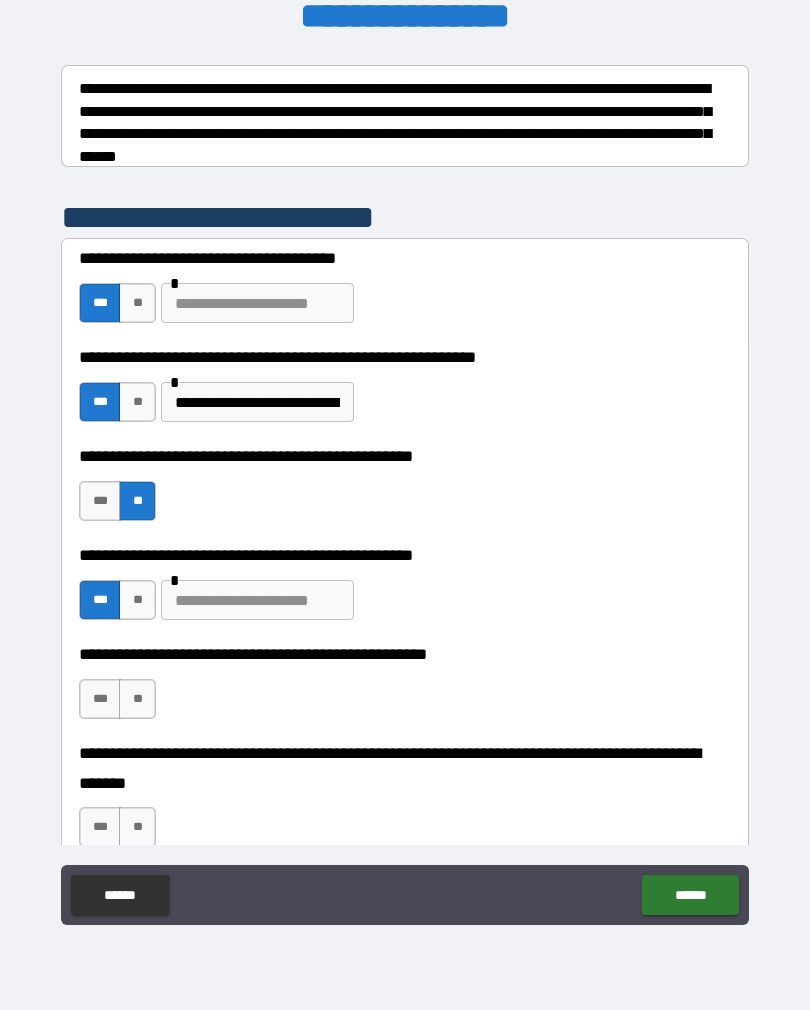 click at bounding box center [257, 600] 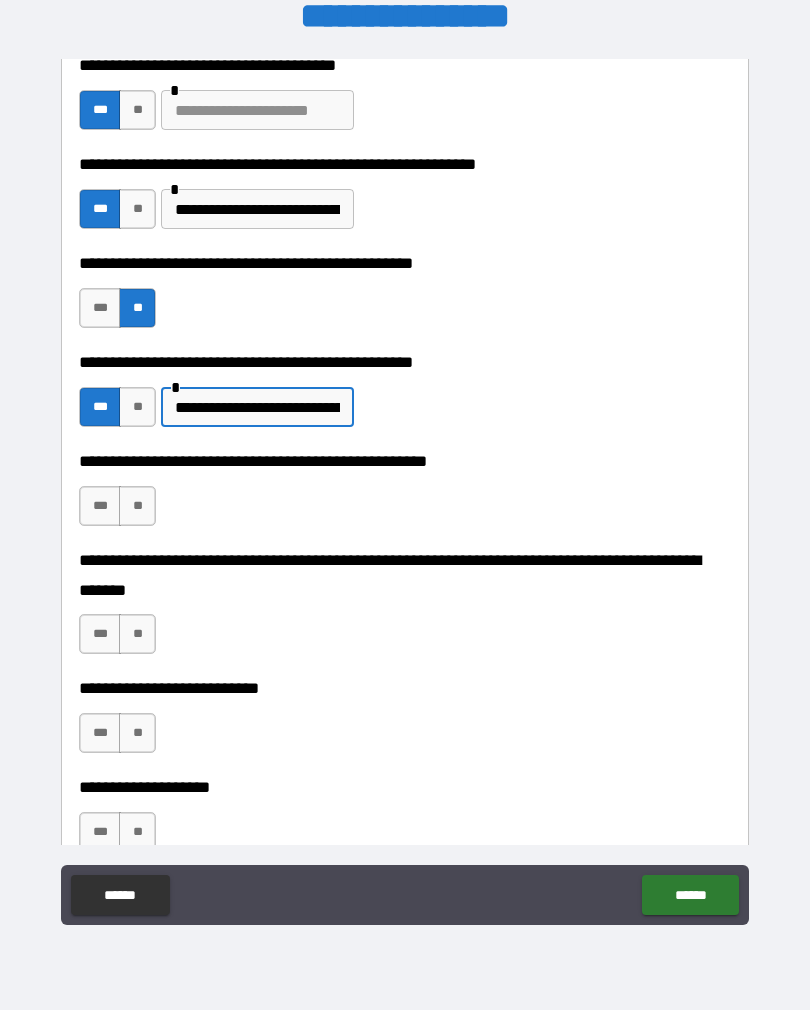 scroll, scrollTop: 520, scrollLeft: 0, axis: vertical 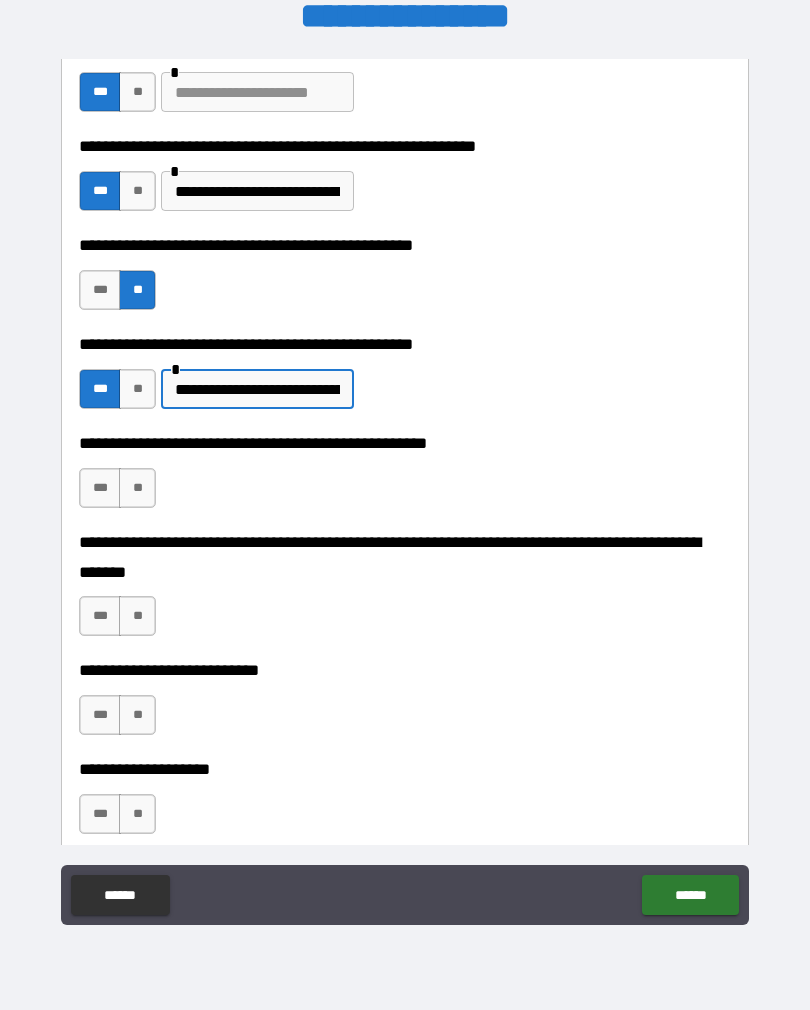 type on "**********" 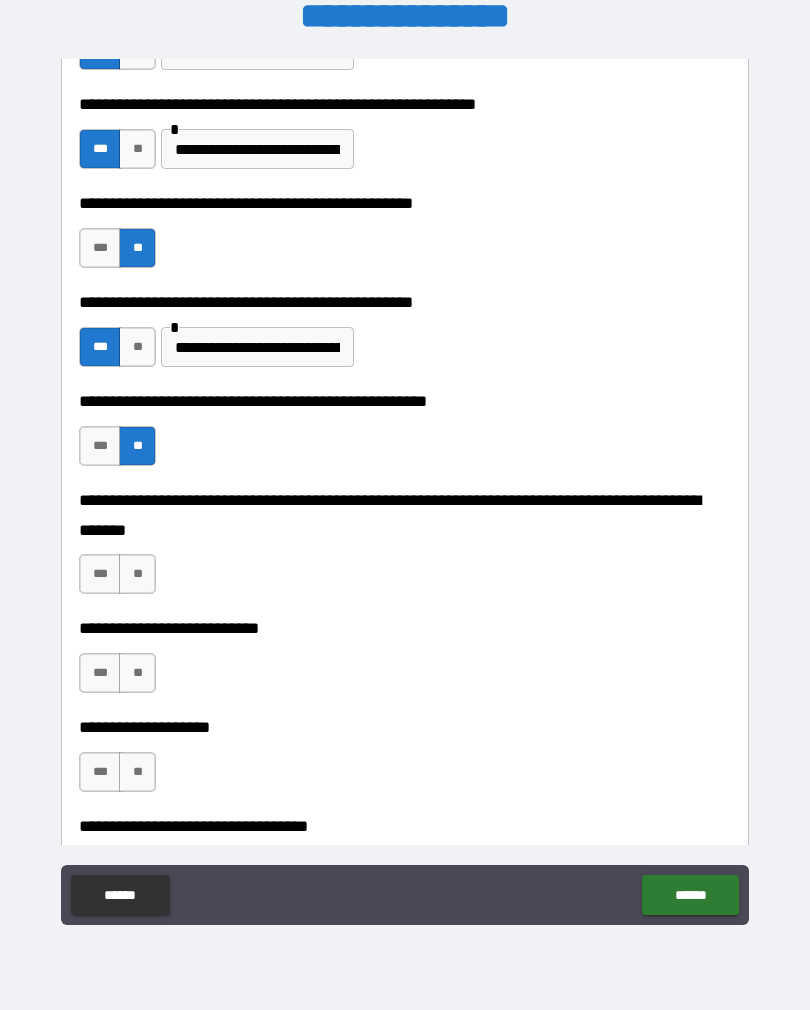 scroll, scrollTop: 634, scrollLeft: 0, axis: vertical 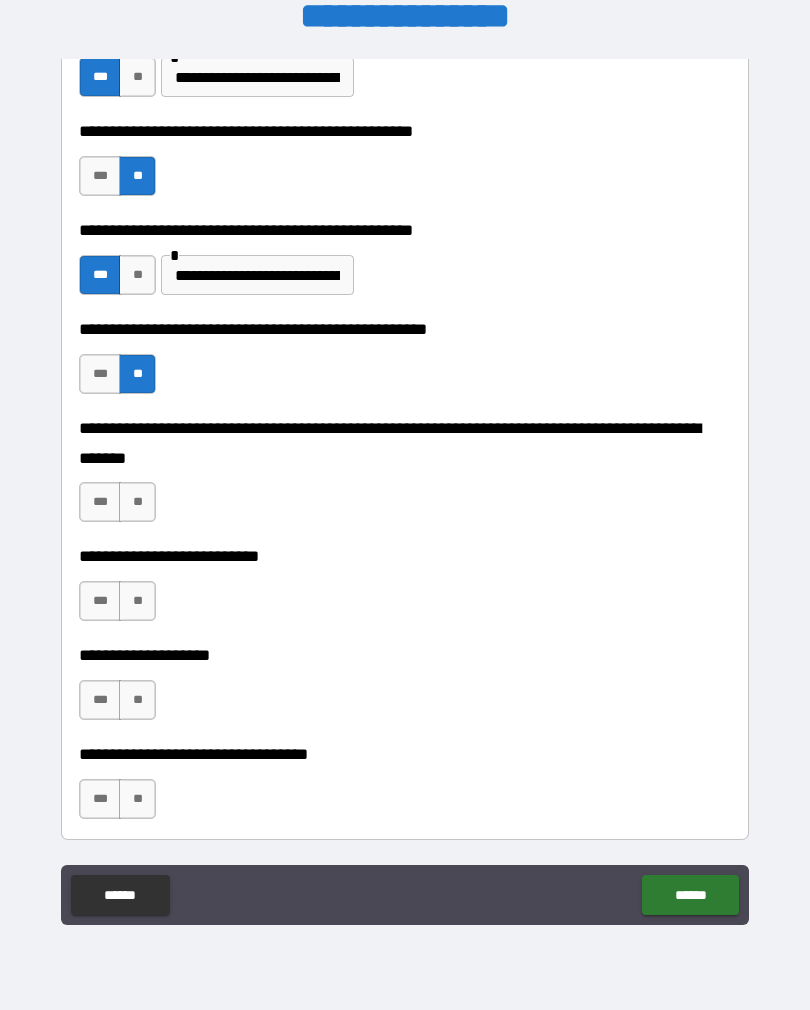 click on "**" at bounding box center (137, 502) 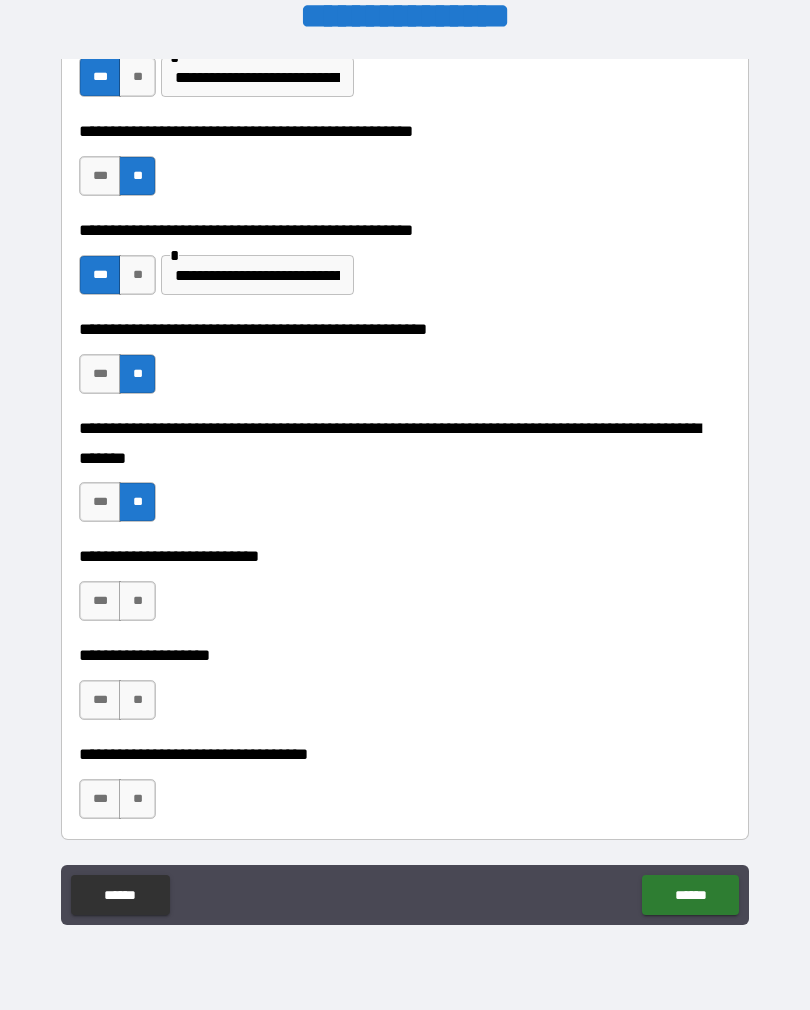 click on "**" at bounding box center [137, 601] 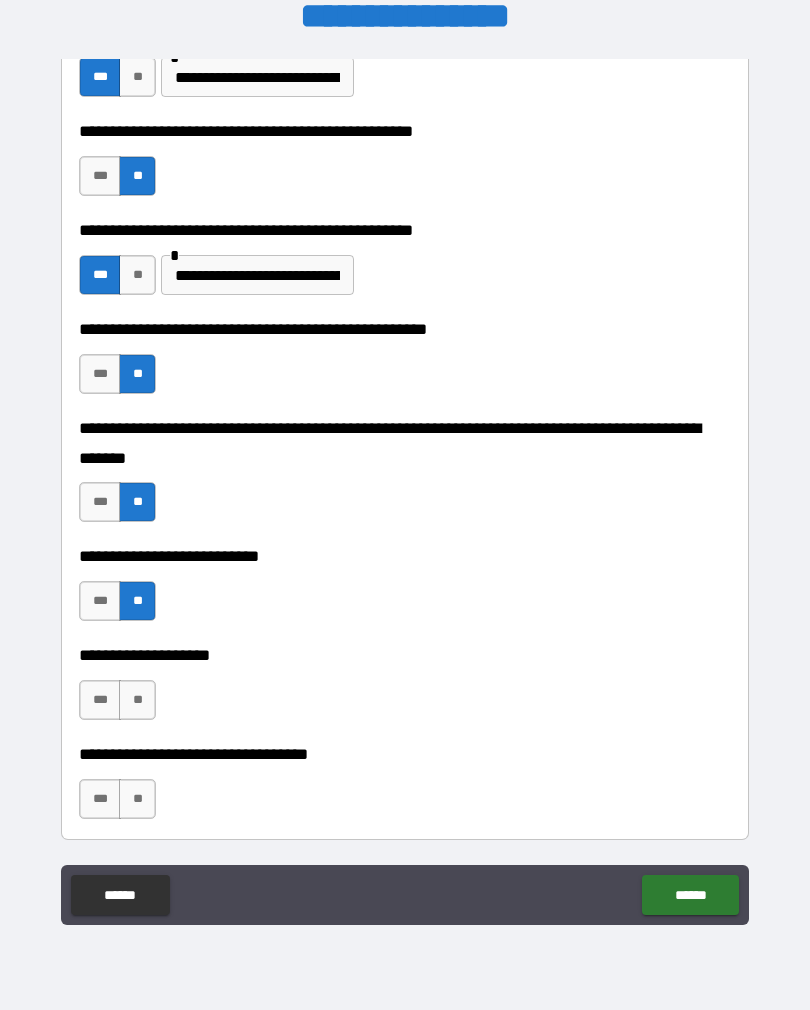 click on "**" at bounding box center [137, 700] 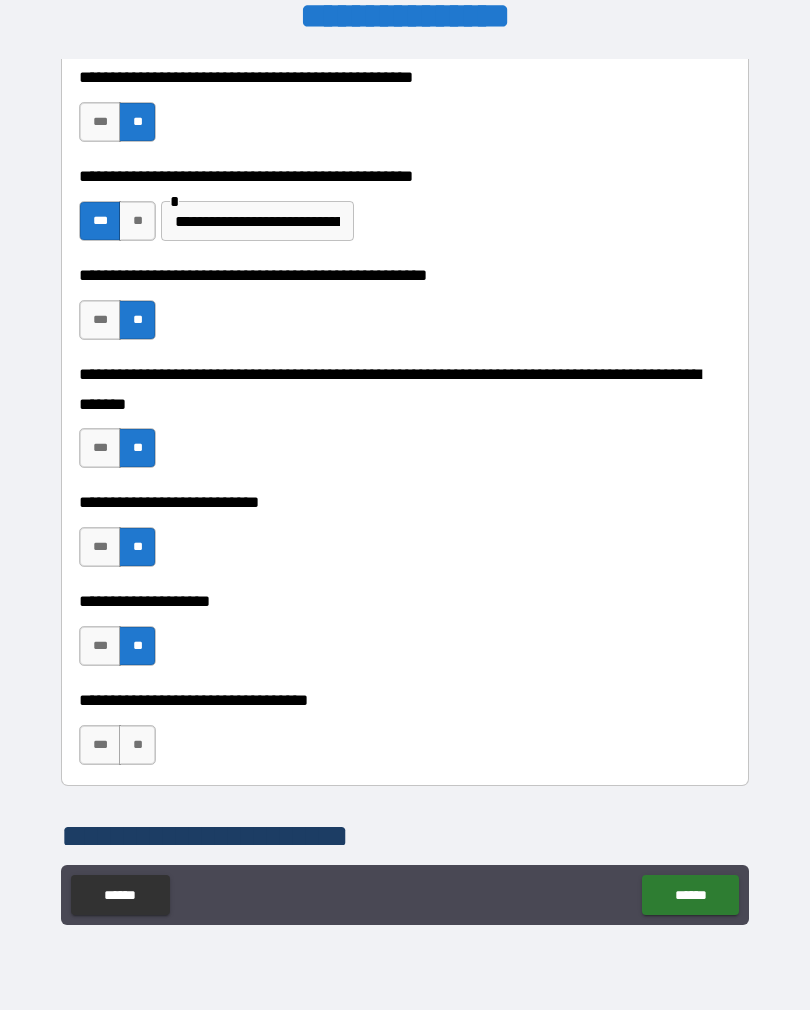 scroll, scrollTop: 763, scrollLeft: 0, axis: vertical 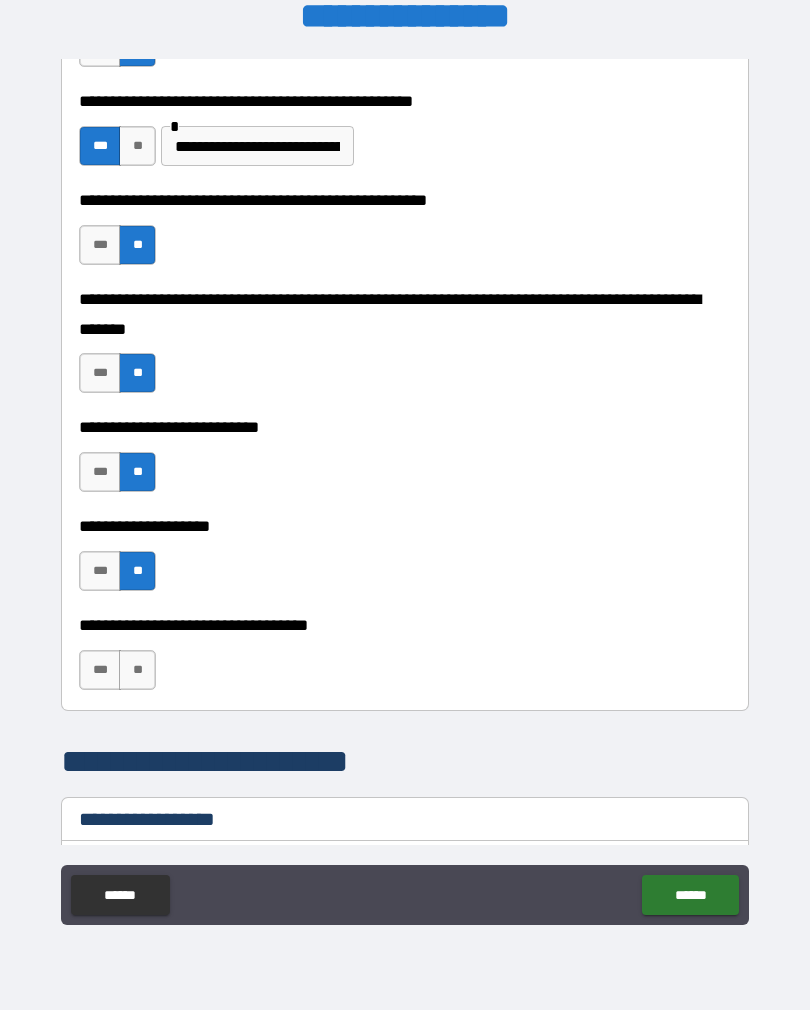 click on "***" at bounding box center (100, 670) 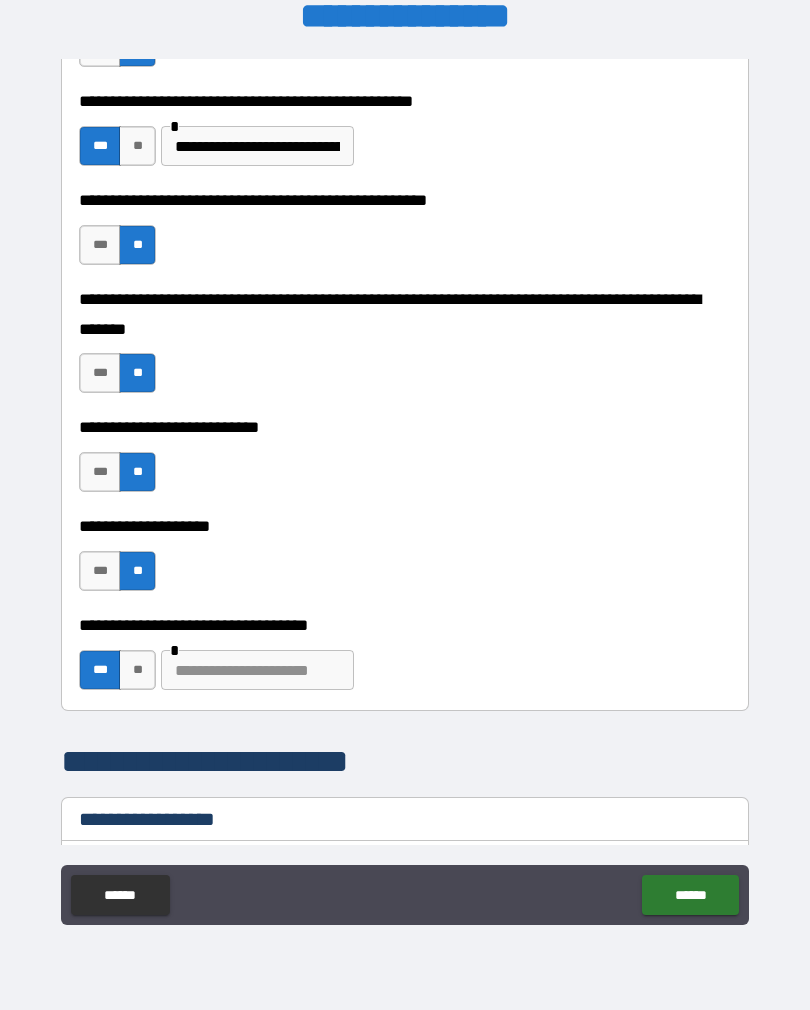 click at bounding box center [257, 670] 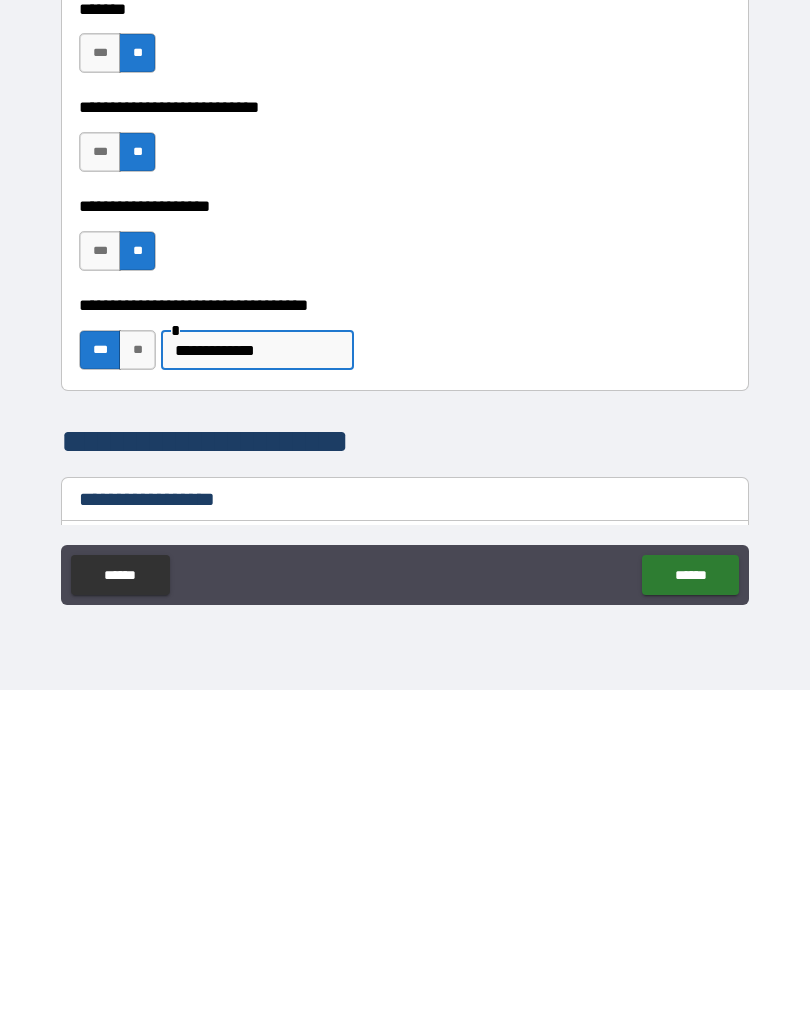 type on "**********" 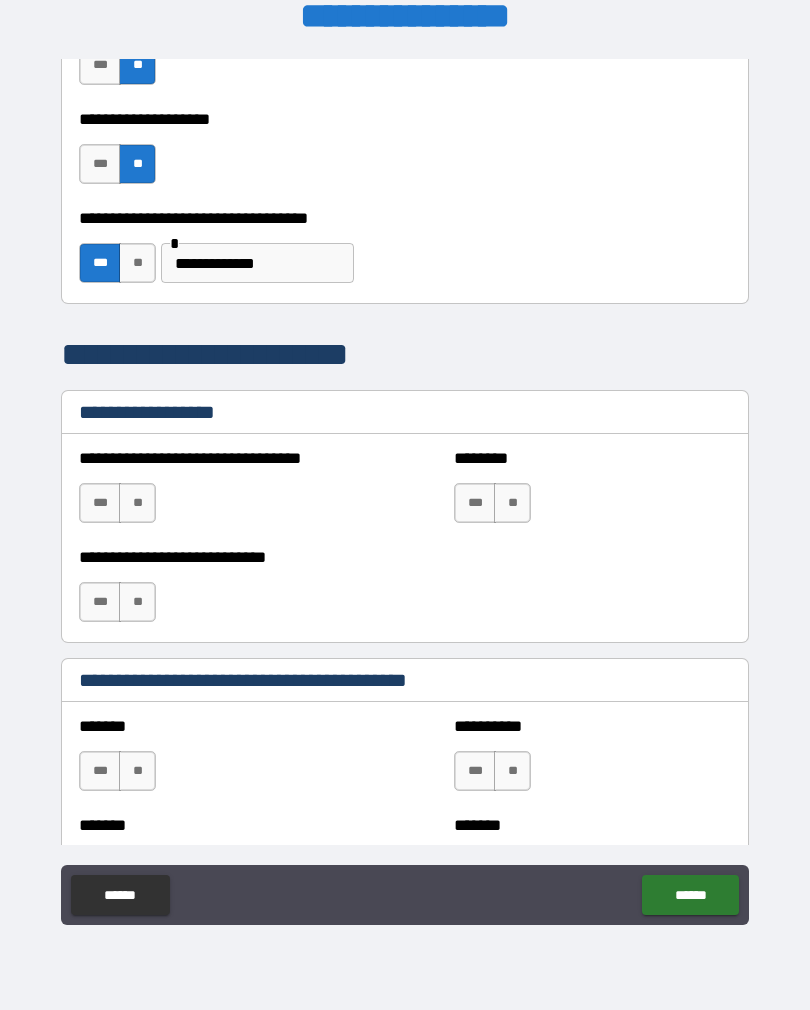 scroll, scrollTop: 1245, scrollLeft: 0, axis: vertical 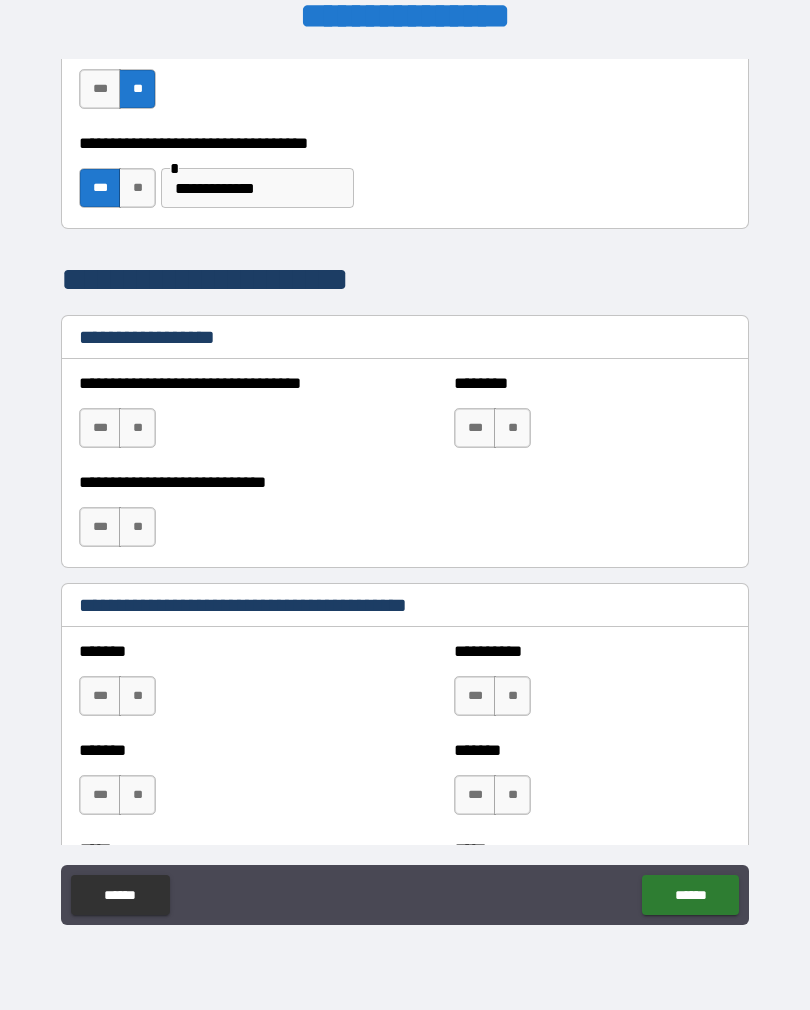 click on "**" at bounding box center (137, 428) 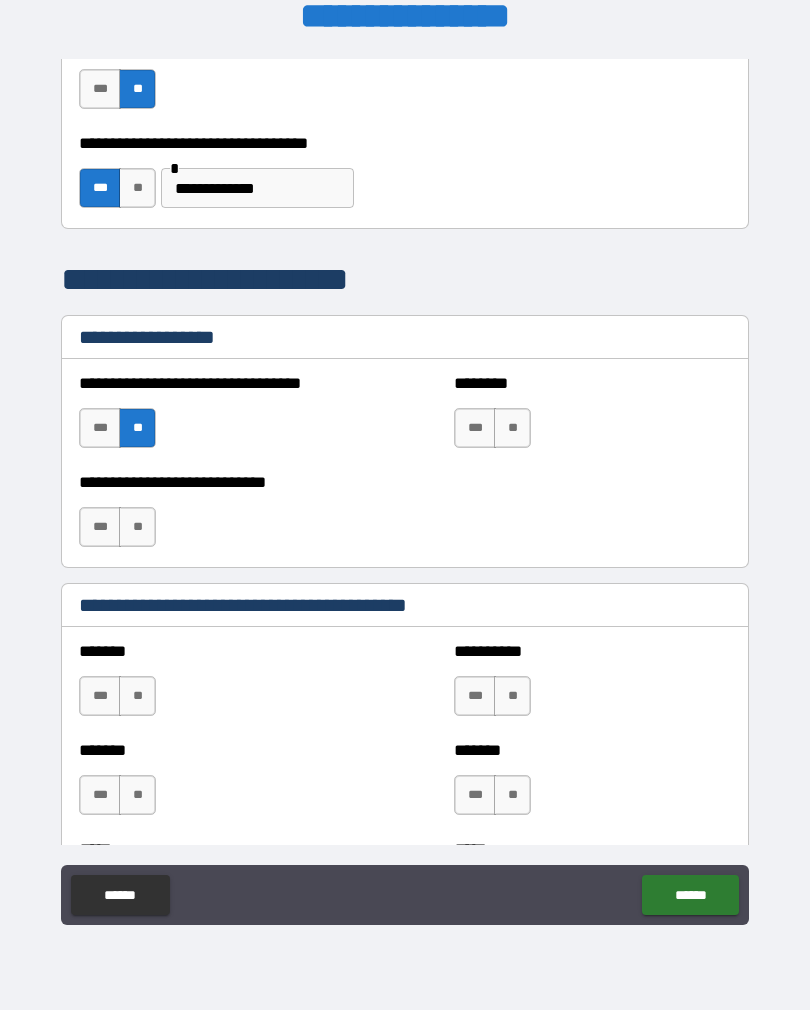 click on "**" at bounding box center (512, 428) 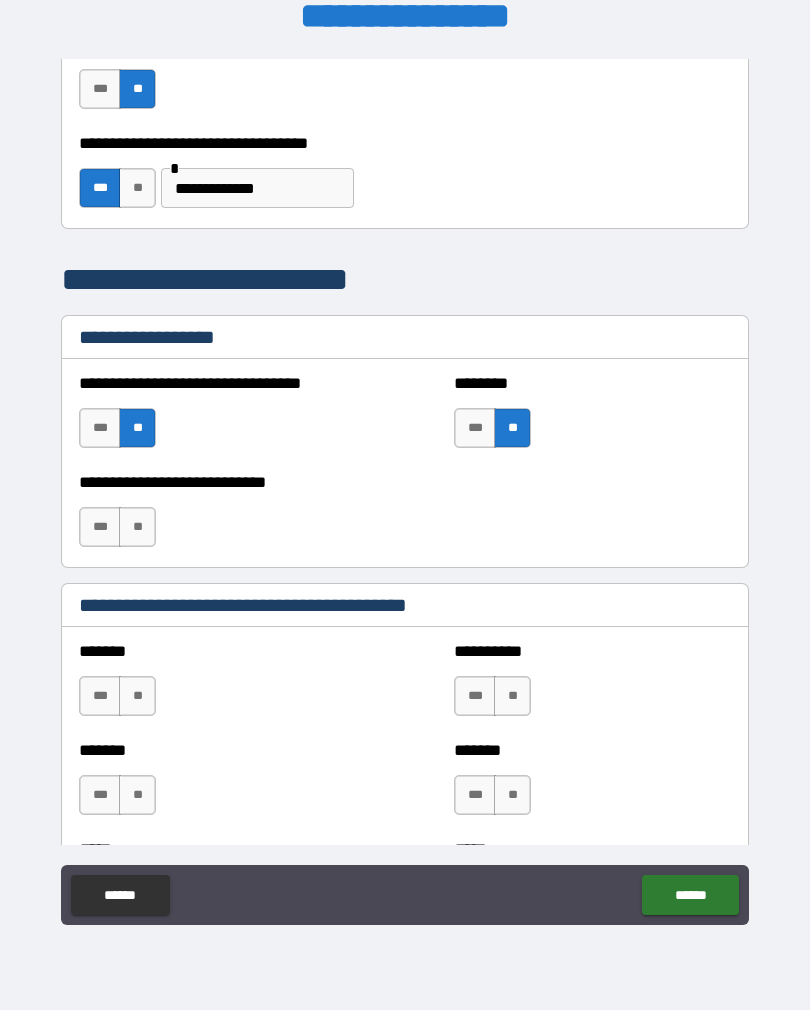 click on "**" at bounding box center (137, 527) 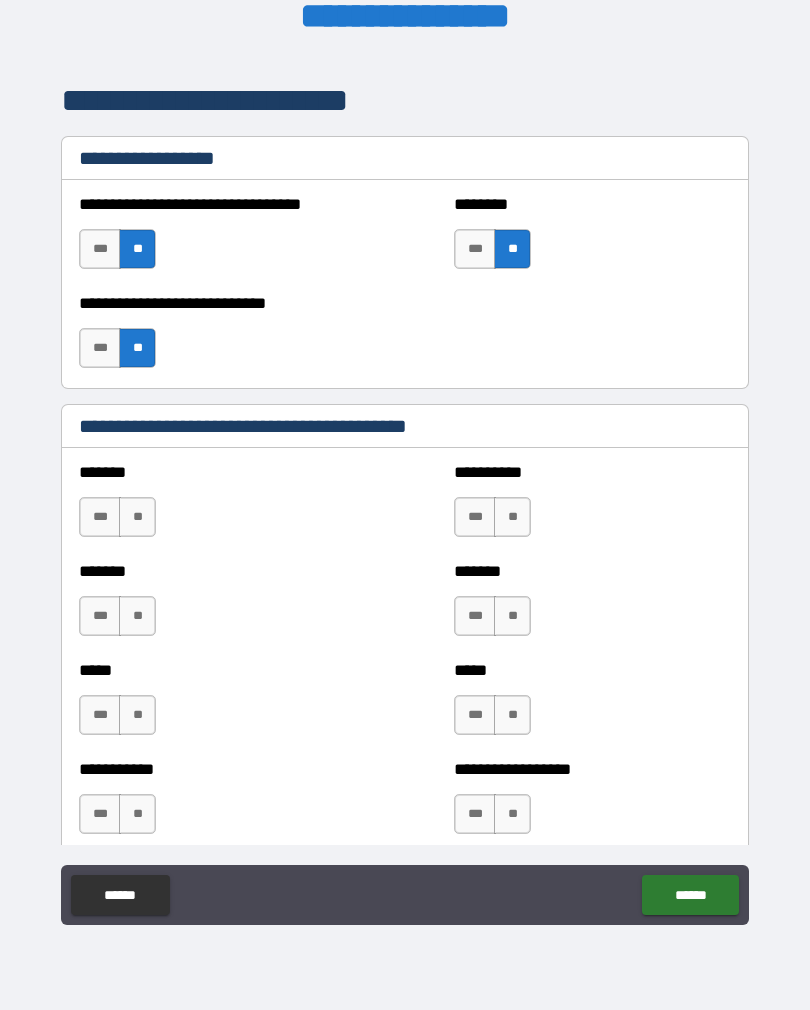 scroll, scrollTop: 1439, scrollLeft: 0, axis: vertical 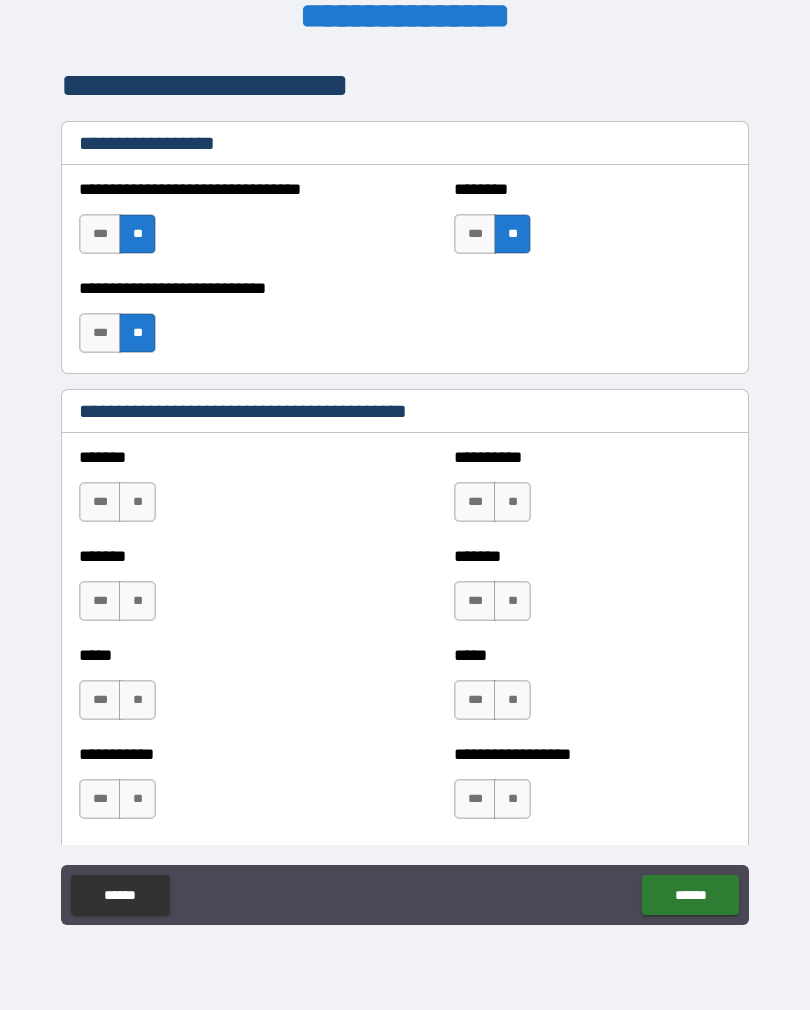 click on "**" at bounding box center (137, 502) 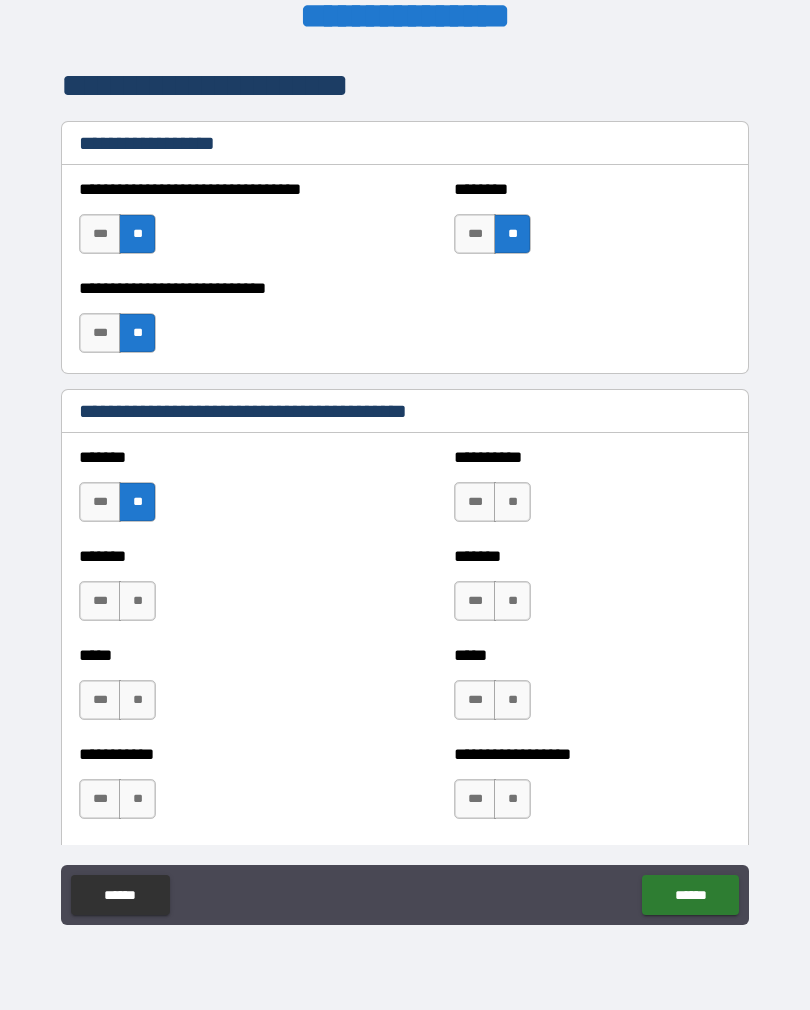 click on "**" at bounding box center [137, 601] 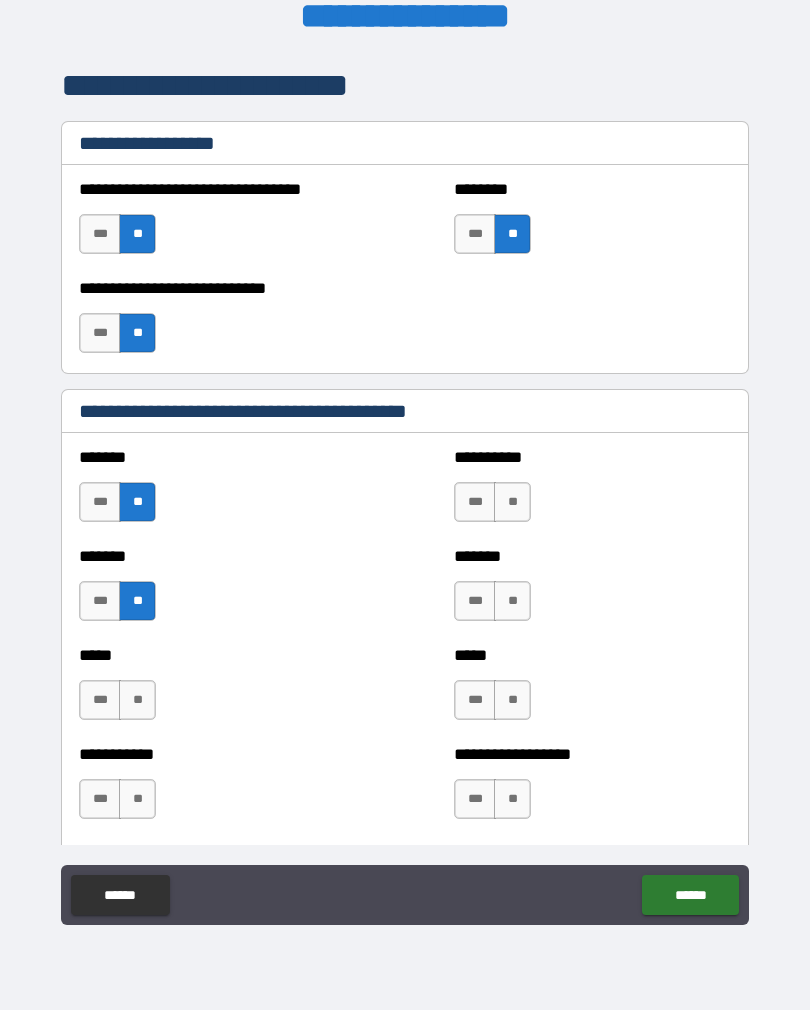 click on "**" at bounding box center (137, 700) 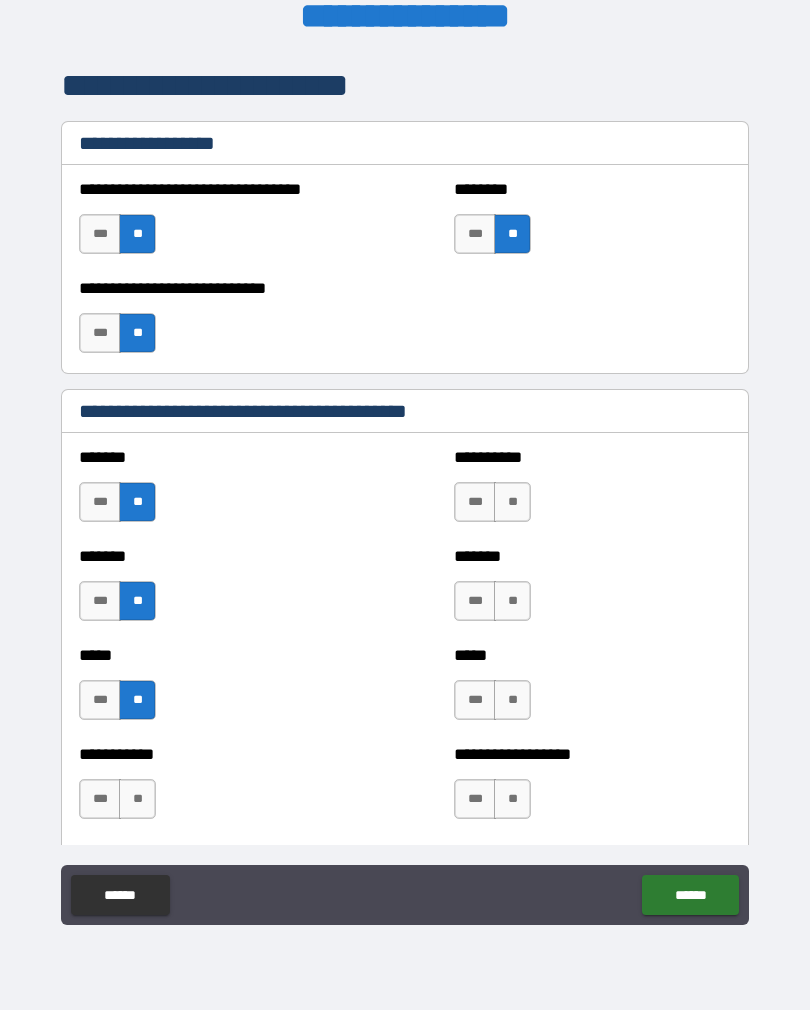 click on "**" at bounding box center [137, 799] 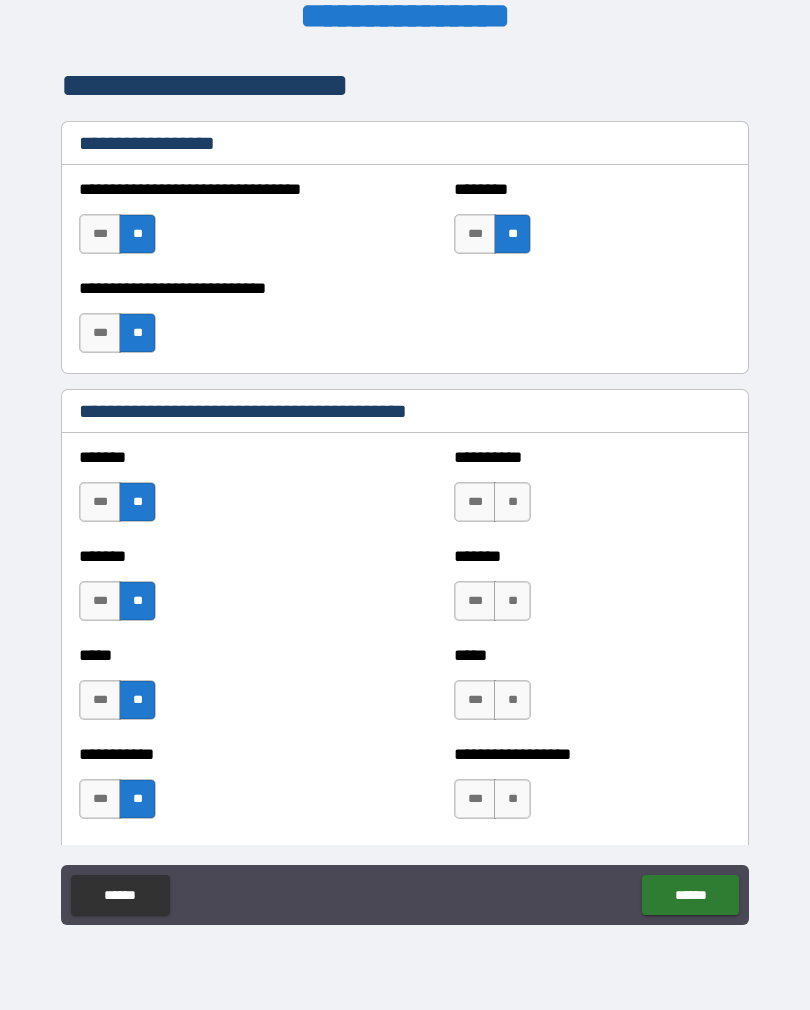 click on "**" at bounding box center [512, 502] 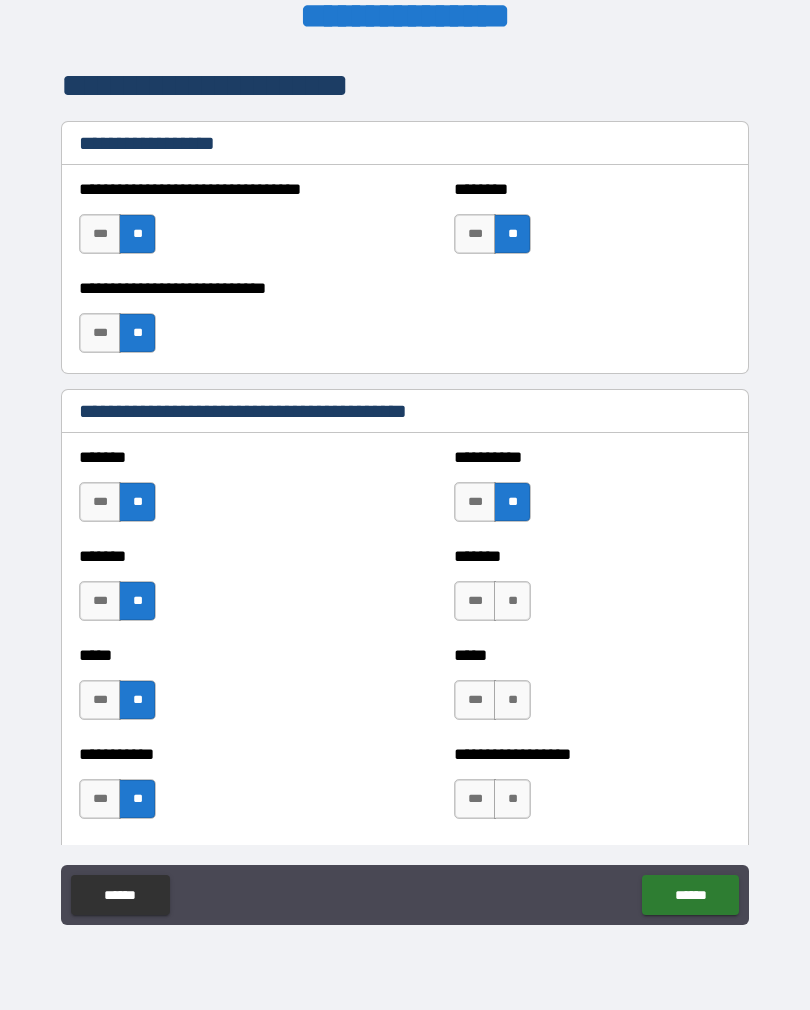 click on "**" at bounding box center (512, 601) 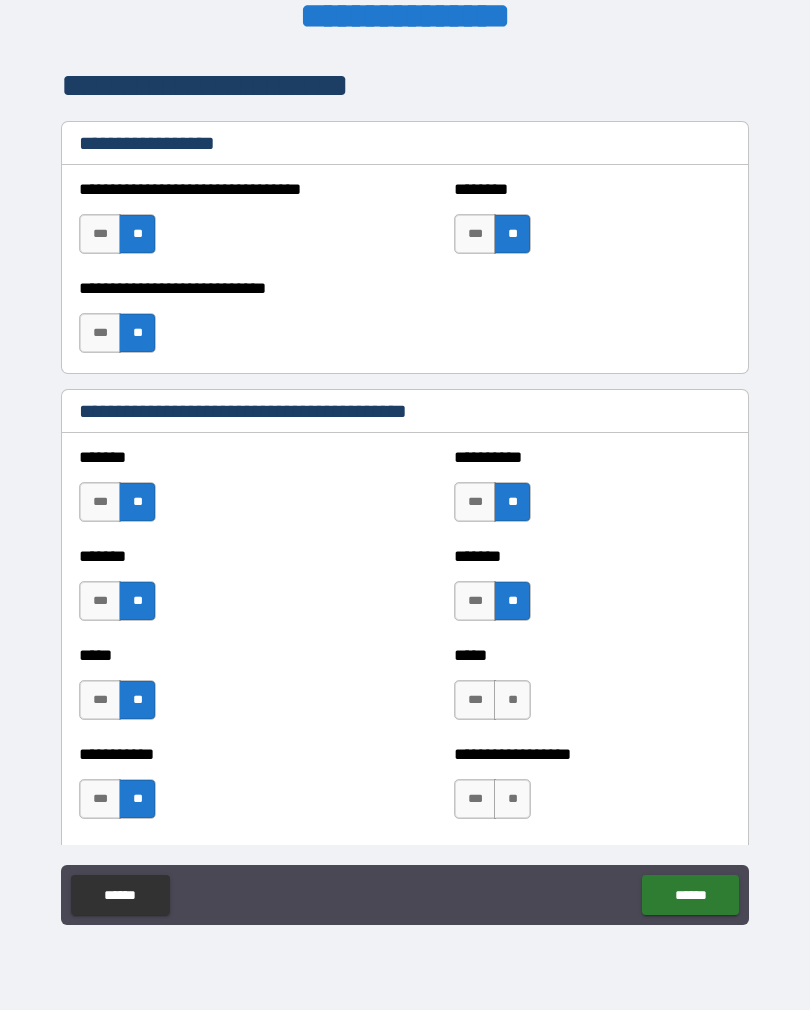 click on "**" at bounding box center (512, 700) 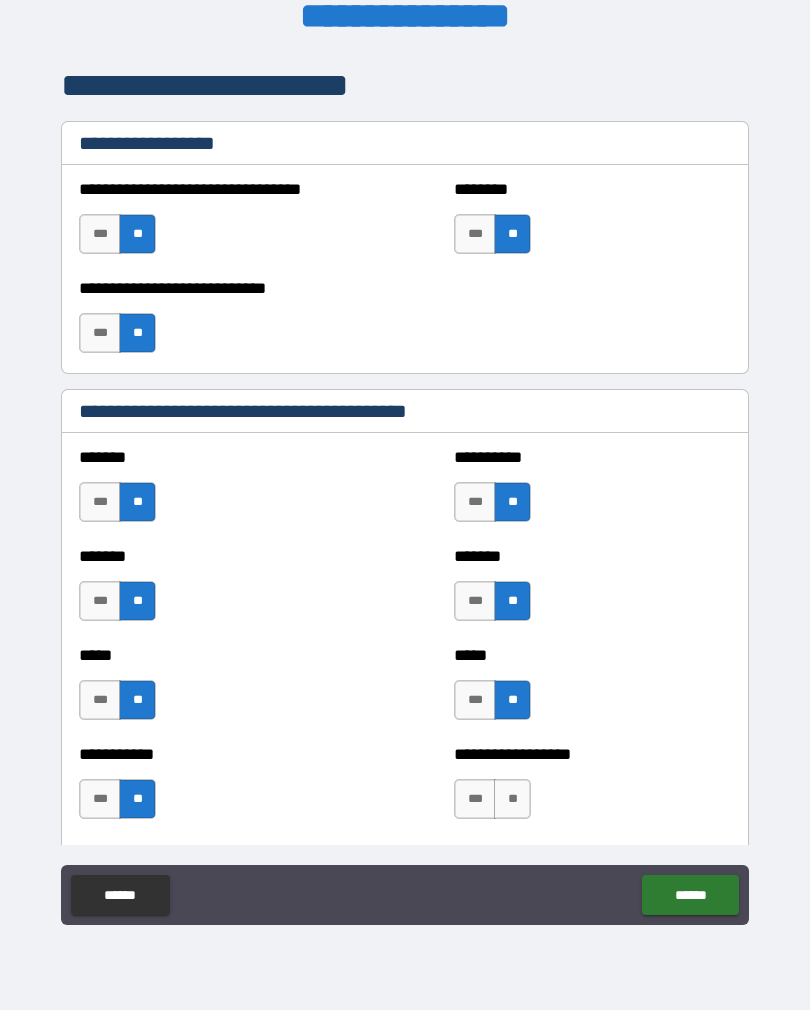 click on "**" at bounding box center [512, 799] 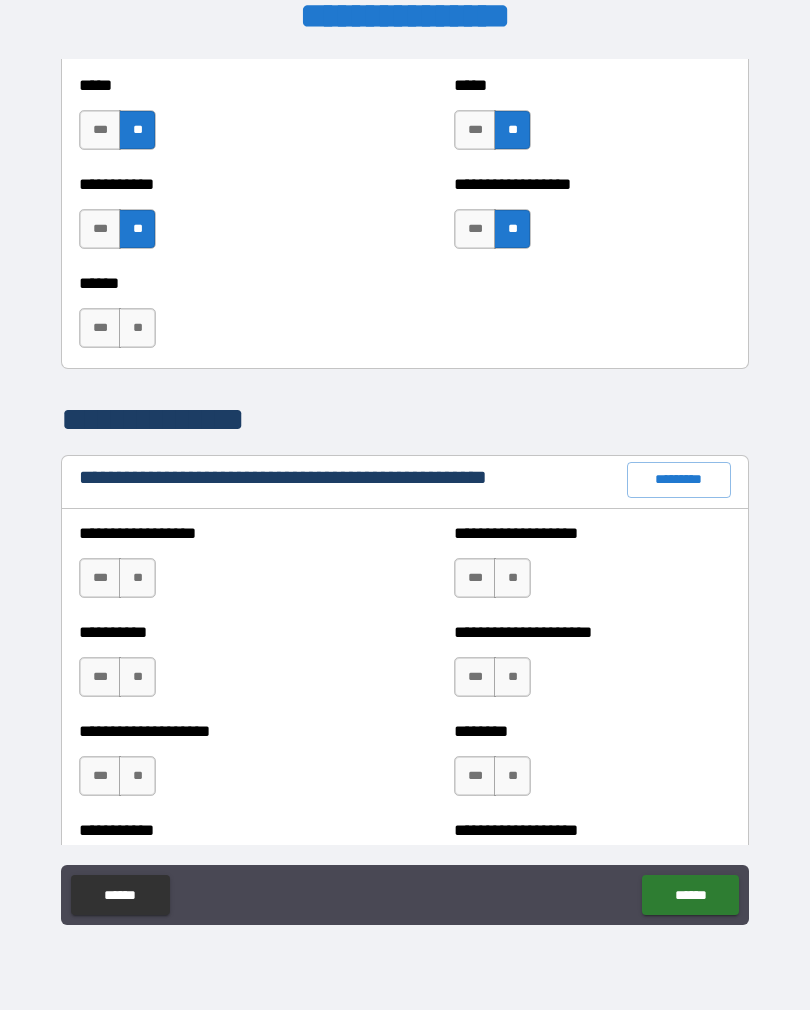 scroll, scrollTop: 1965, scrollLeft: 0, axis: vertical 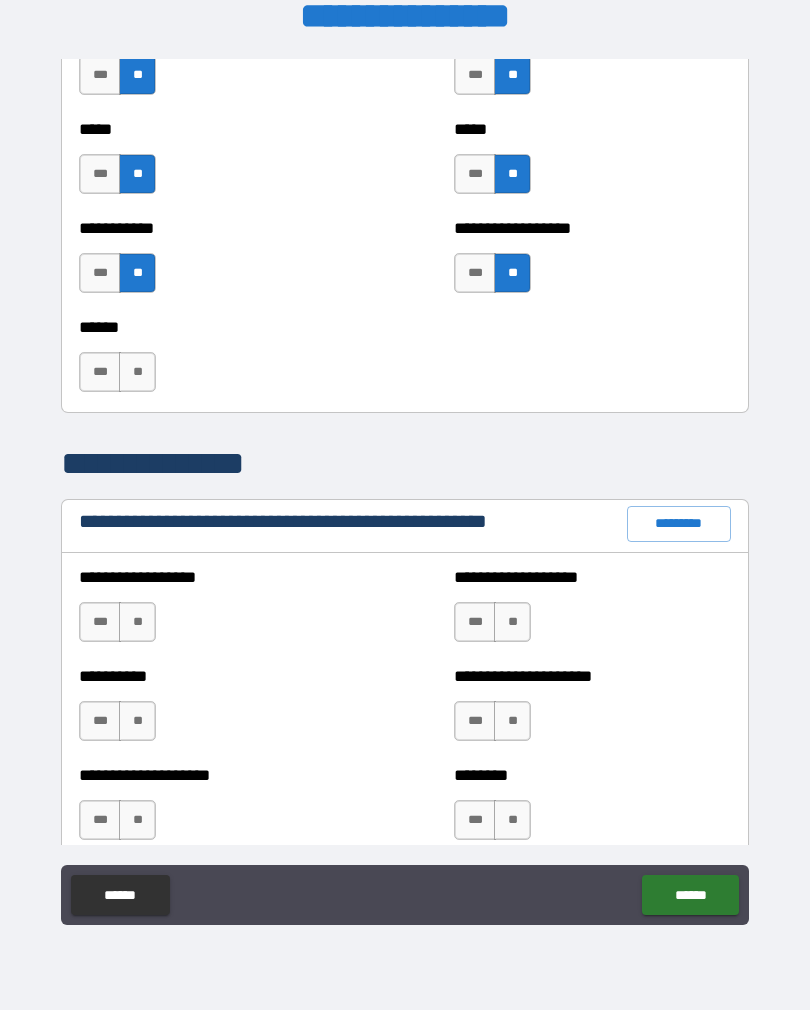 click on "**" at bounding box center [137, 372] 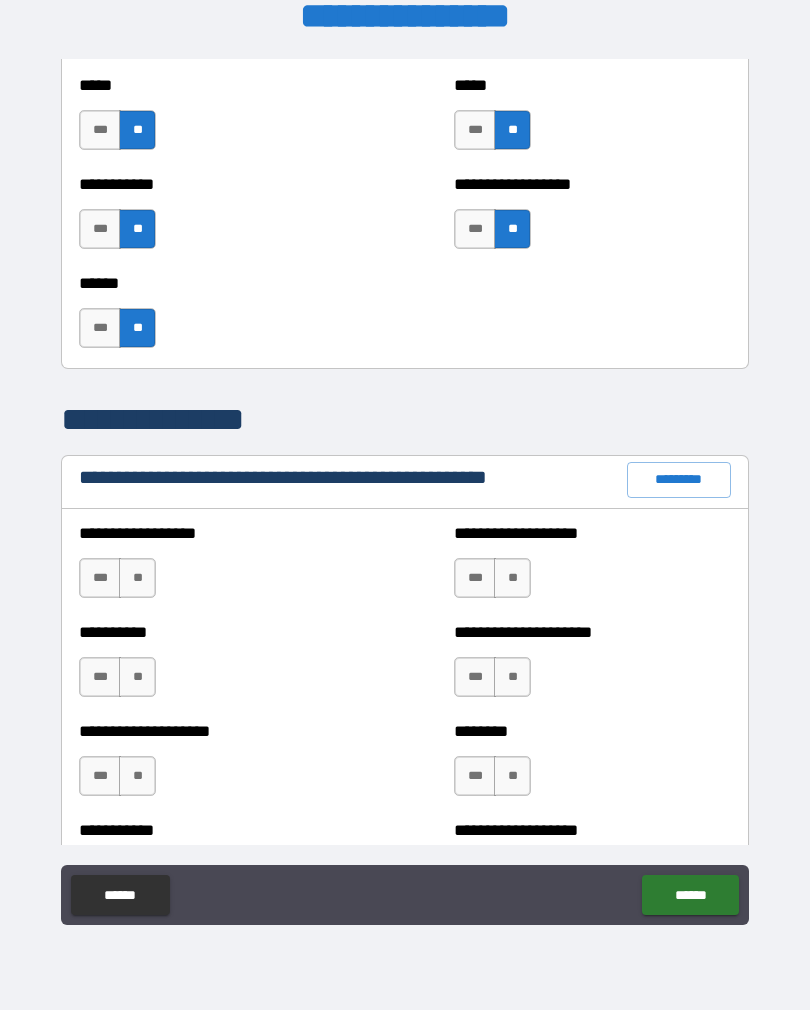 scroll, scrollTop: 2077, scrollLeft: 0, axis: vertical 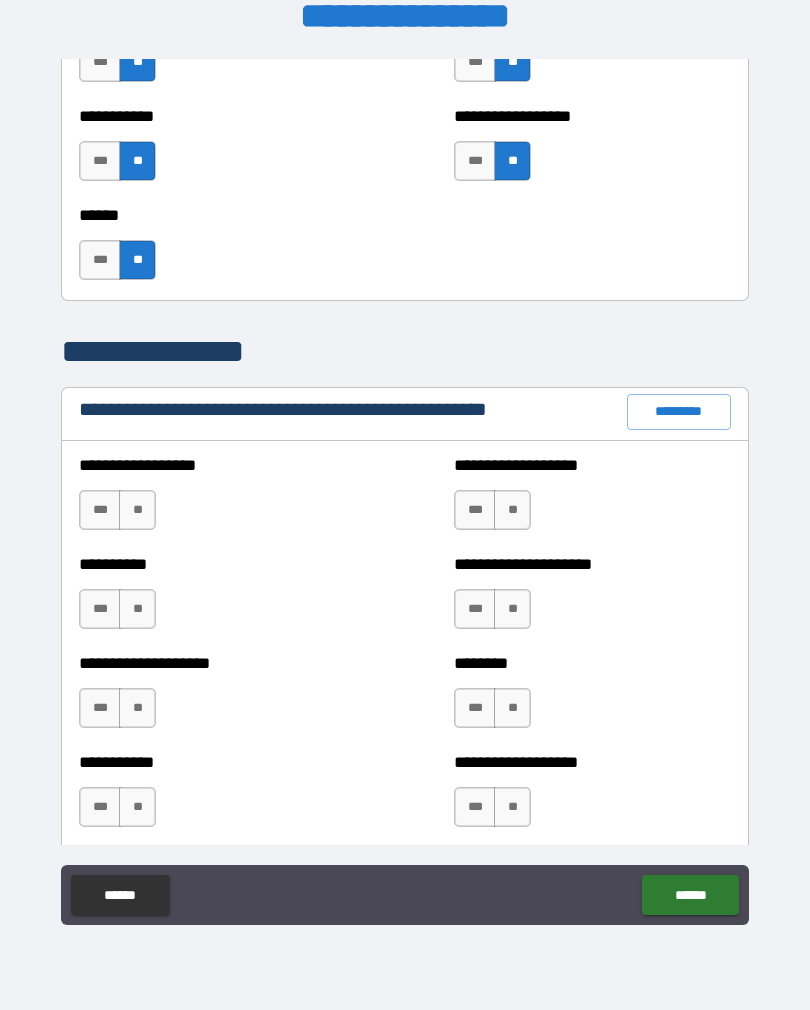 click on "**" at bounding box center [137, 510] 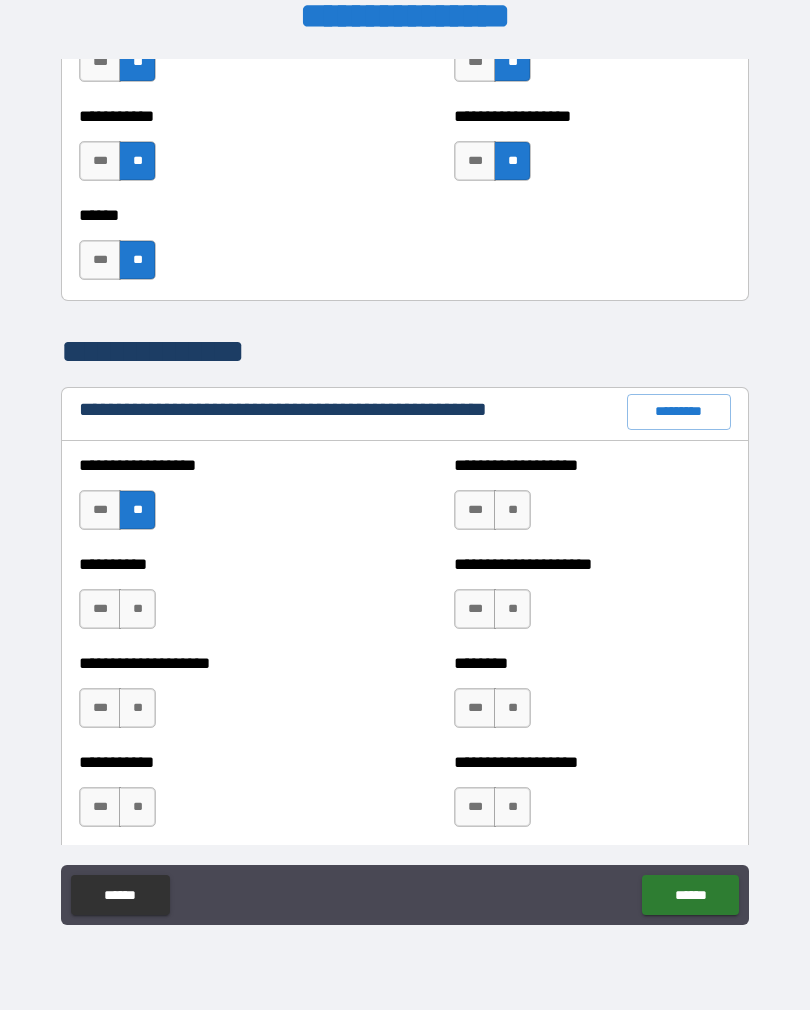 click on "**" at bounding box center (137, 609) 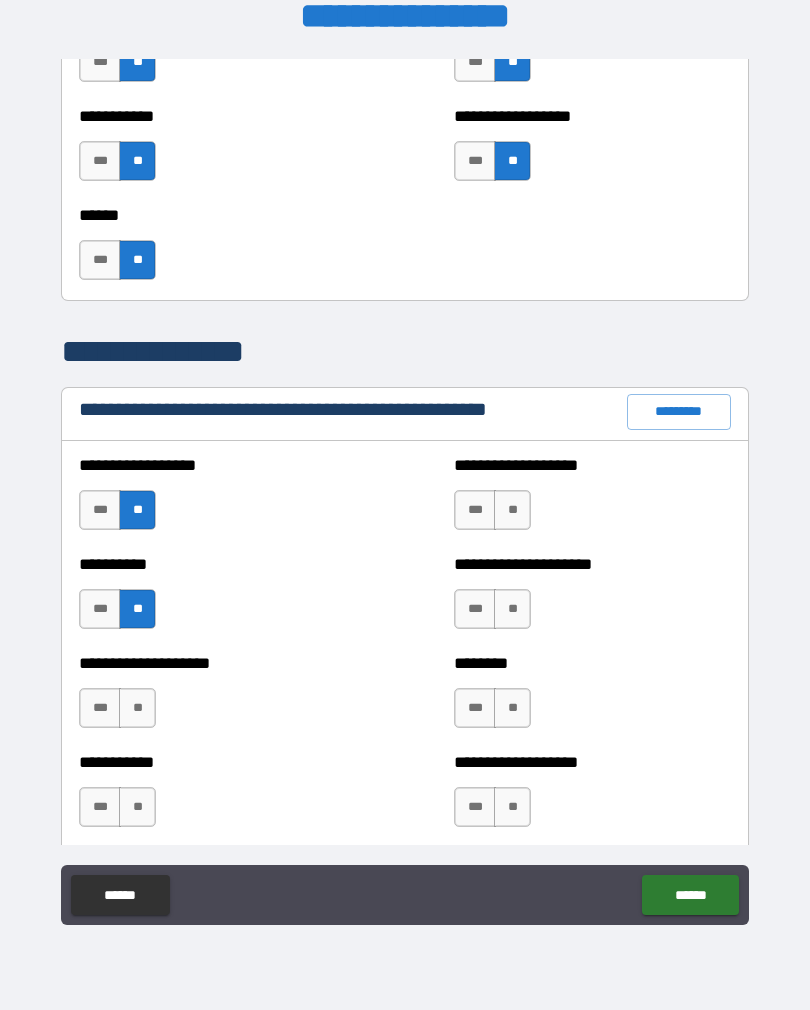 click on "**" at bounding box center [137, 708] 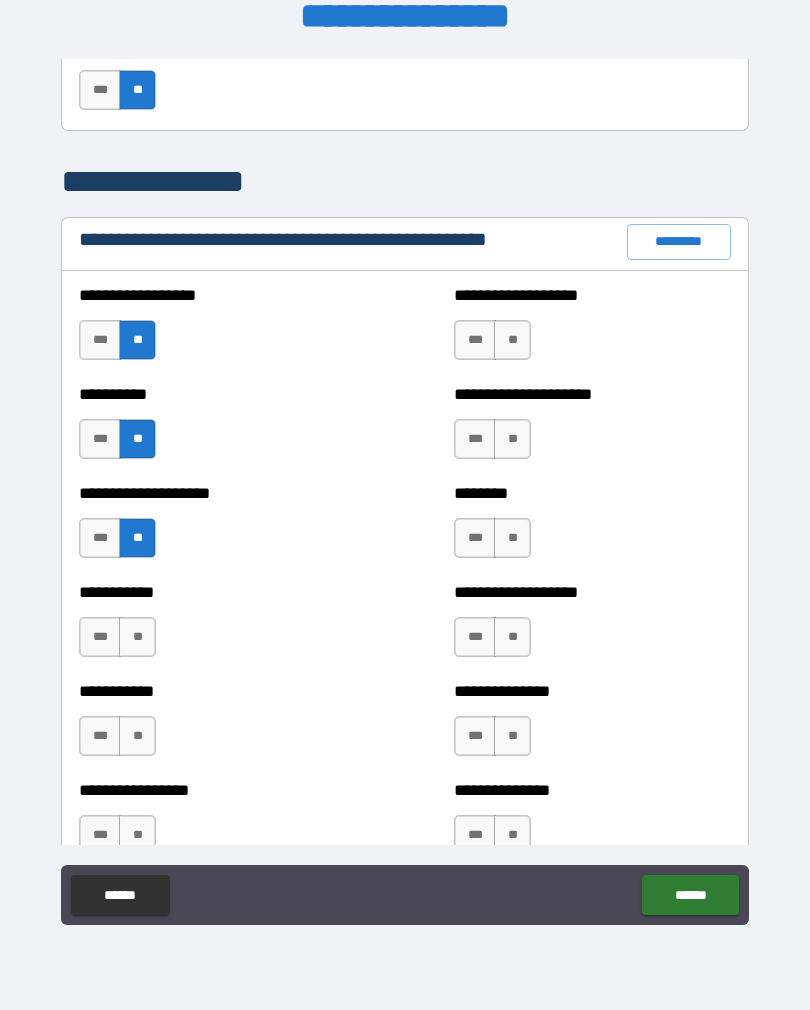 scroll, scrollTop: 2249, scrollLeft: 0, axis: vertical 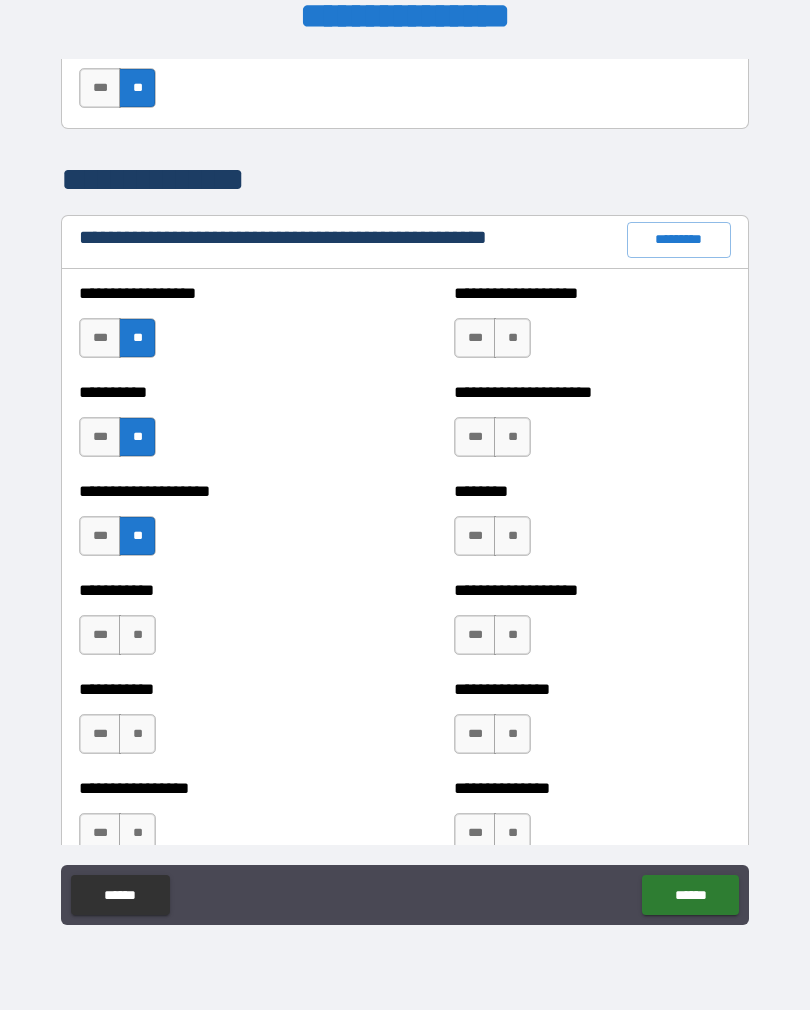 click on "**" at bounding box center [137, 635] 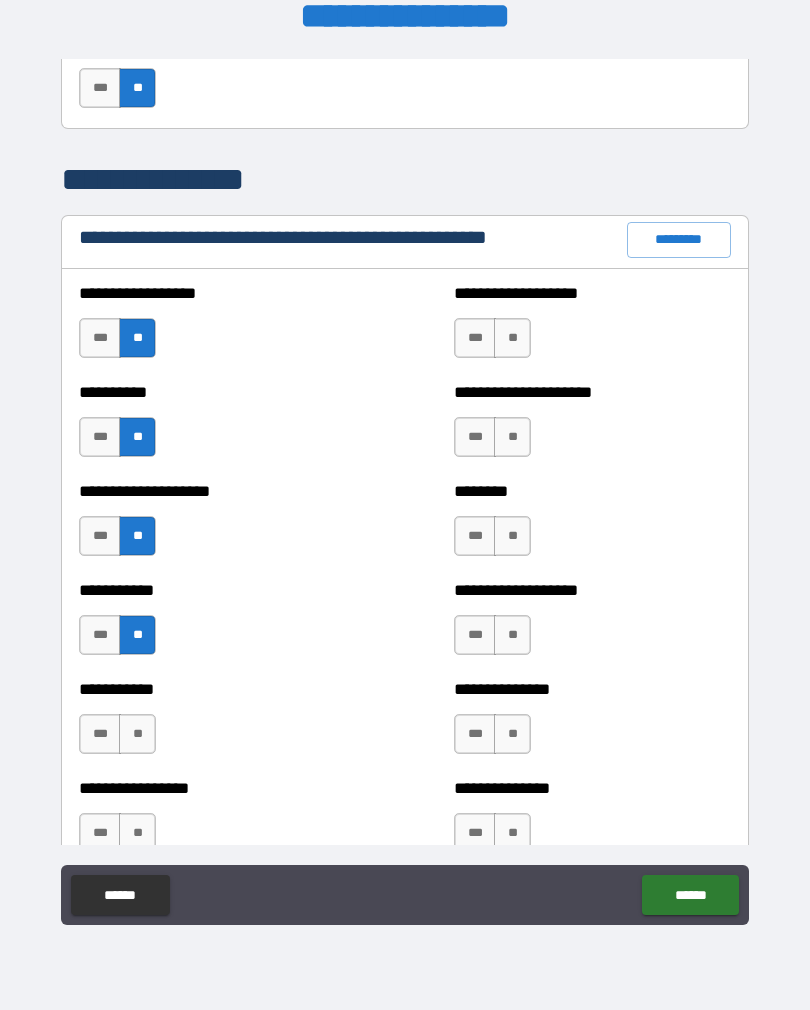 click on "**" at bounding box center [137, 734] 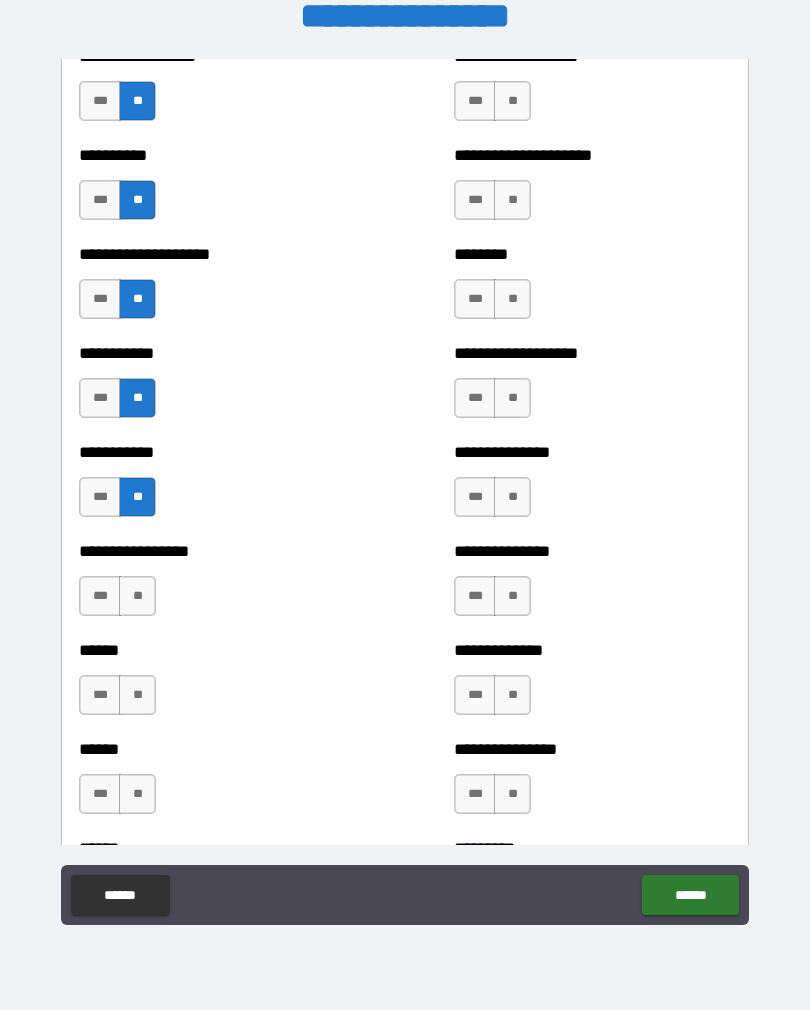scroll, scrollTop: 2506, scrollLeft: 0, axis: vertical 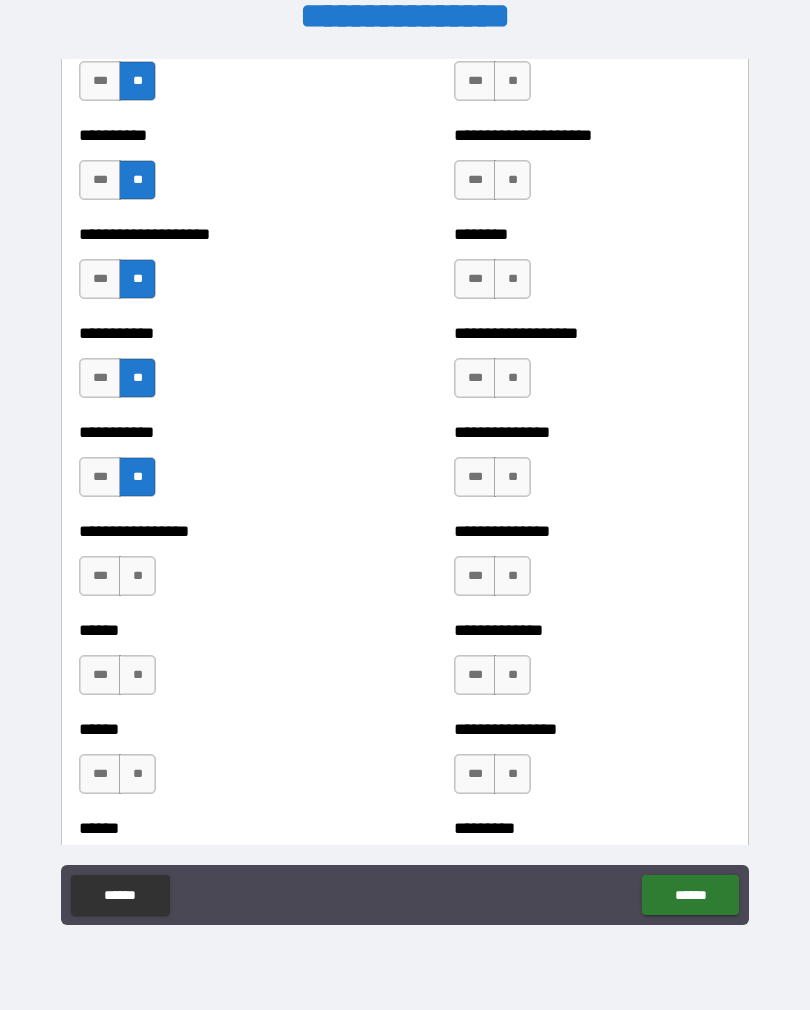 click on "**" at bounding box center [137, 576] 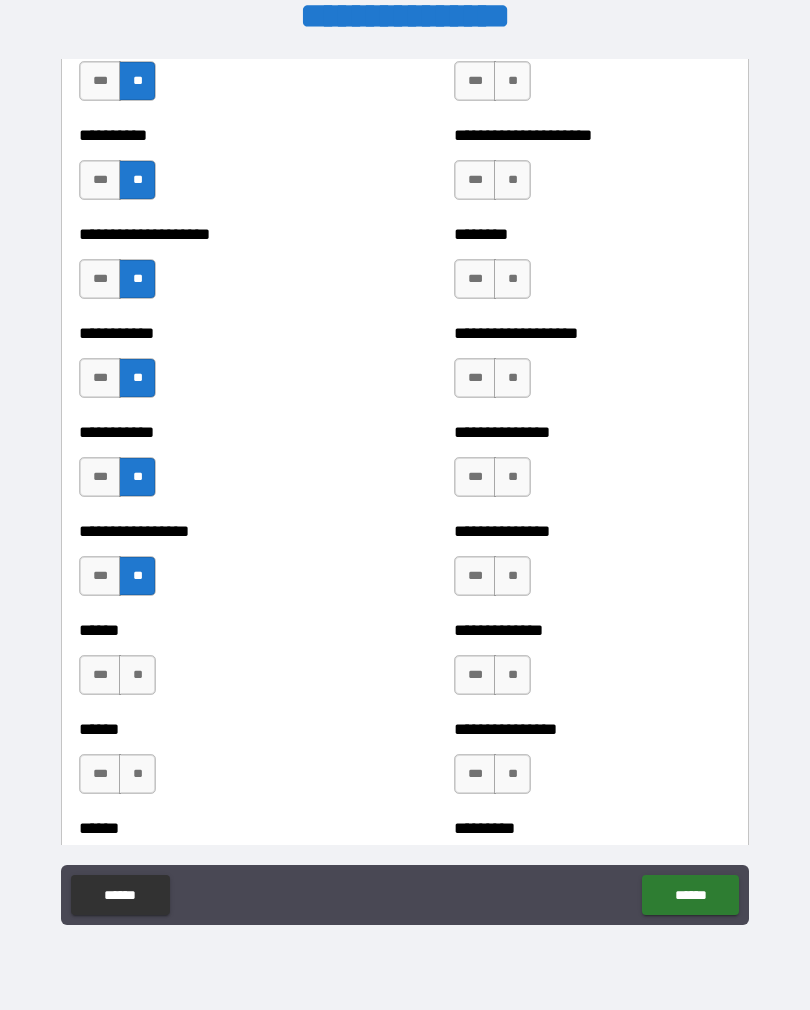 click on "**" at bounding box center [137, 675] 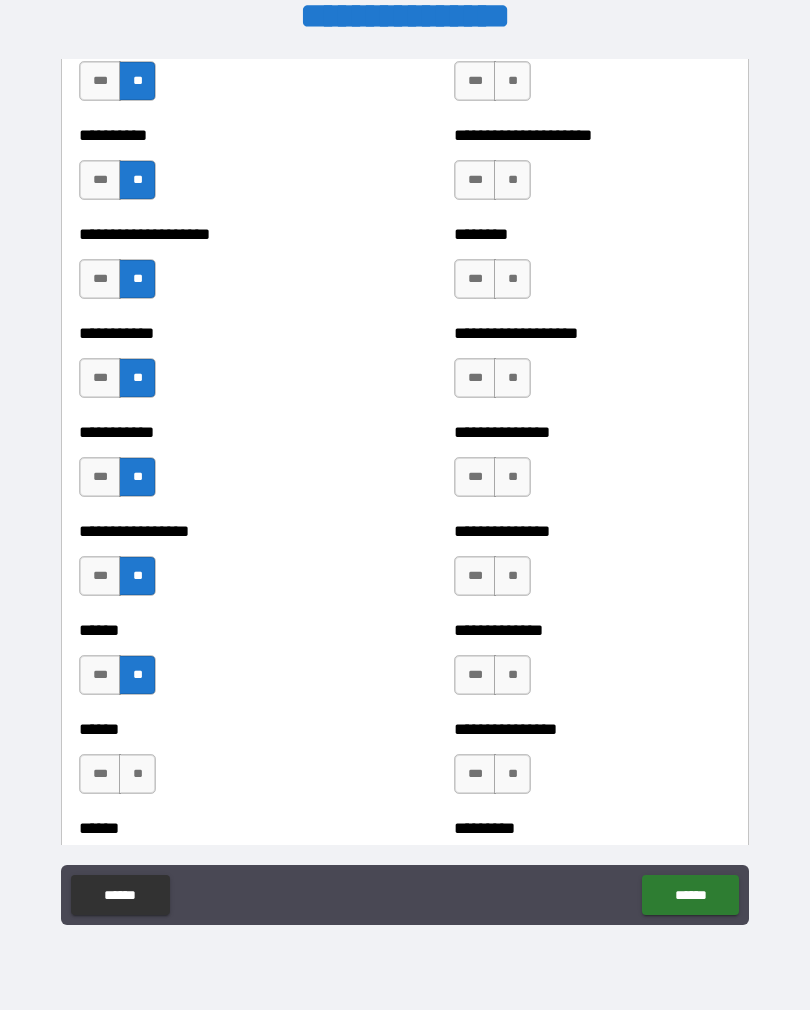 click on "**" at bounding box center (137, 774) 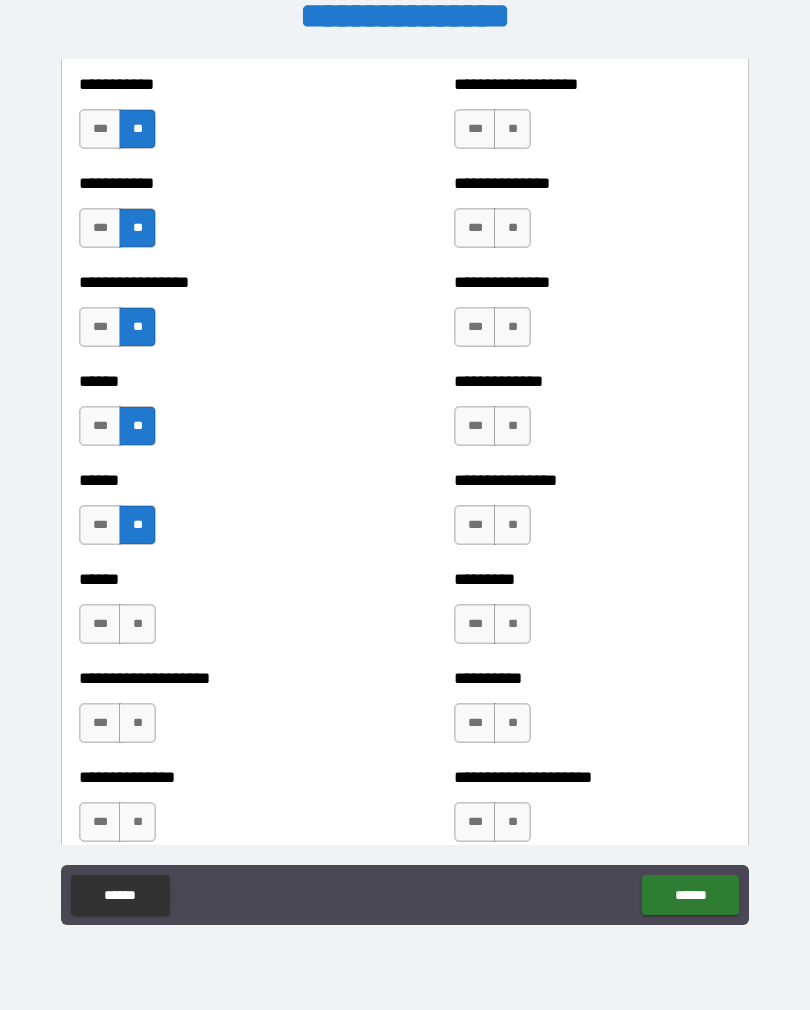 scroll, scrollTop: 2762, scrollLeft: 0, axis: vertical 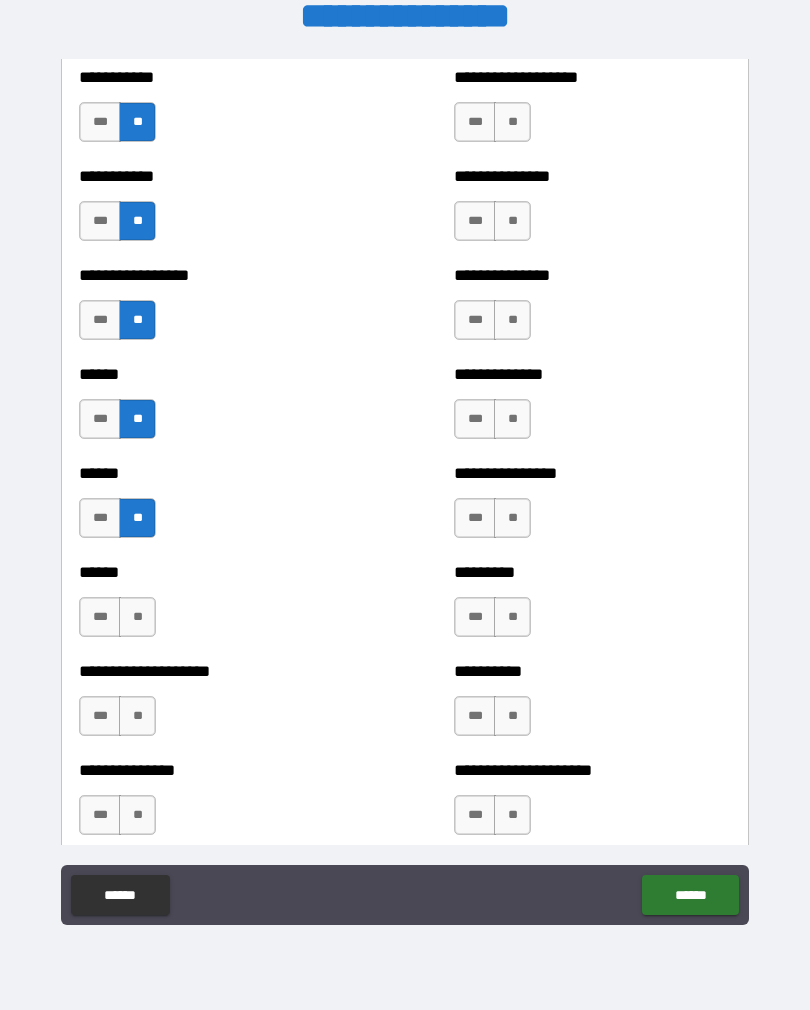 click on "**" at bounding box center [137, 617] 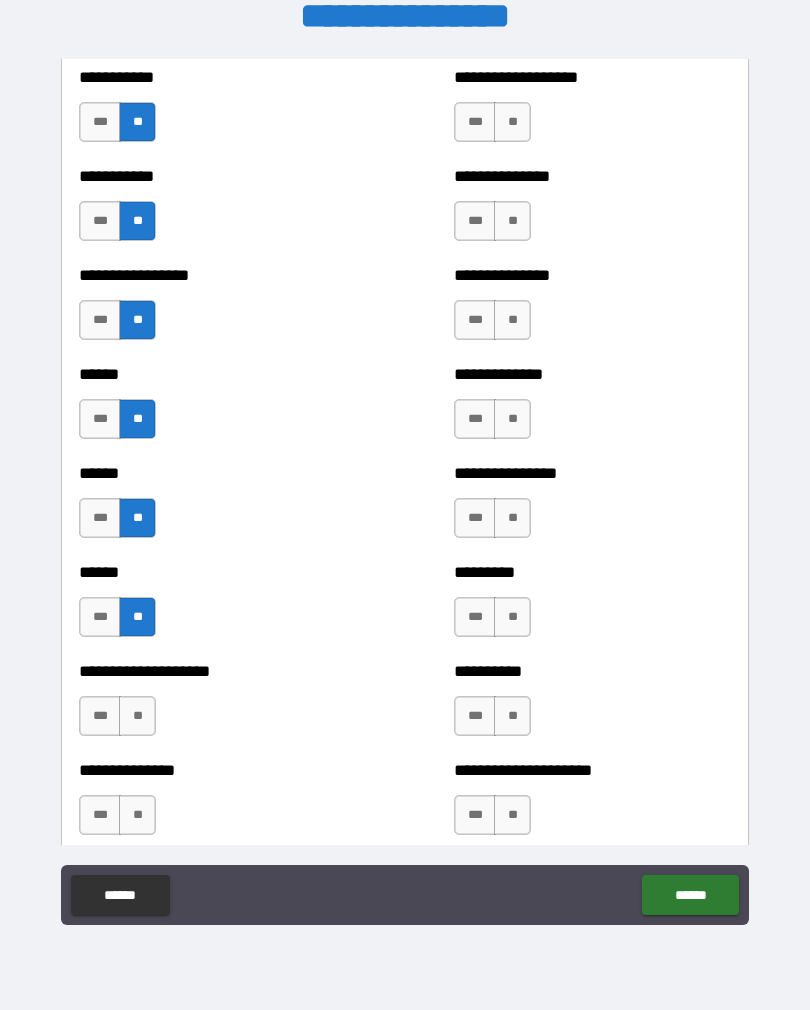 click on "**" at bounding box center (137, 716) 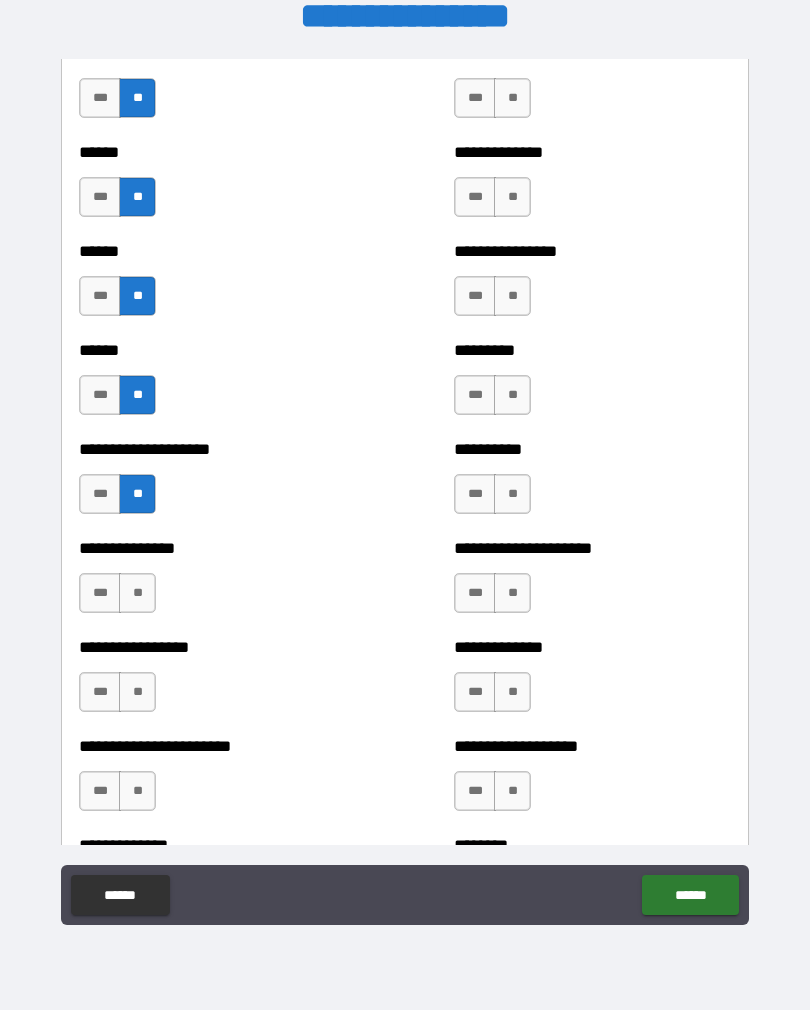 scroll, scrollTop: 3001, scrollLeft: 0, axis: vertical 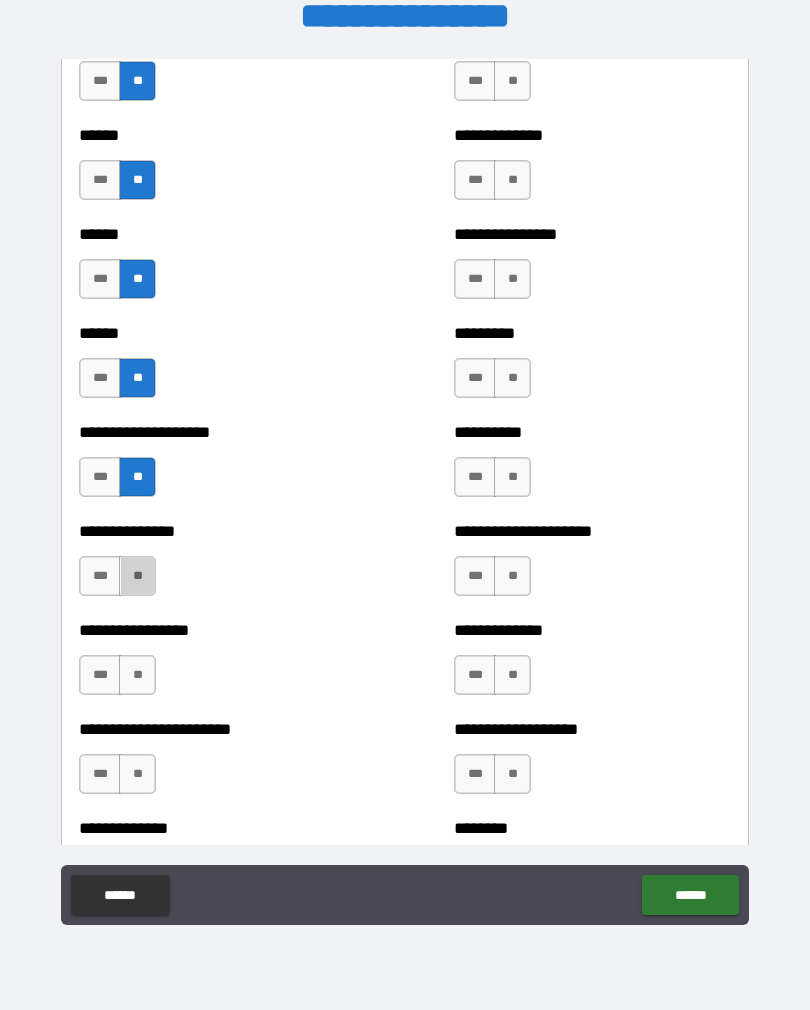 click on "**" at bounding box center [137, 576] 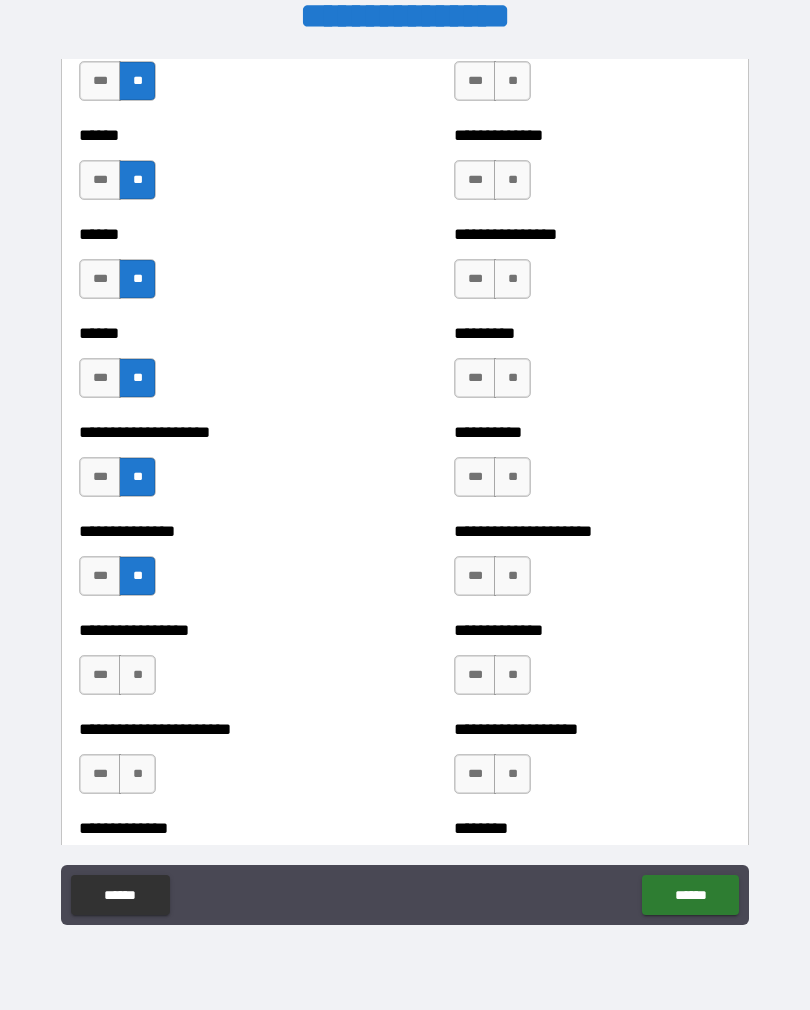 click on "**" at bounding box center (137, 675) 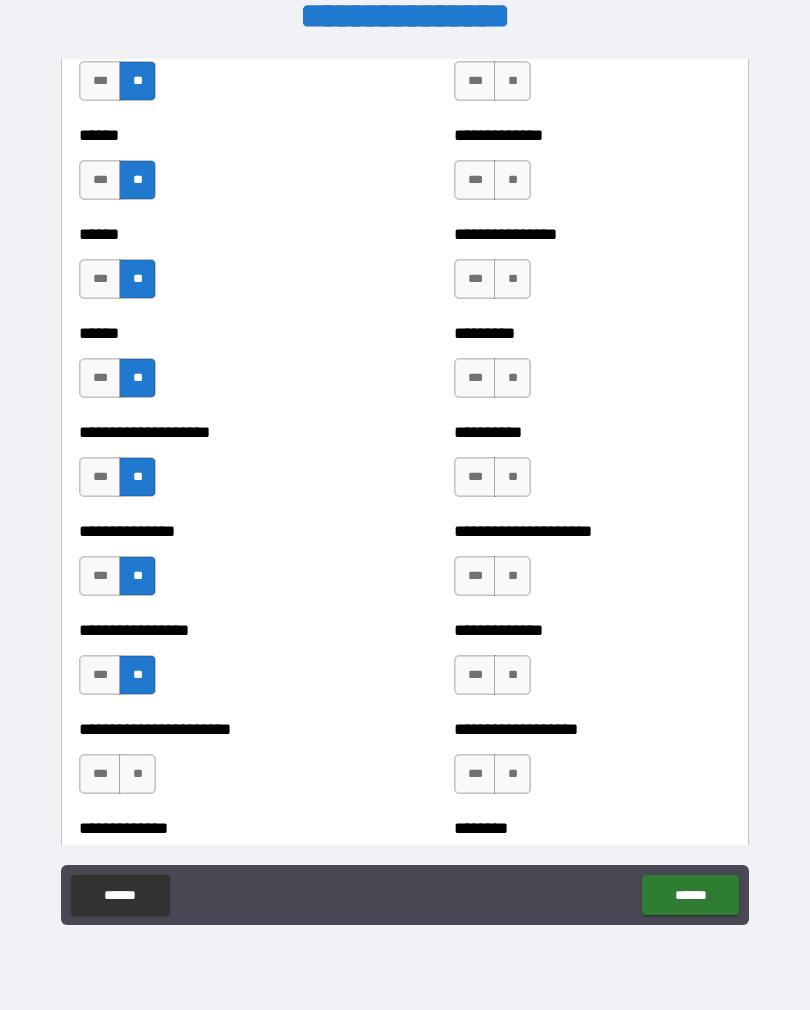 click on "**" at bounding box center (137, 774) 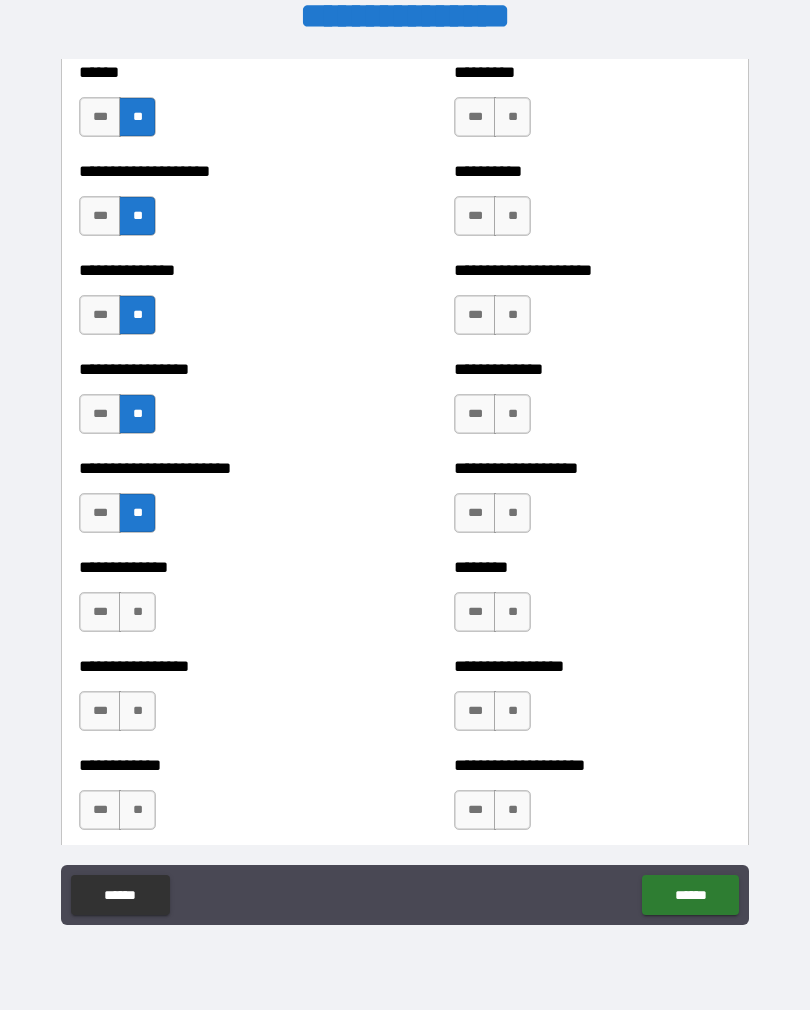 scroll, scrollTop: 3264, scrollLeft: 0, axis: vertical 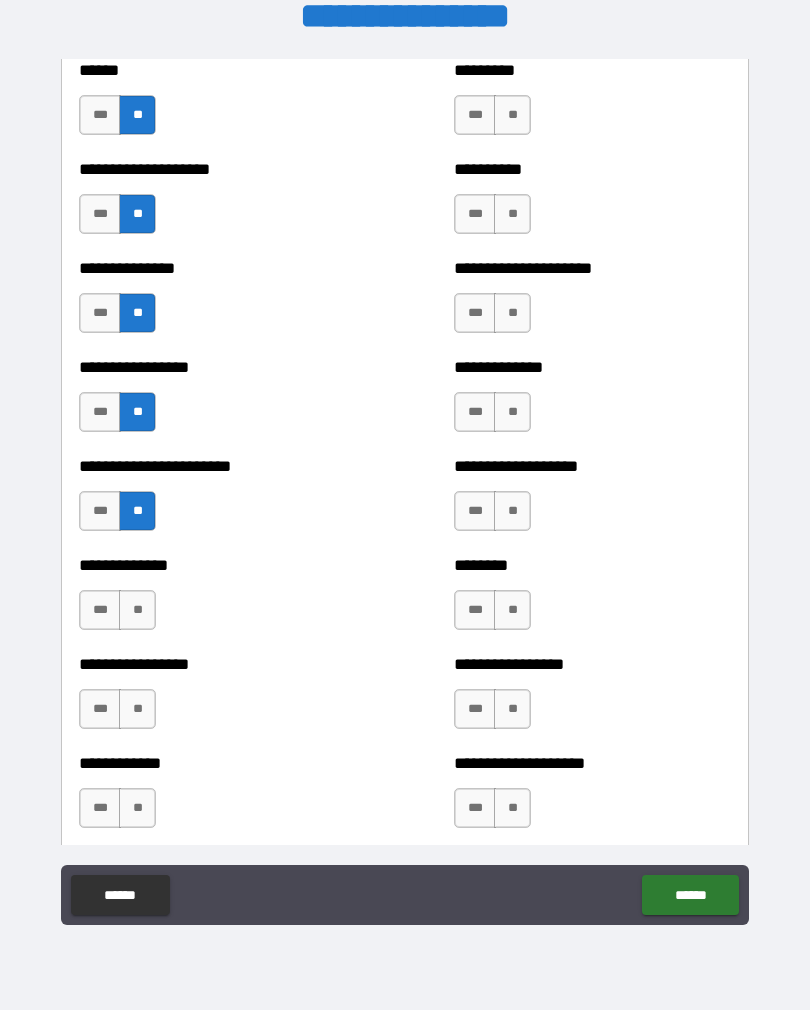 click on "**" at bounding box center (137, 610) 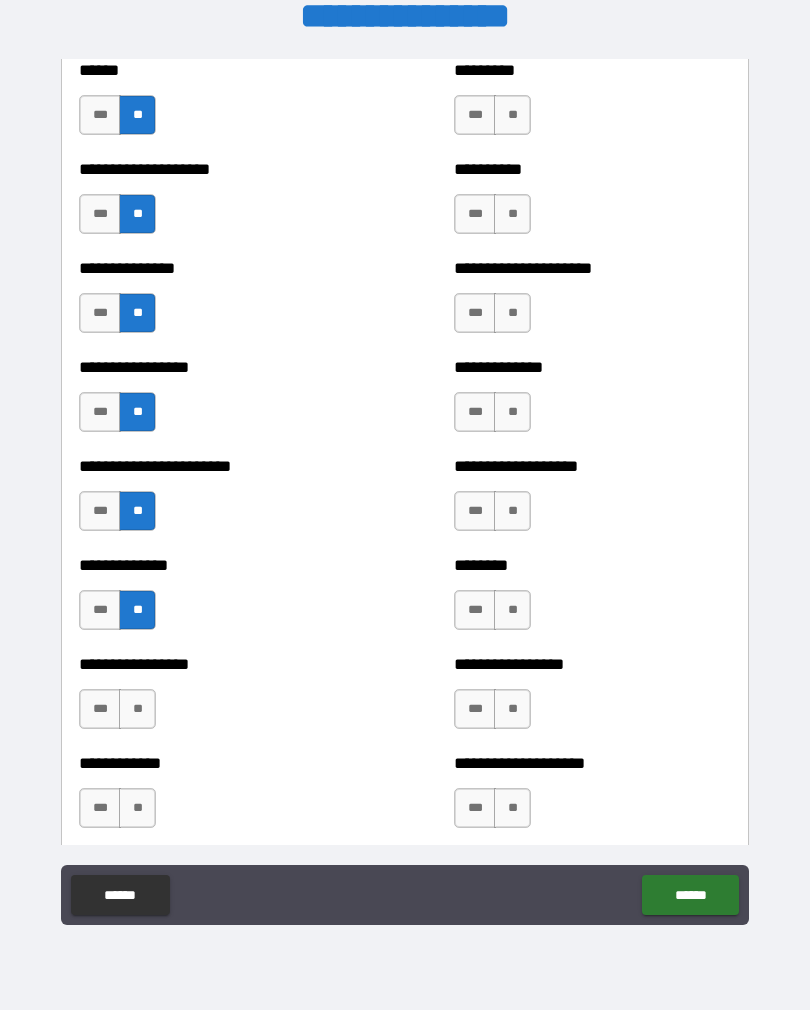 click on "**" at bounding box center (137, 709) 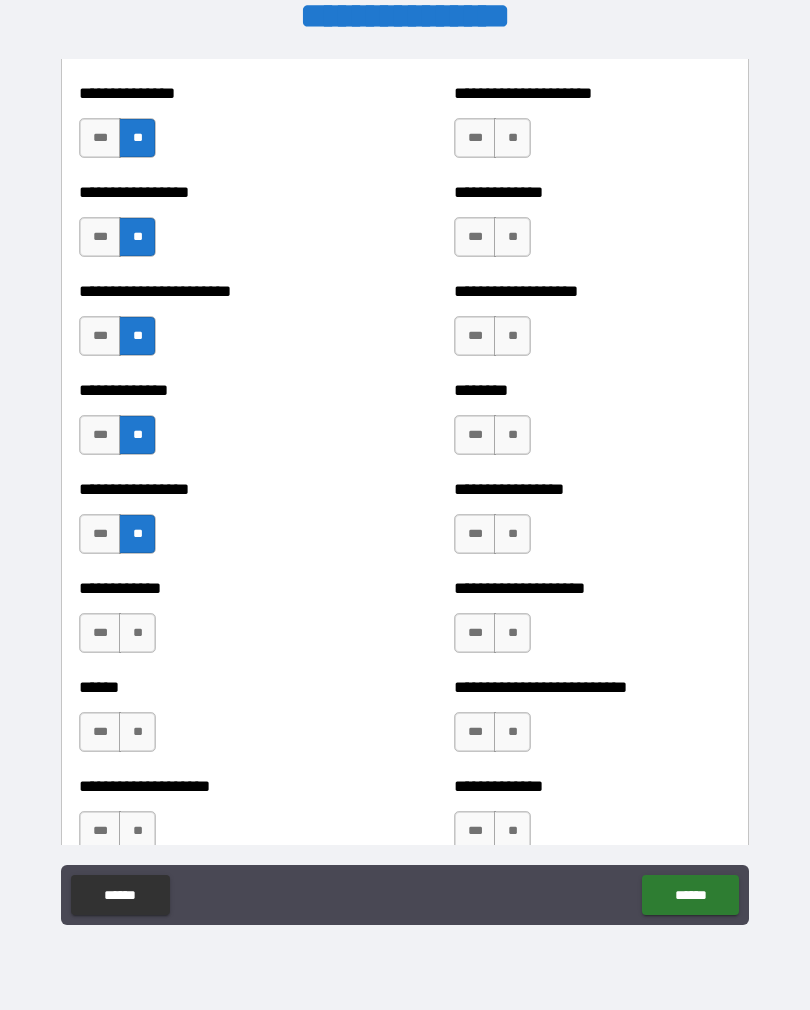 scroll, scrollTop: 3446, scrollLeft: 0, axis: vertical 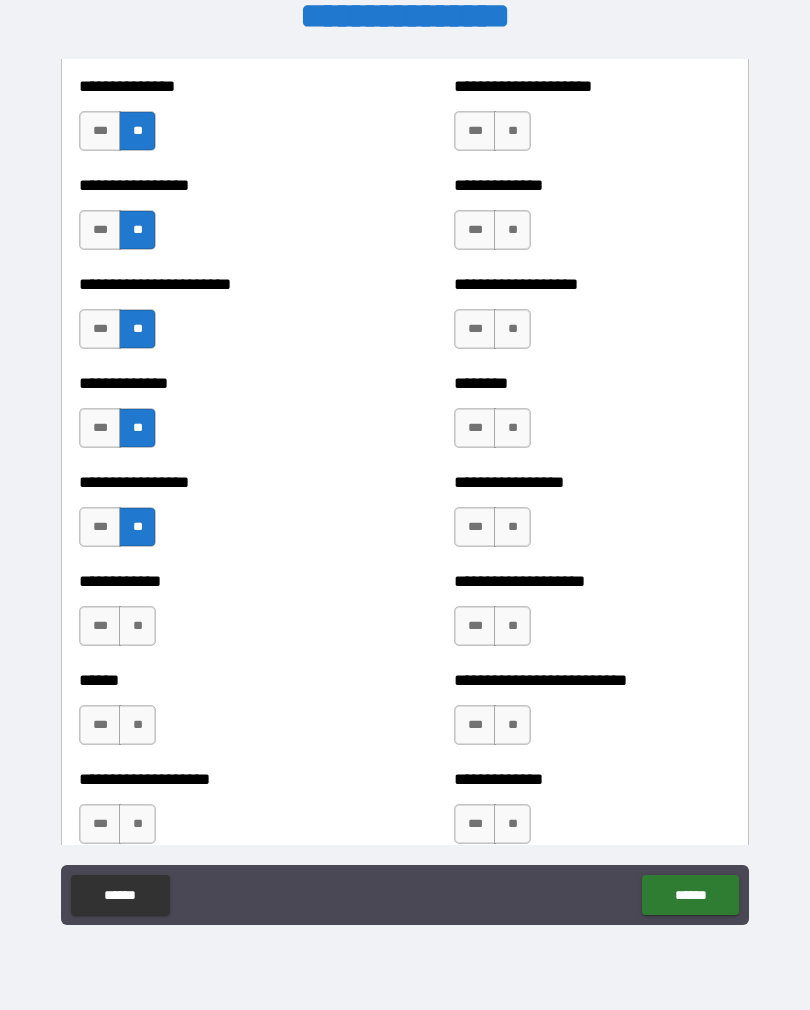 click on "**" at bounding box center (137, 626) 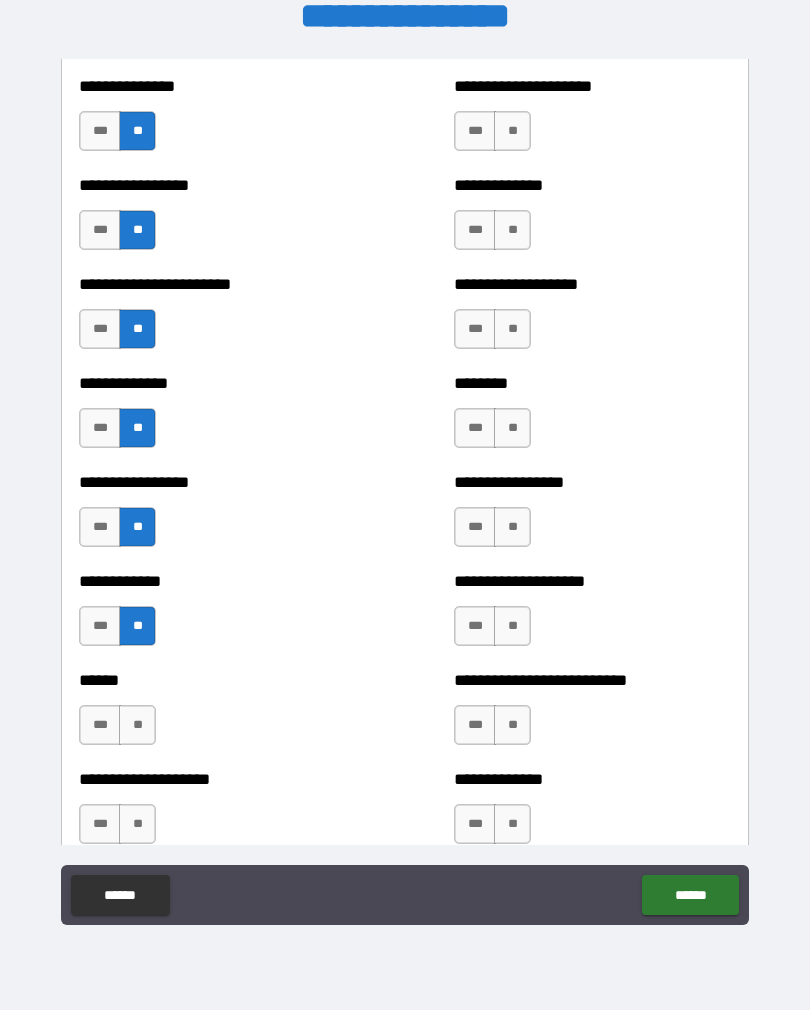 click on "**" at bounding box center [137, 725] 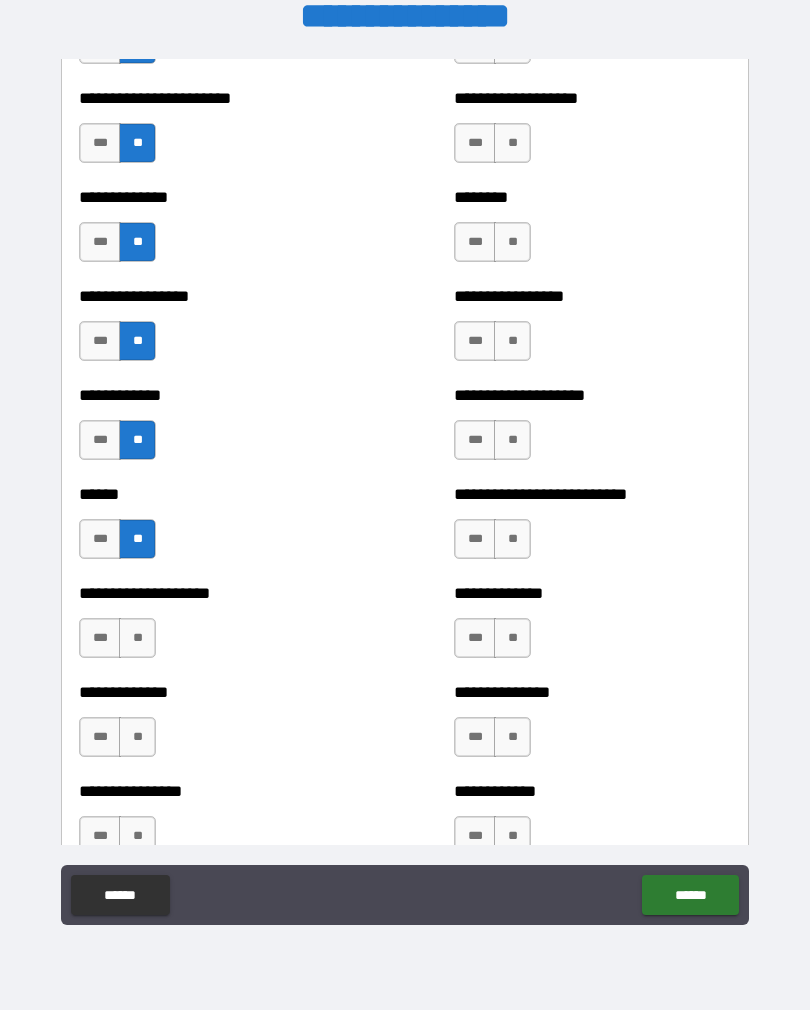 scroll, scrollTop: 3642, scrollLeft: 0, axis: vertical 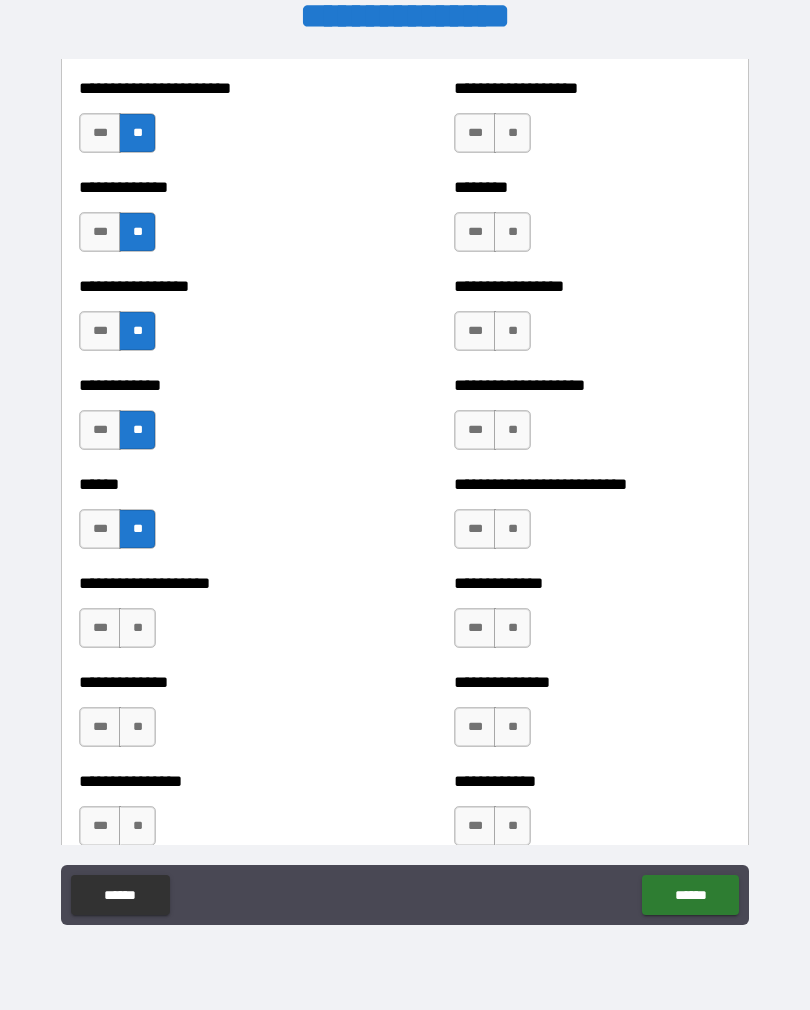 click on "**" at bounding box center [137, 628] 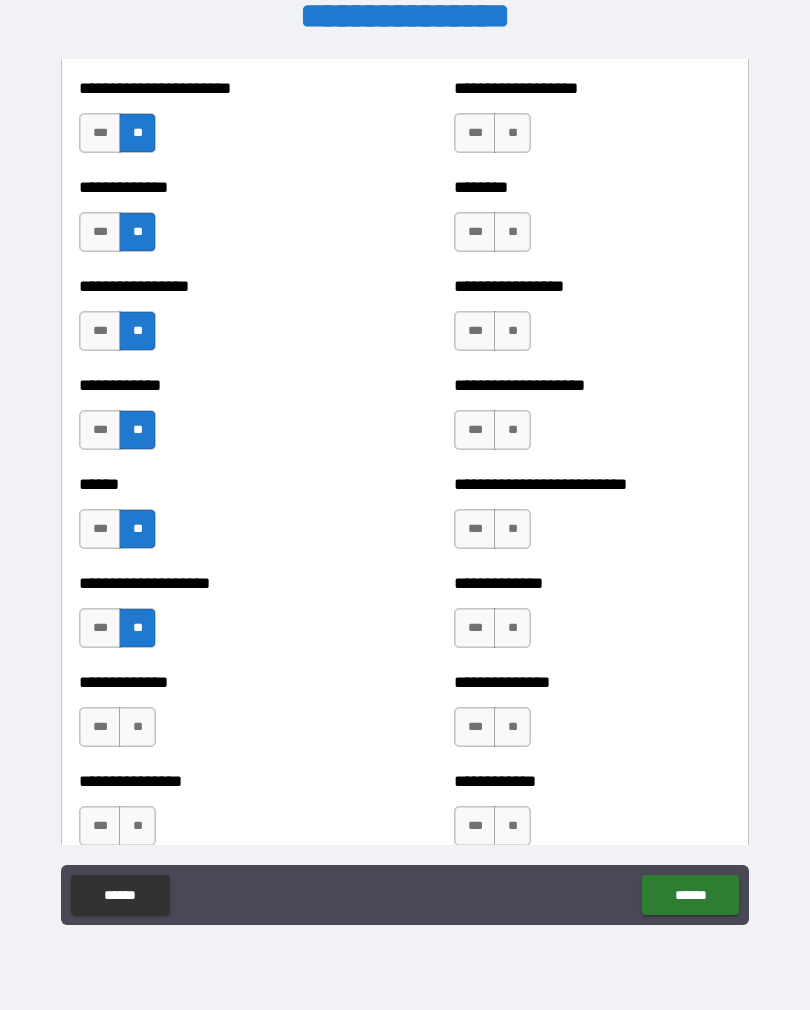 click on "**" at bounding box center [137, 727] 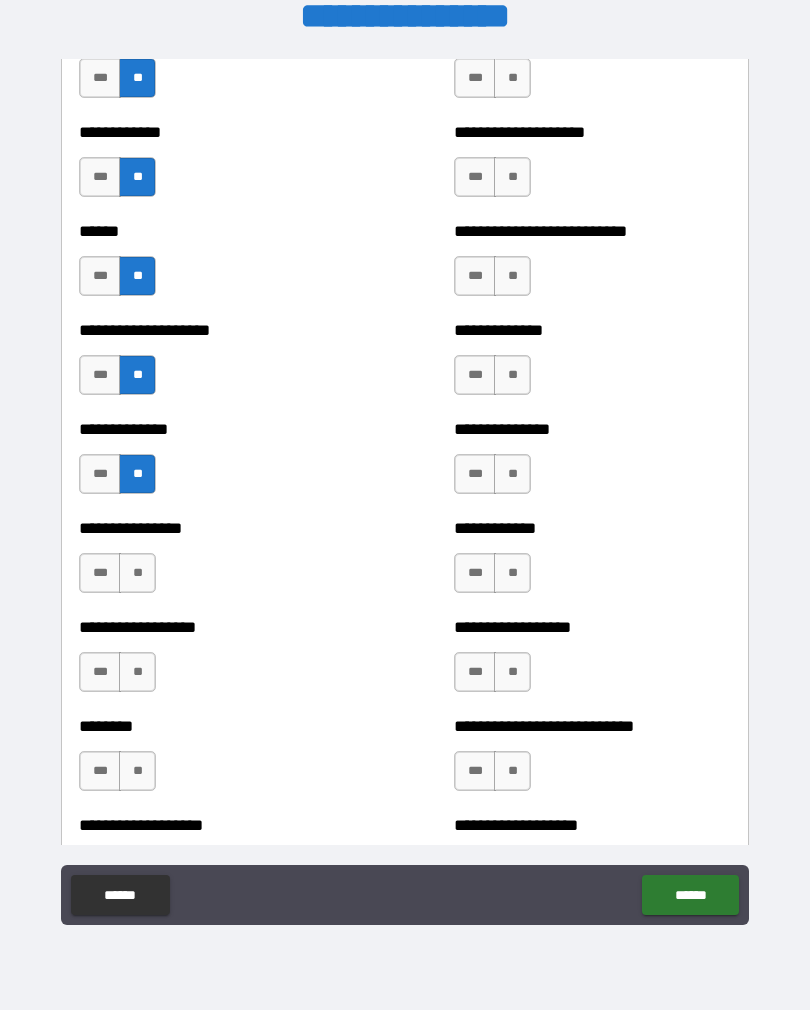scroll, scrollTop: 3894, scrollLeft: 0, axis: vertical 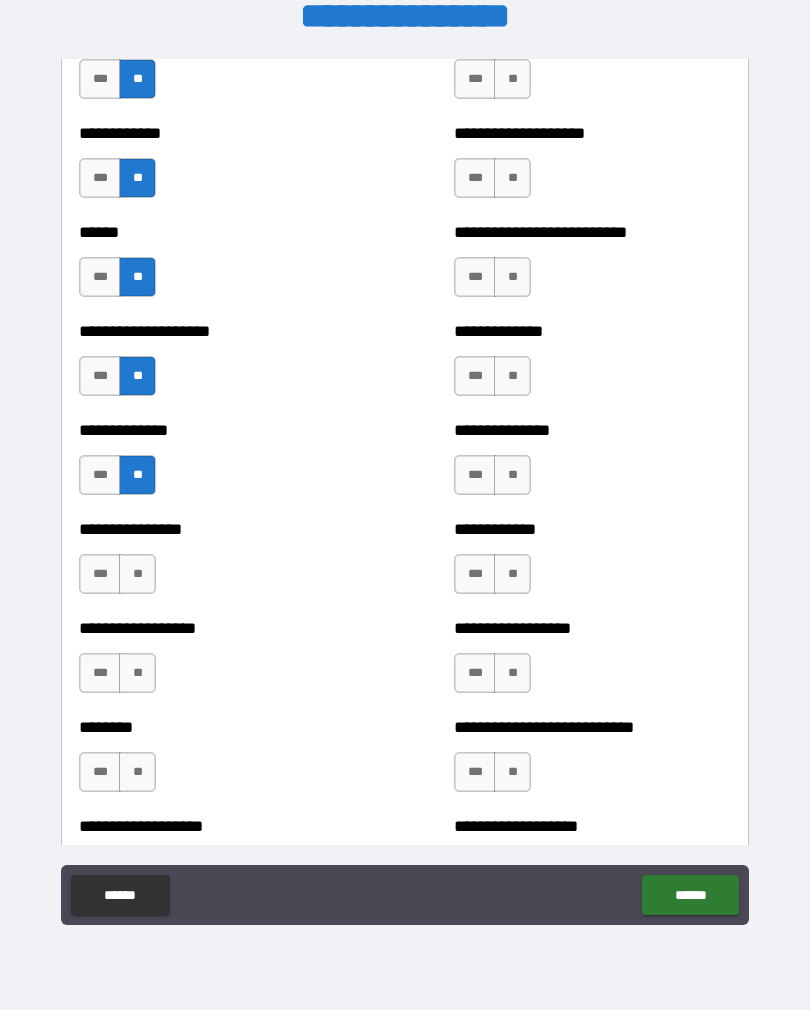 click on "**" at bounding box center (137, 574) 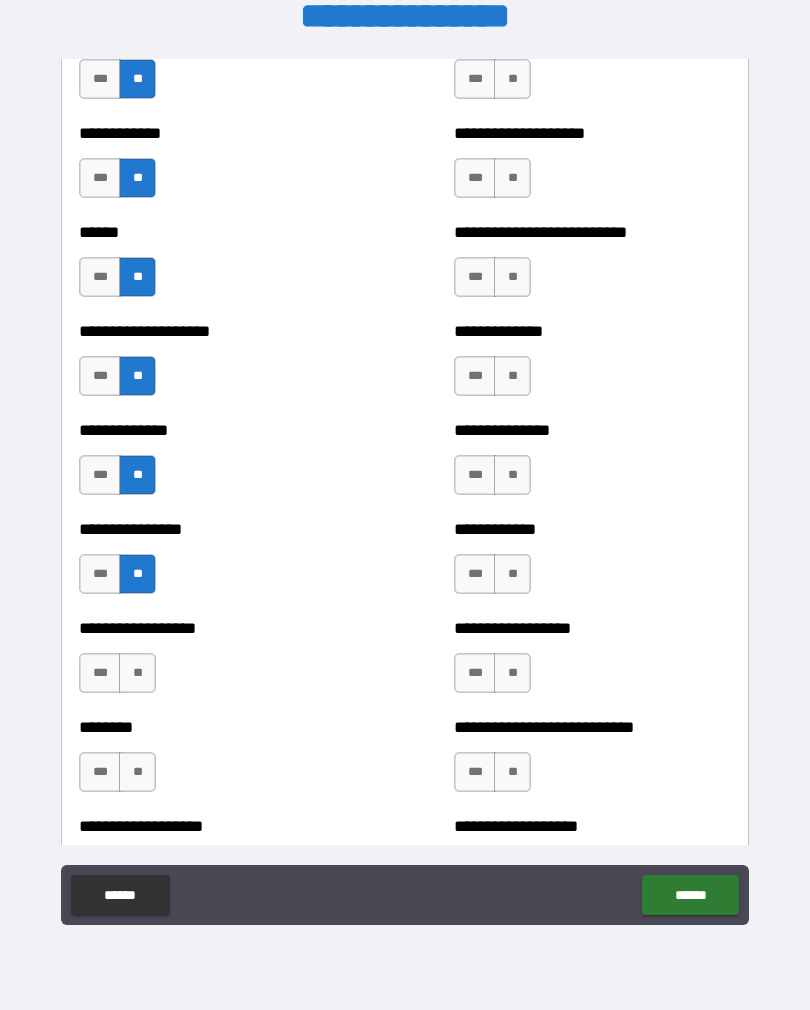click on "**" at bounding box center (137, 673) 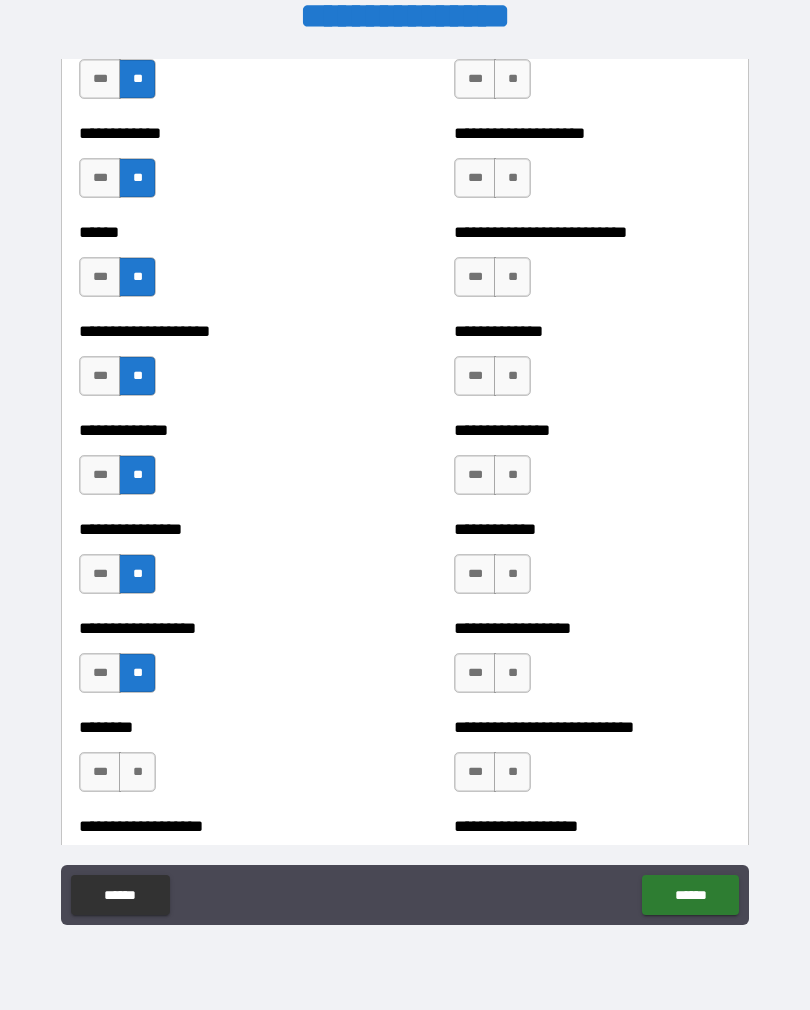 click on "**" at bounding box center [137, 772] 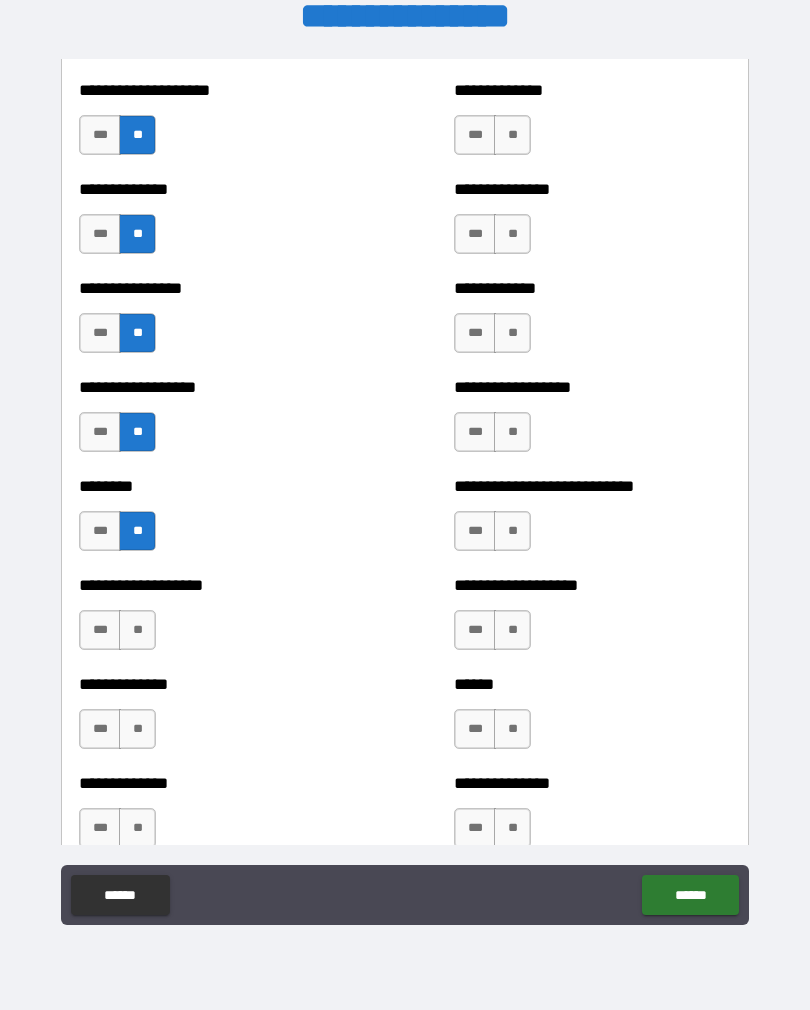 scroll, scrollTop: 4139, scrollLeft: 0, axis: vertical 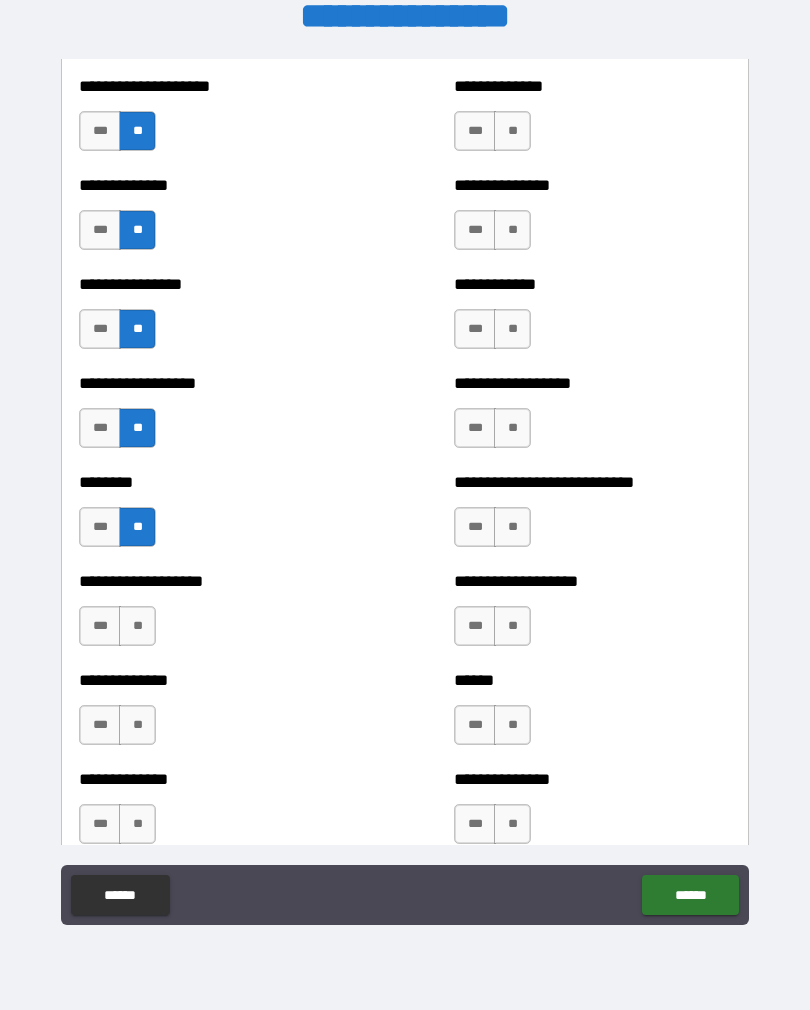 click on "**" at bounding box center (137, 626) 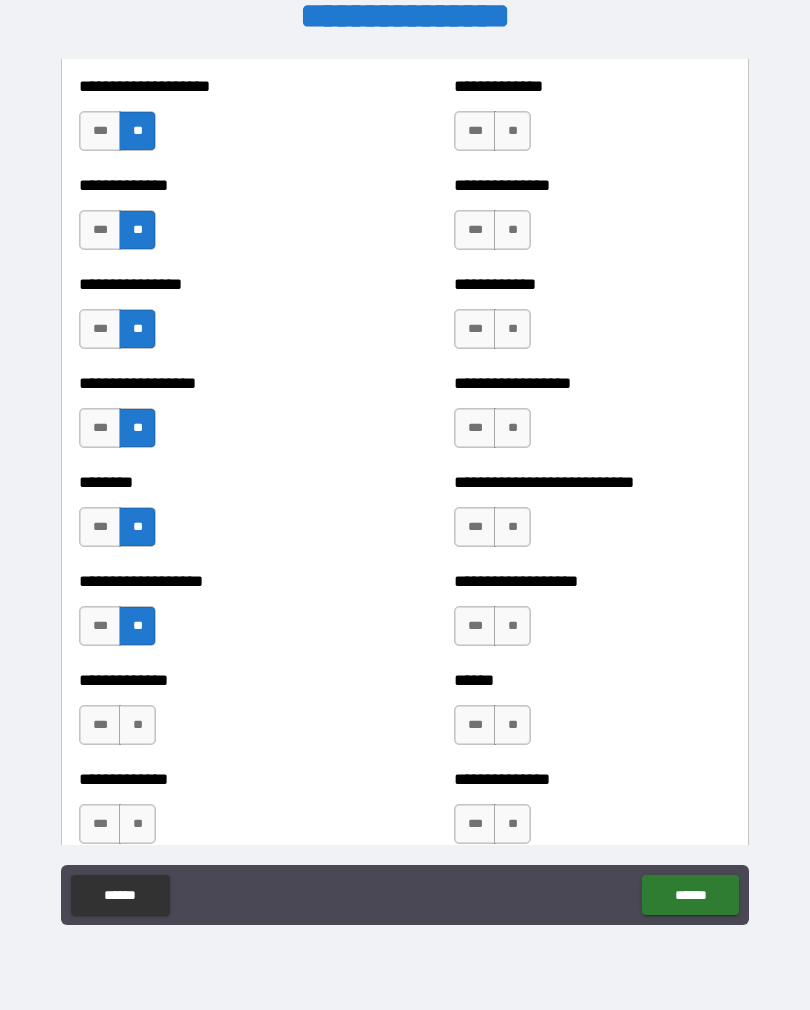 click on "**" at bounding box center (137, 725) 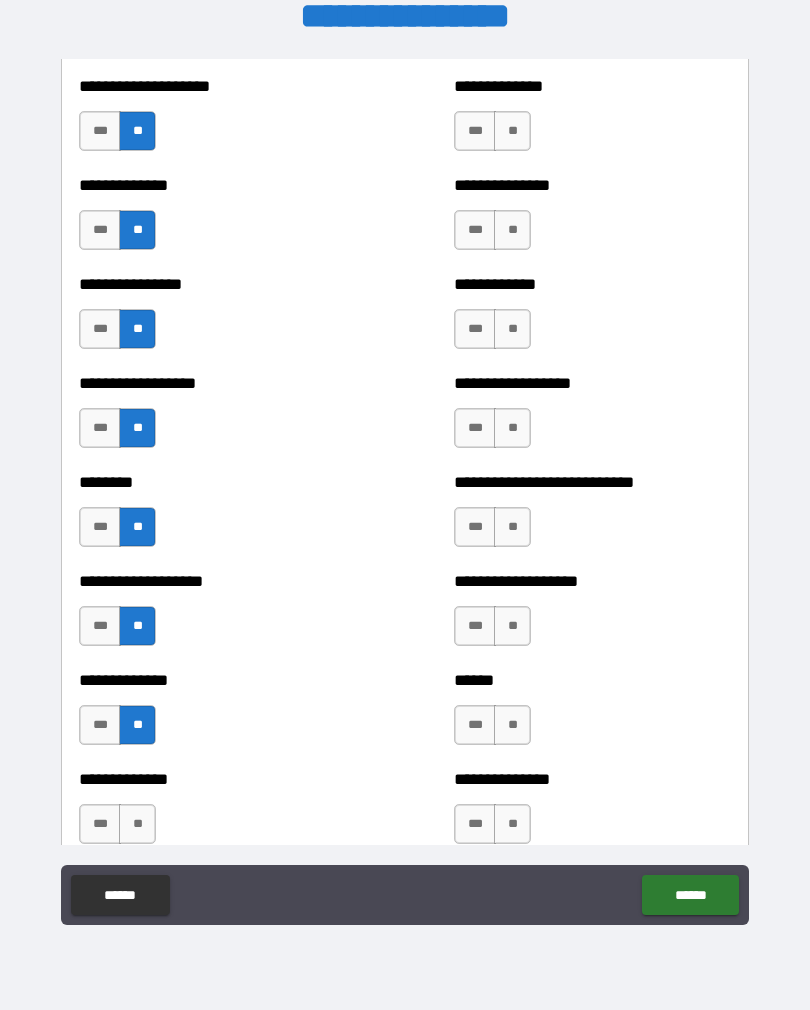 click on "**" at bounding box center (137, 824) 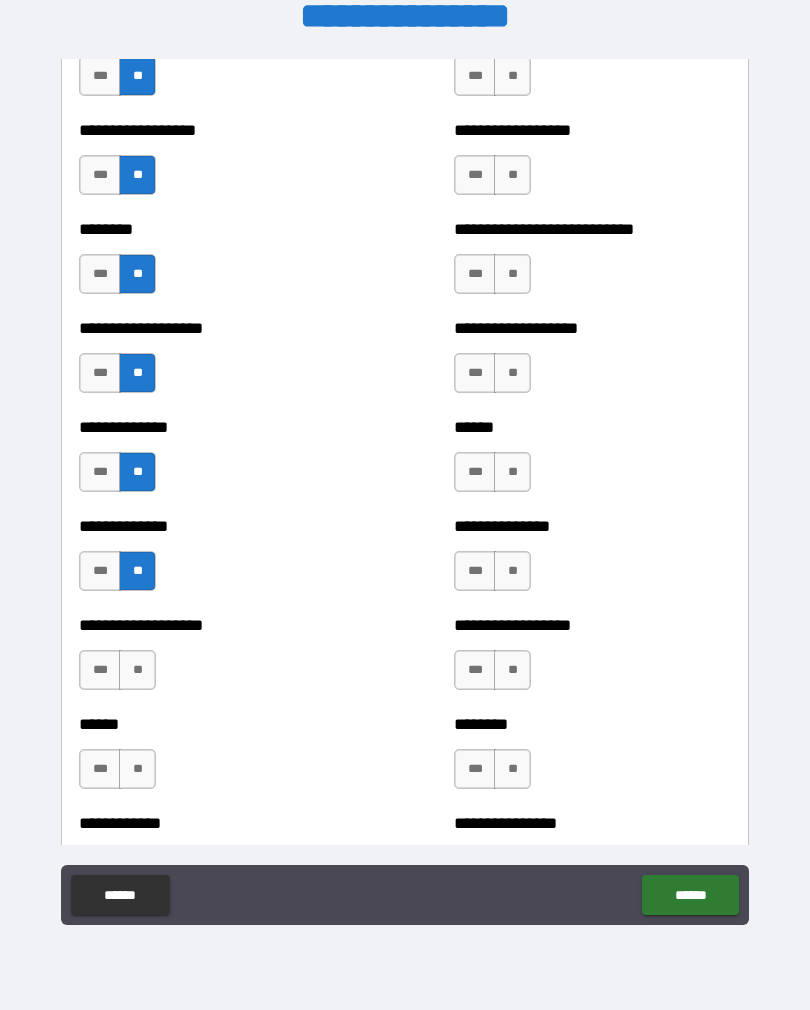 scroll, scrollTop: 4396, scrollLeft: 0, axis: vertical 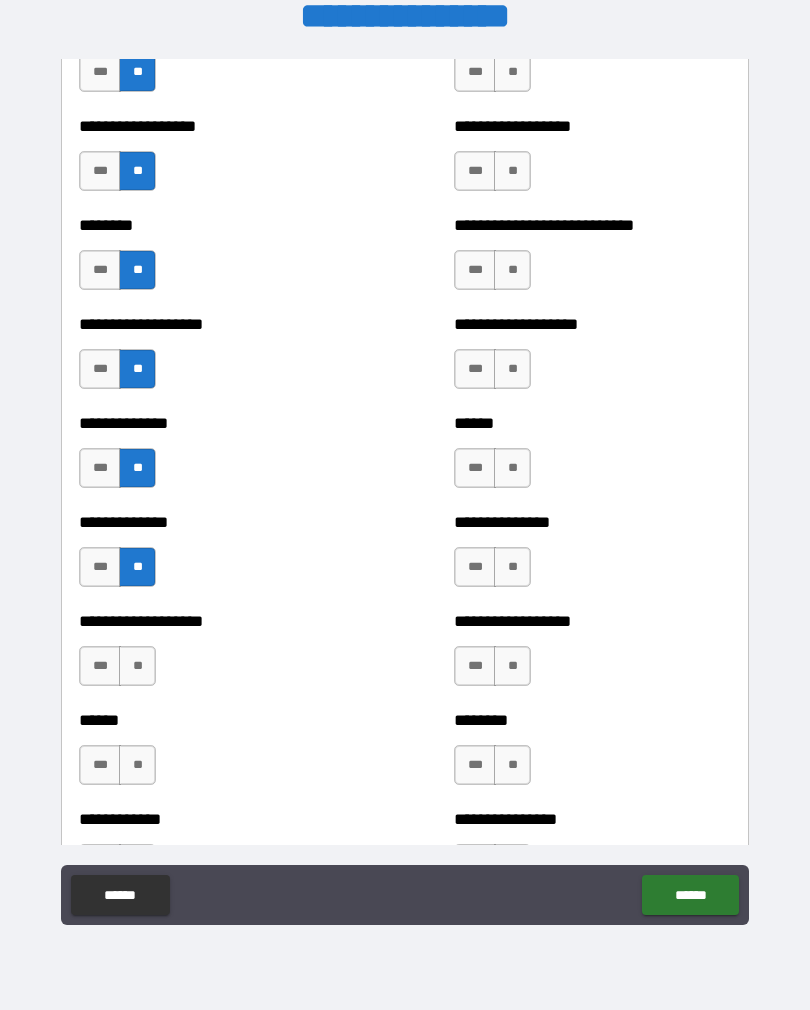 click on "**" at bounding box center [137, 666] 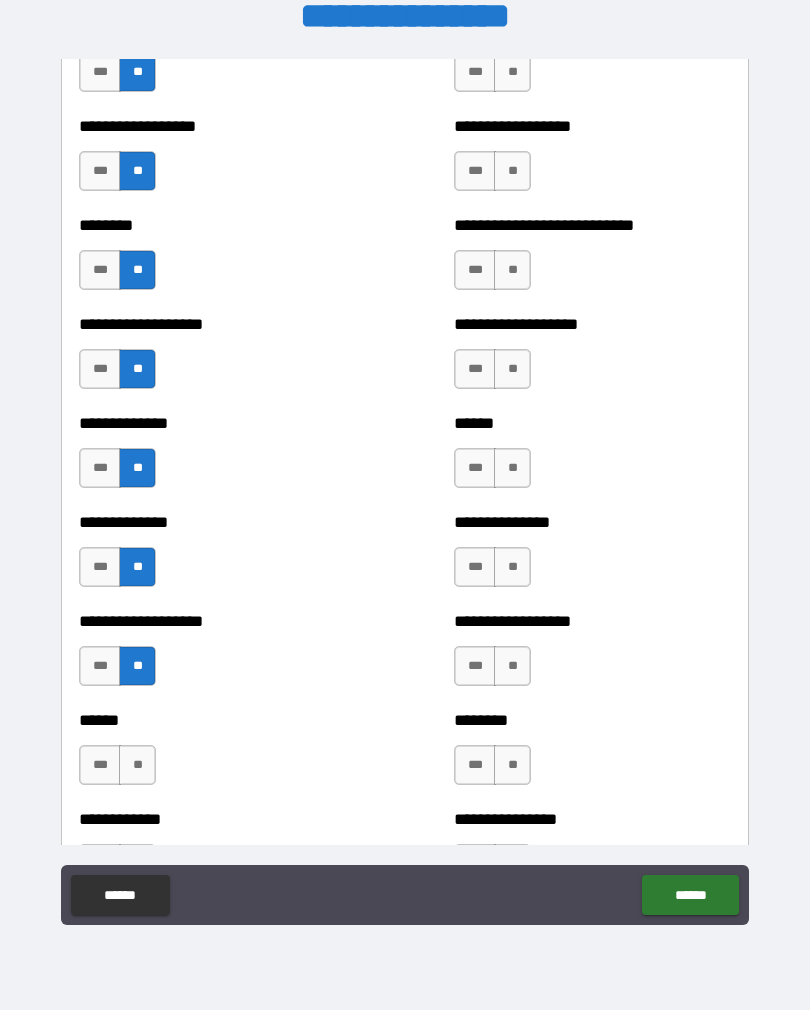 click on "**" at bounding box center (137, 765) 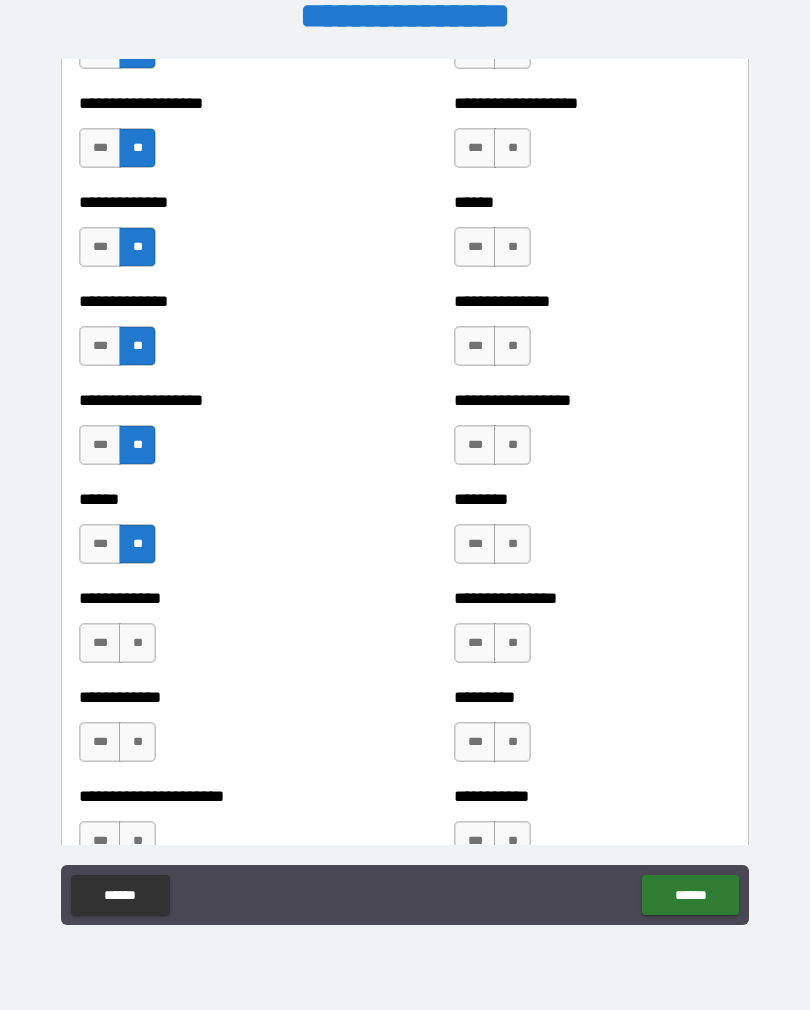 scroll, scrollTop: 4622, scrollLeft: 0, axis: vertical 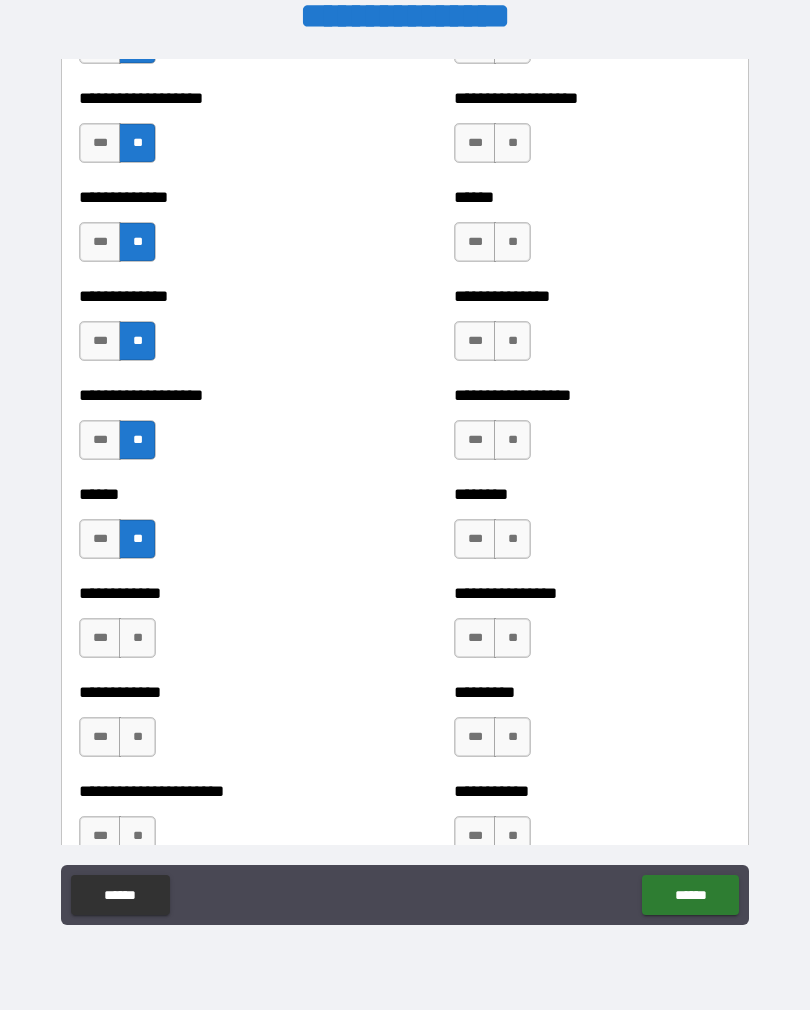 click on "**" at bounding box center [137, 638] 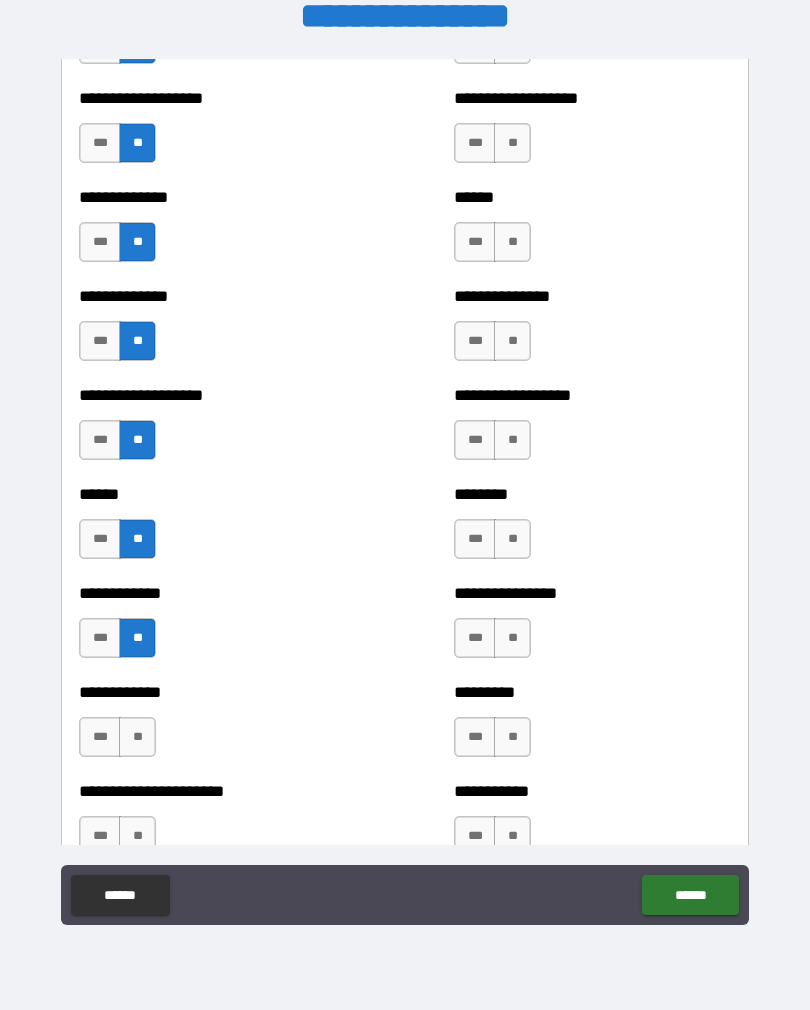 click on "**" at bounding box center (137, 737) 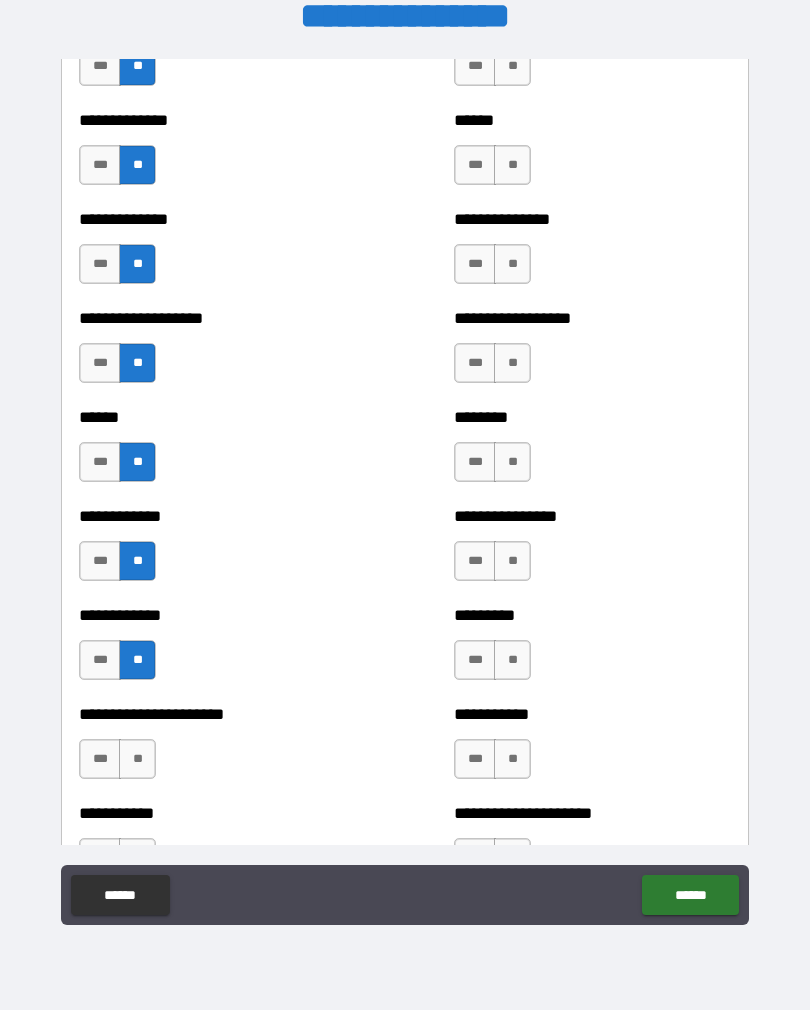 scroll, scrollTop: 4831, scrollLeft: 0, axis: vertical 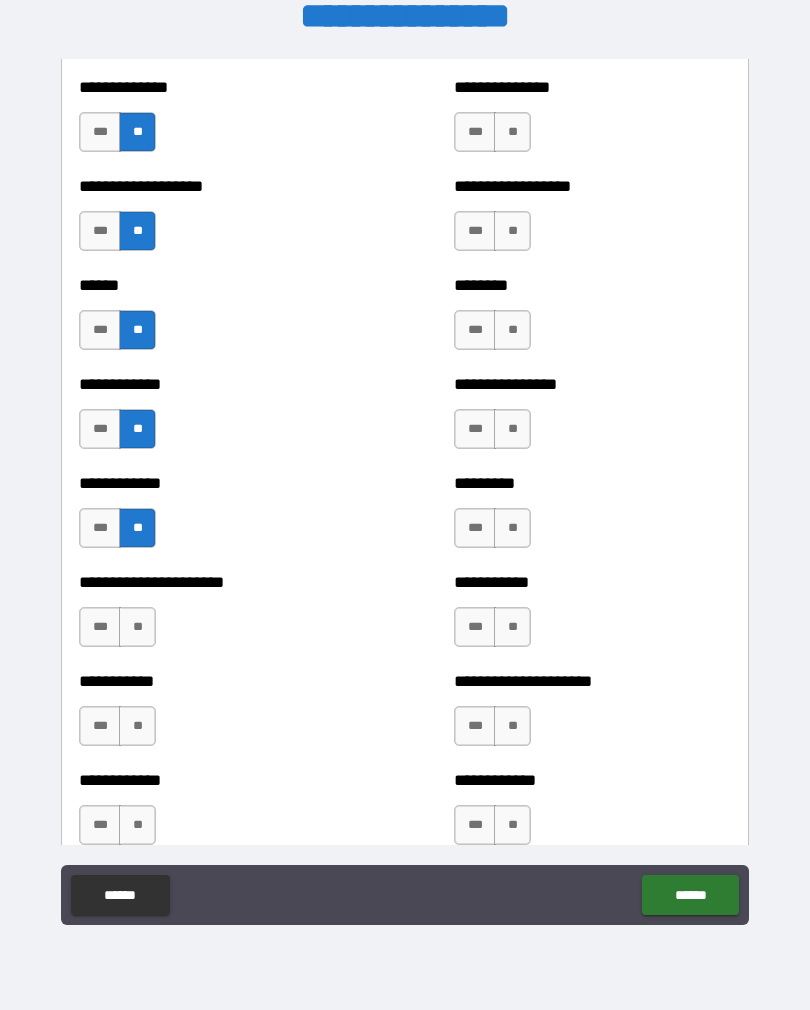 click on "**" at bounding box center (137, 627) 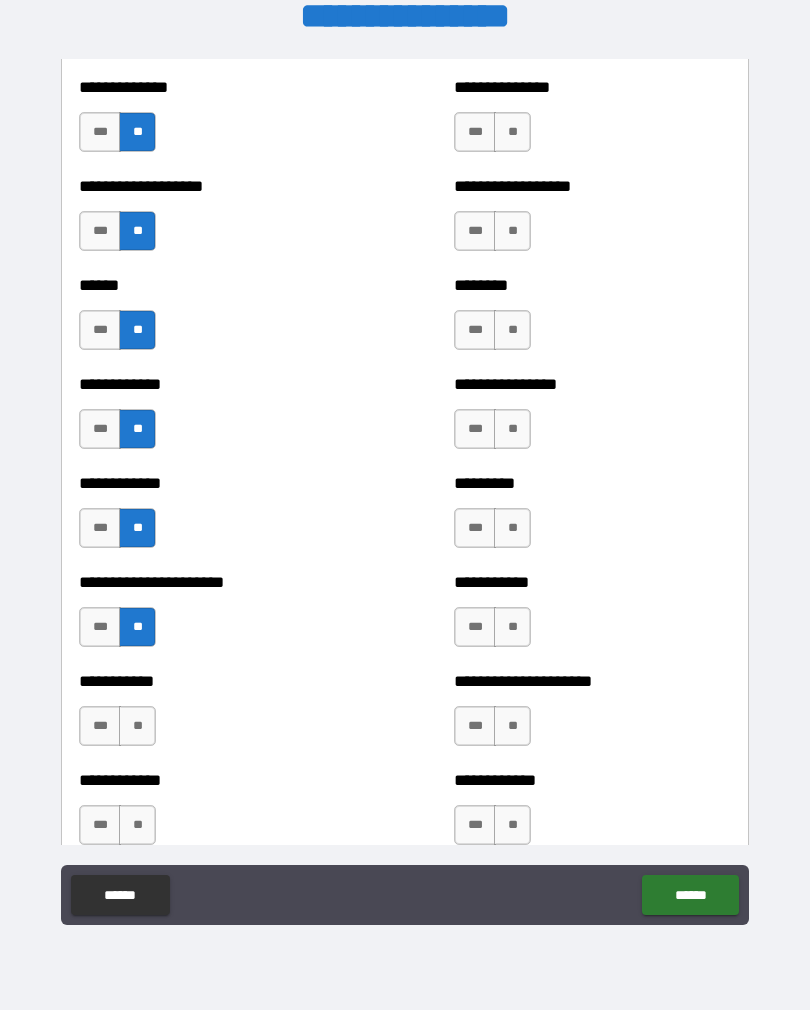 click on "**" at bounding box center [137, 726] 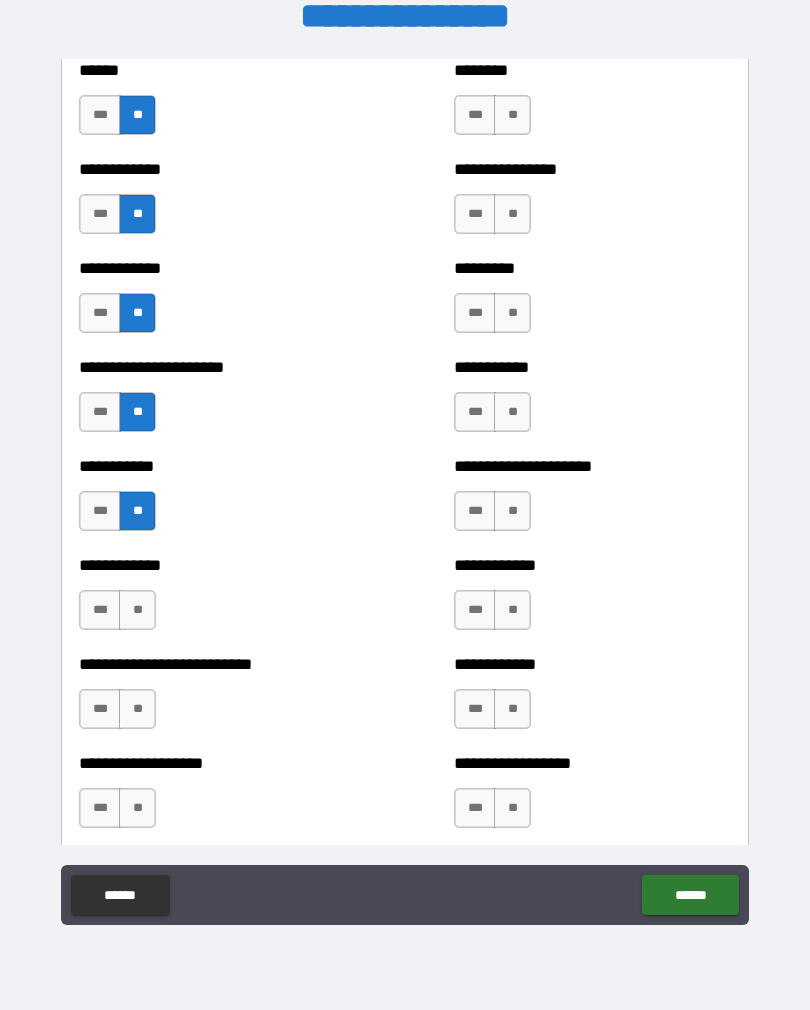 scroll, scrollTop: 5057, scrollLeft: 0, axis: vertical 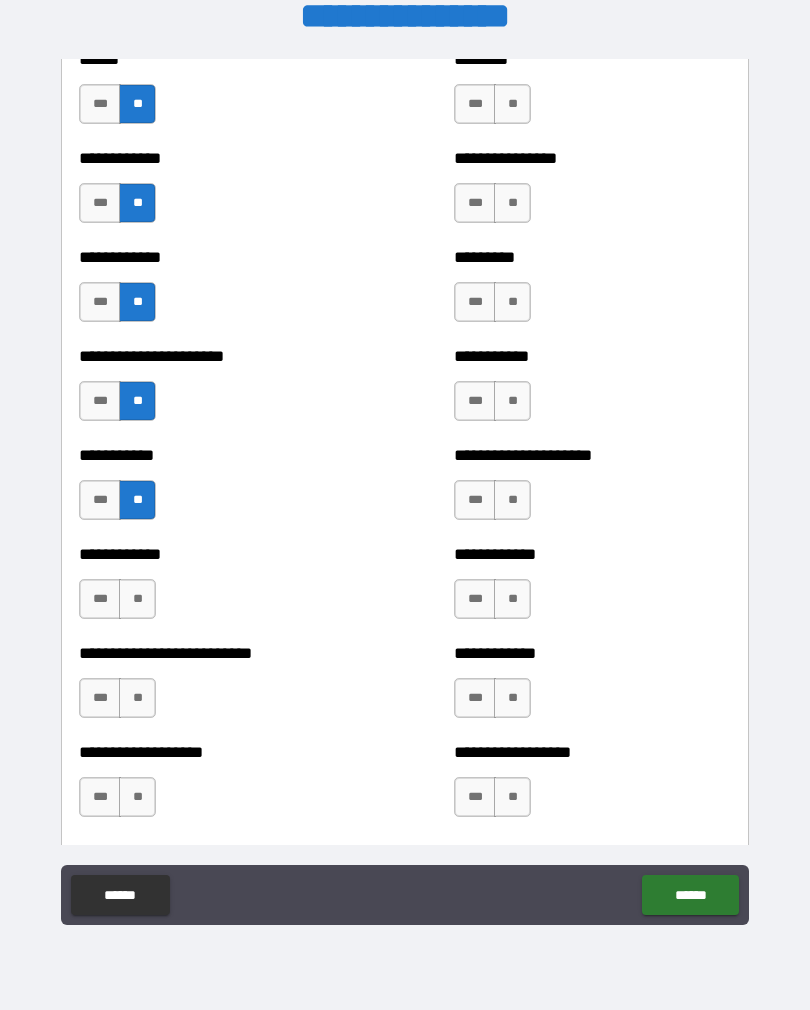 click on "**" at bounding box center (137, 599) 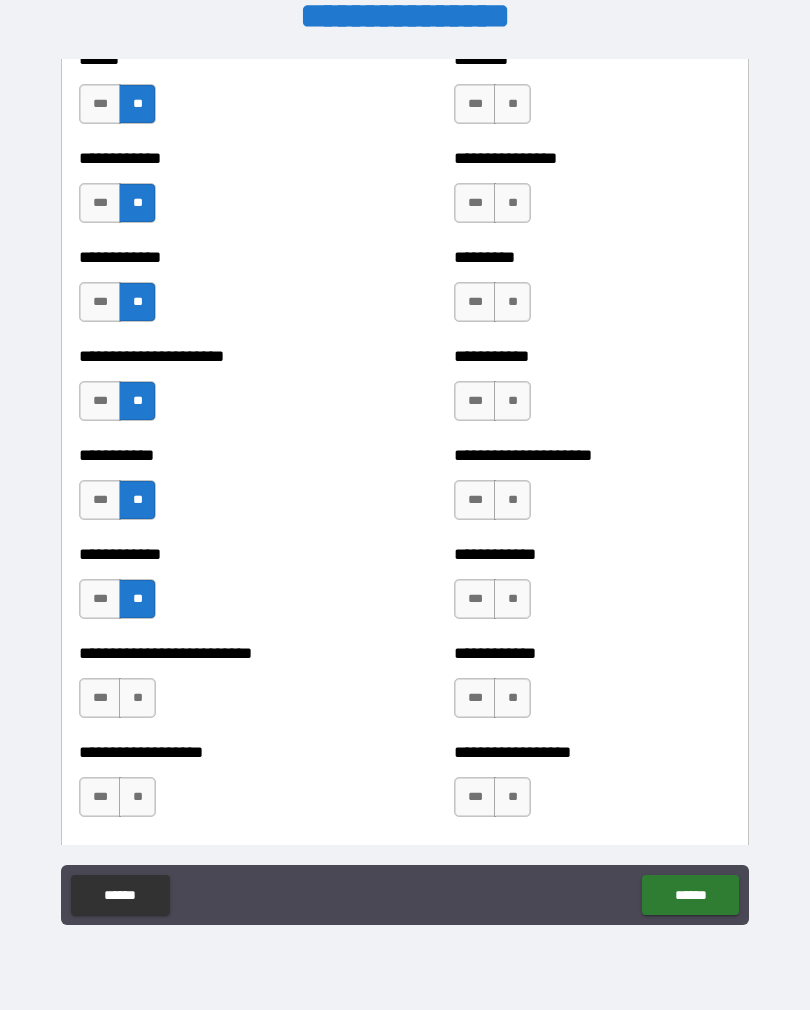 click on "**" at bounding box center (137, 698) 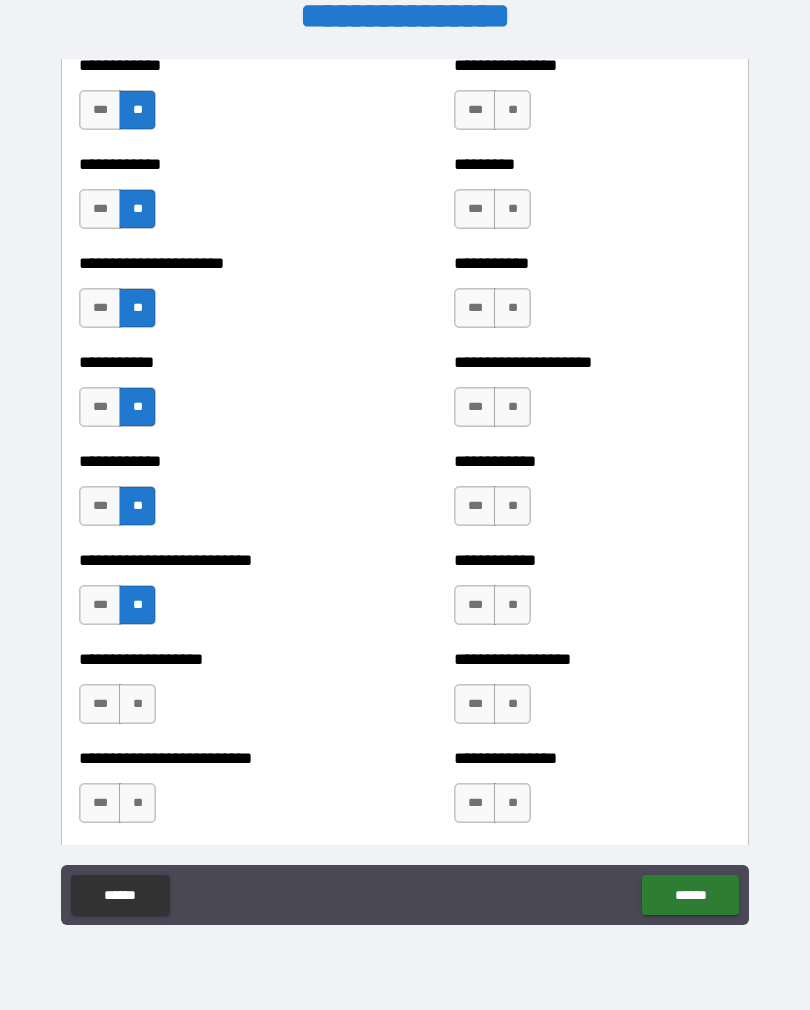 scroll, scrollTop: 5193, scrollLeft: 0, axis: vertical 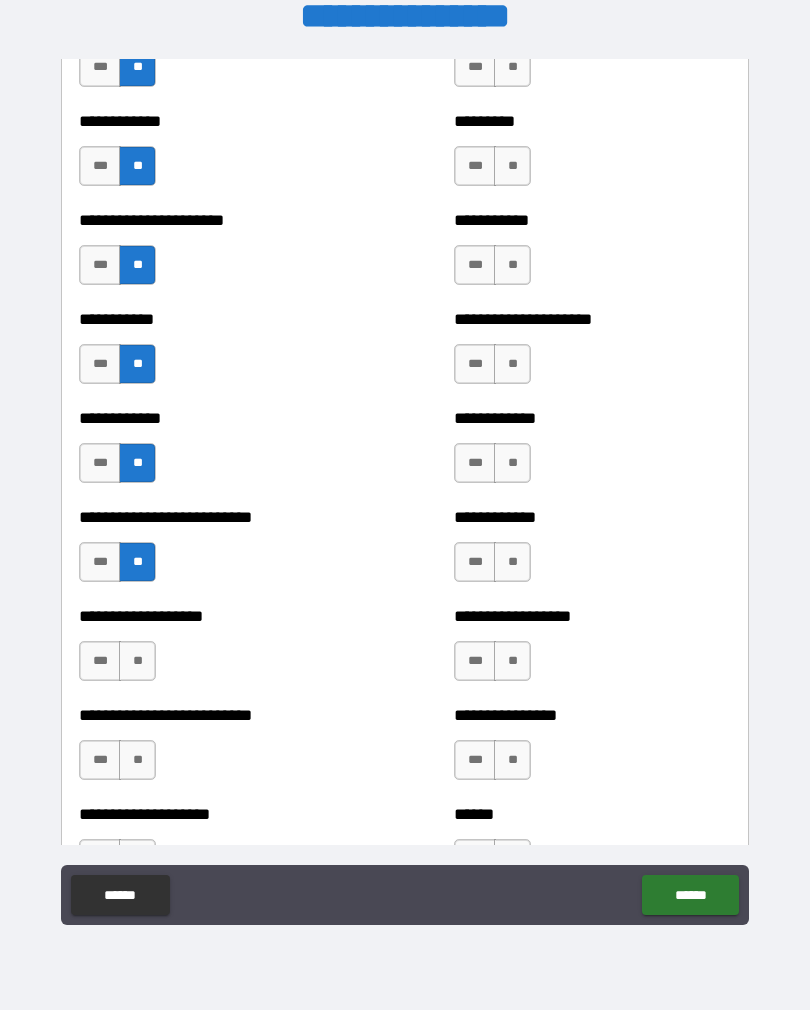 click on "**" at bounding box center (137, 661) 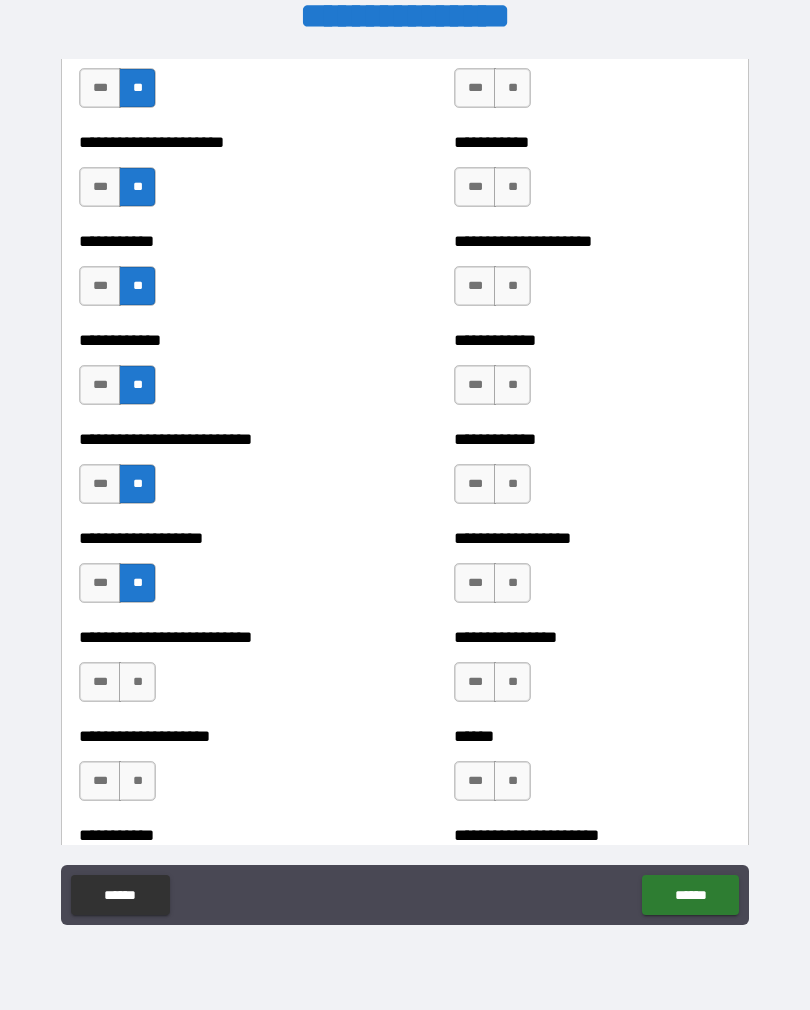 scroll, scrollTop: 5329, scrollLeft: 0, axis: vertical 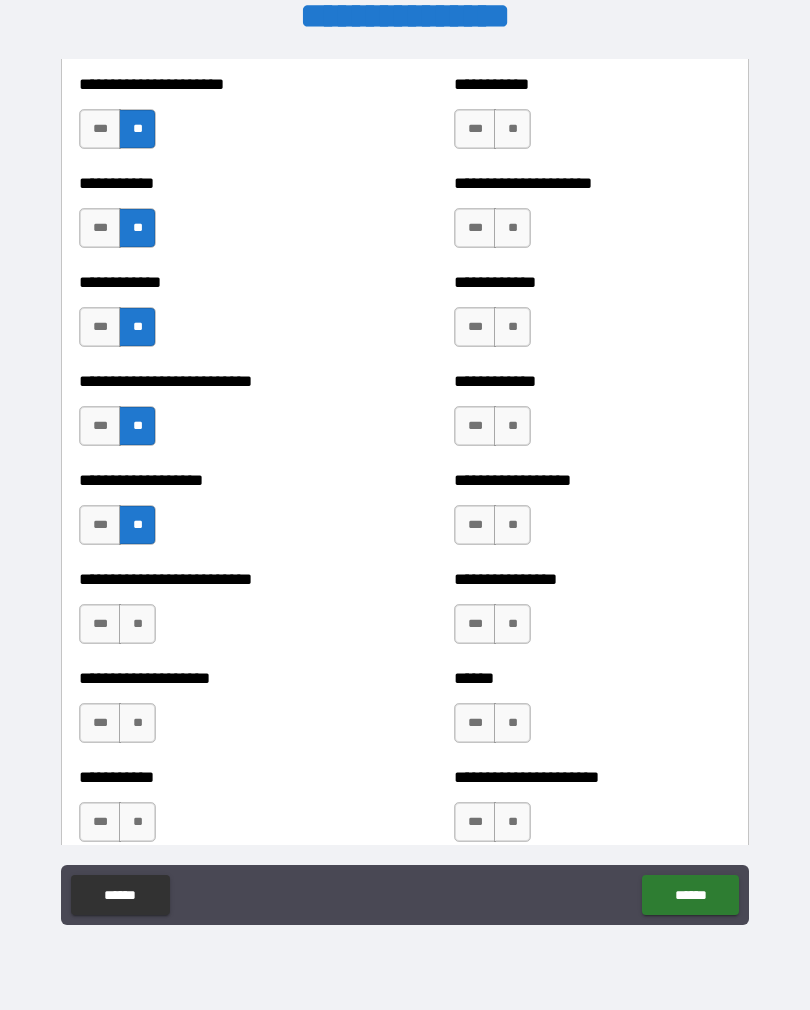 click on "***" at bounding box center (100, 525) 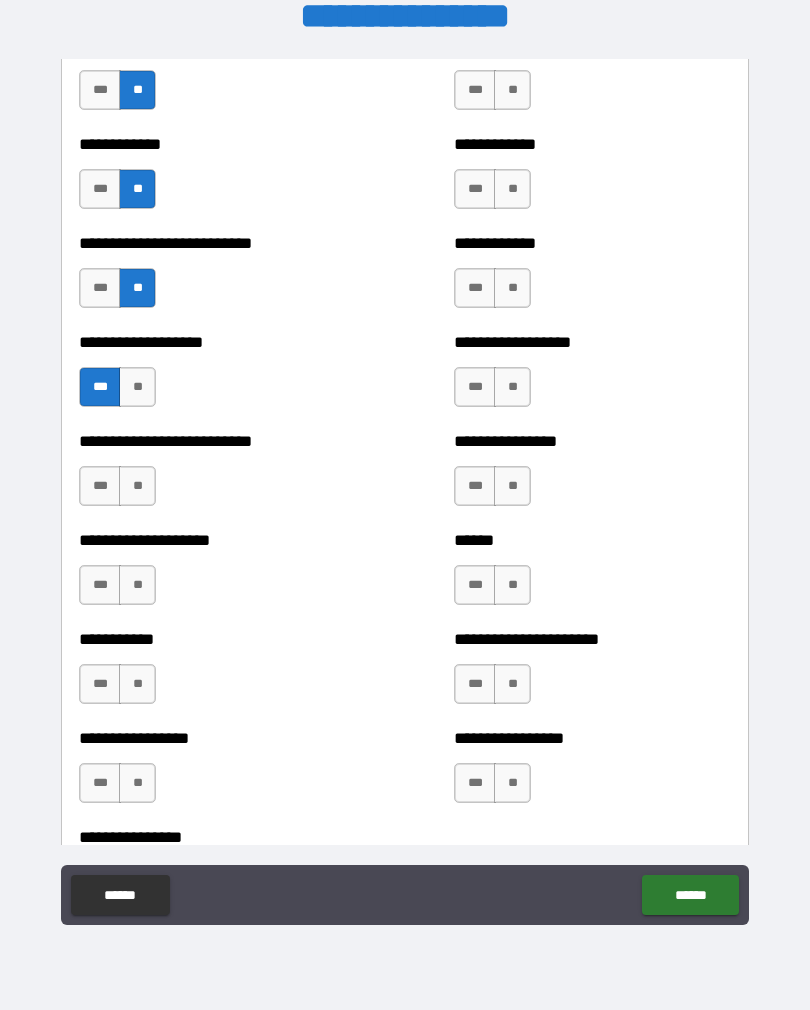 scroll, scrollTop: 5506, scrollLeft: 0, axis: vertical 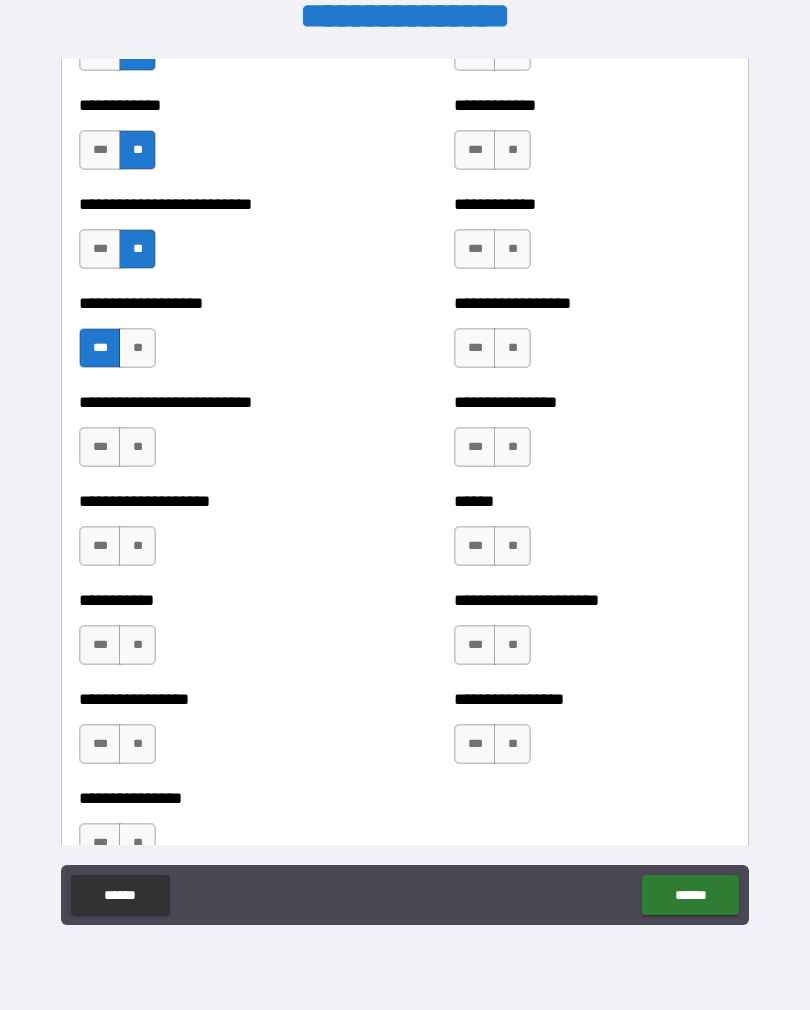 click on "***" at bounding box center (100, 744) 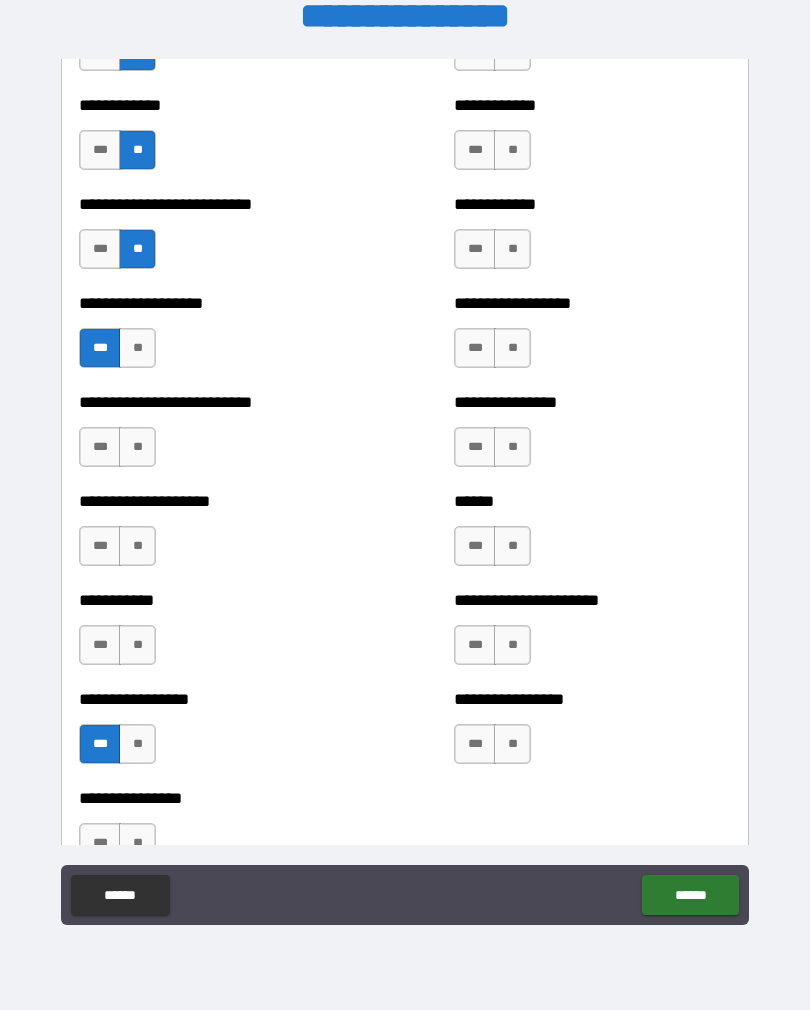 click on "**" at bounding box center [137, 645] 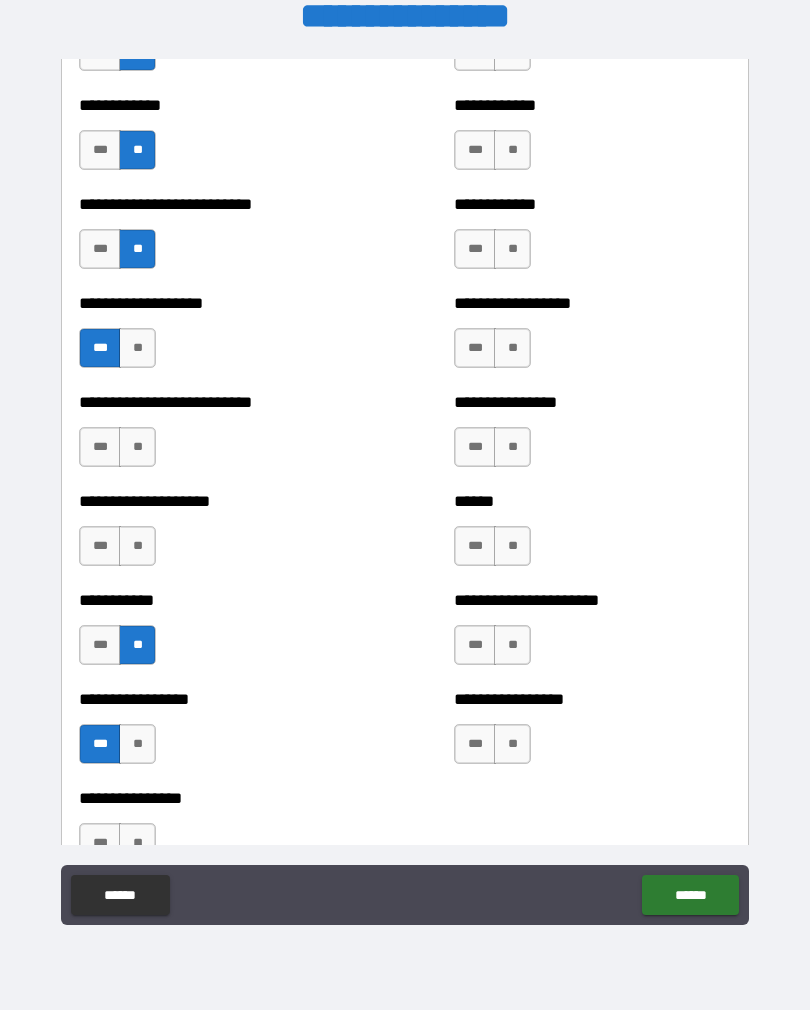 click on "**" at bounding box center [137, 546] 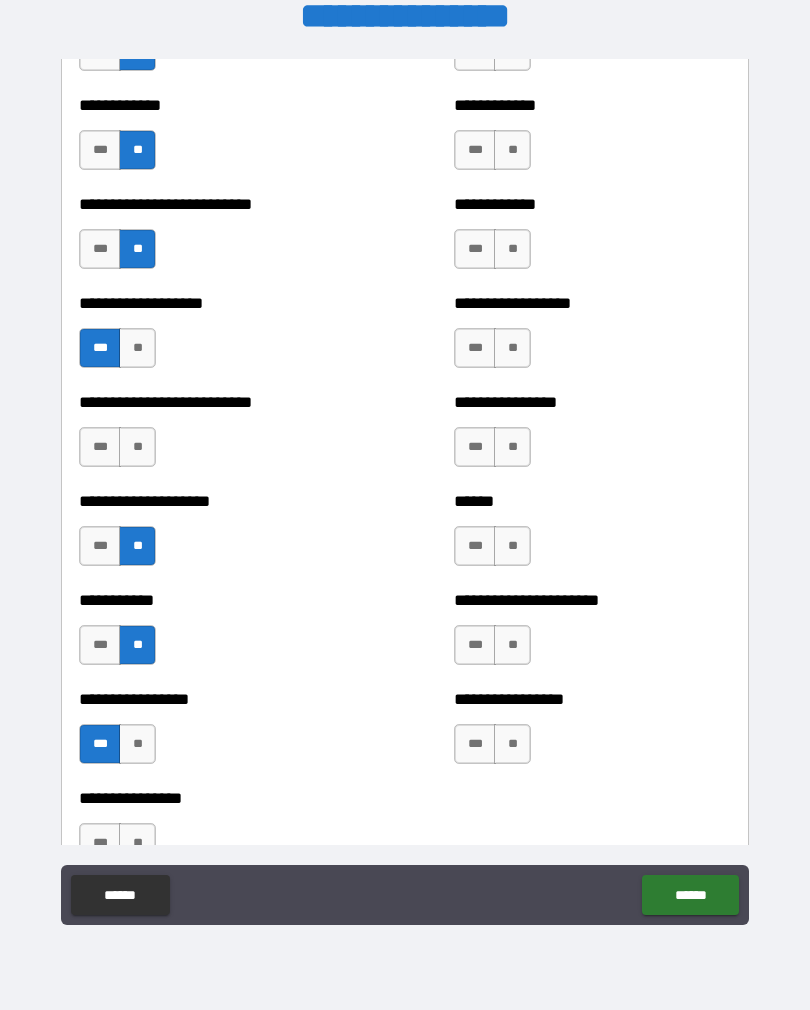 click on "**" at bounding box center (137, 447) 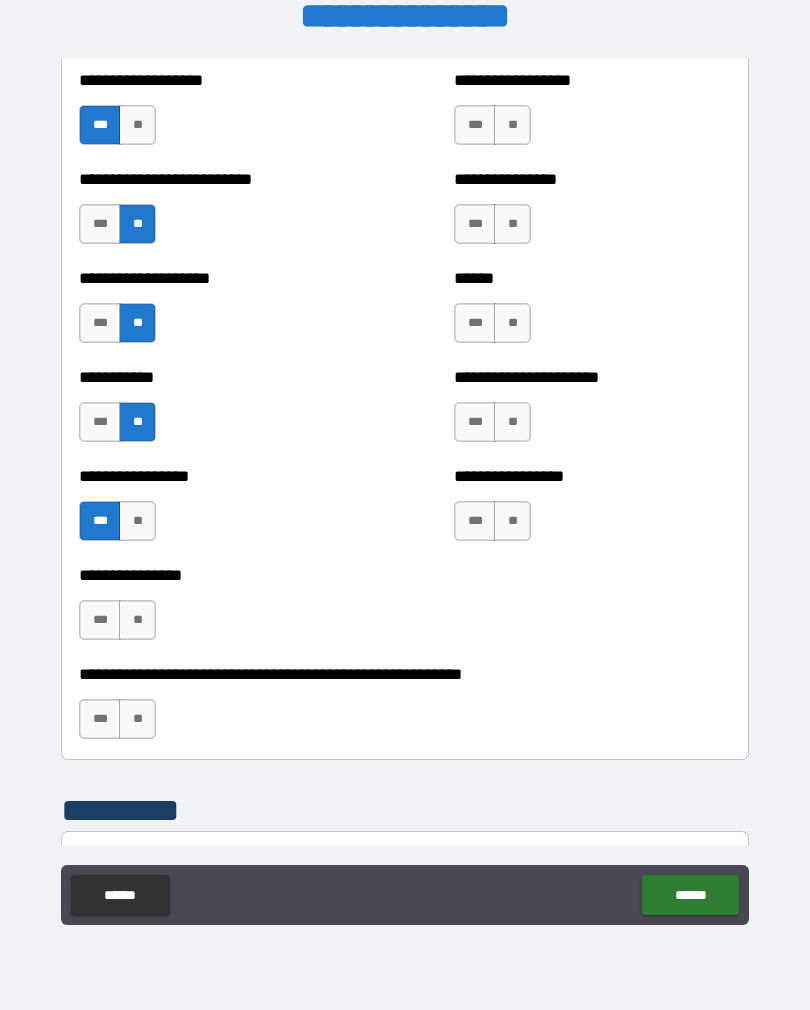 scroll, scrollTop: 5799, scrollLeft: 0, axis: vertical 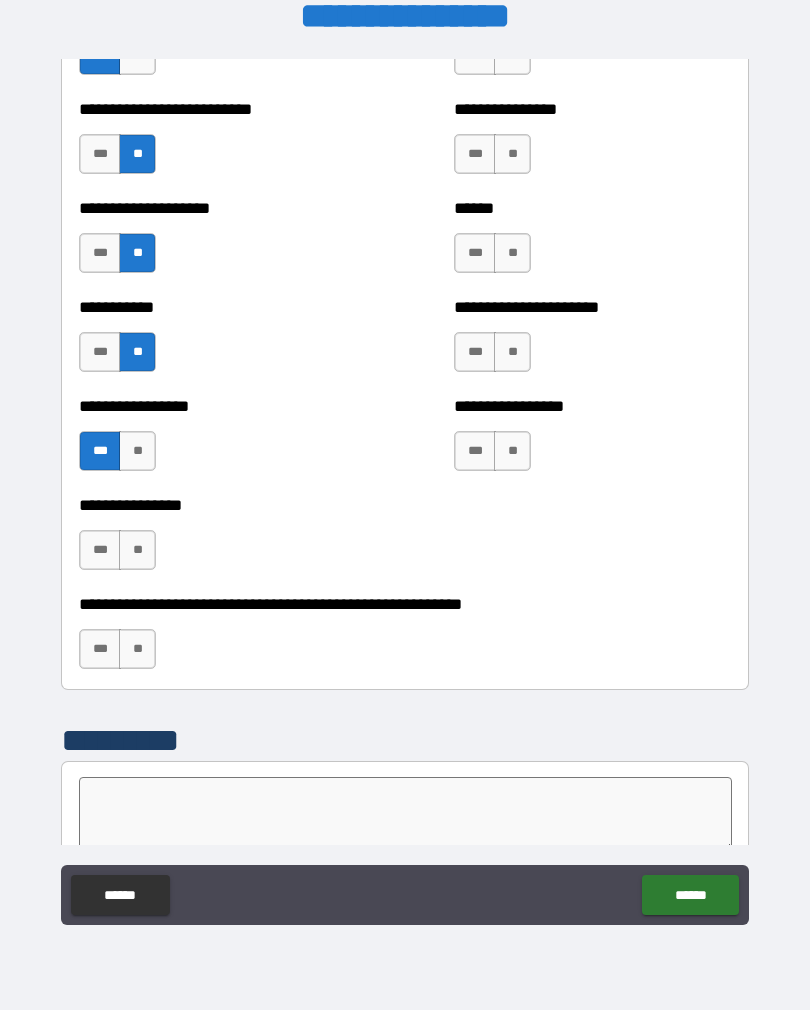 click on "**" at bounding box center [137, 550] 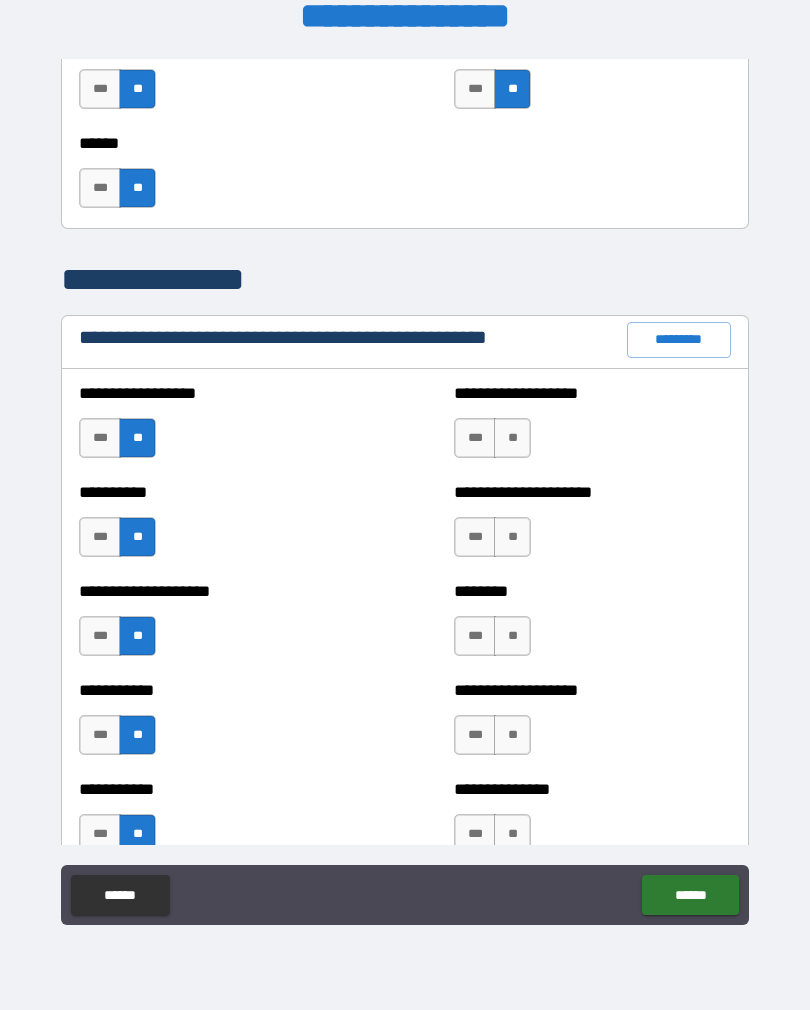 scroll, scrollTop: 2155, scrollLeft: 0, axis: vertical 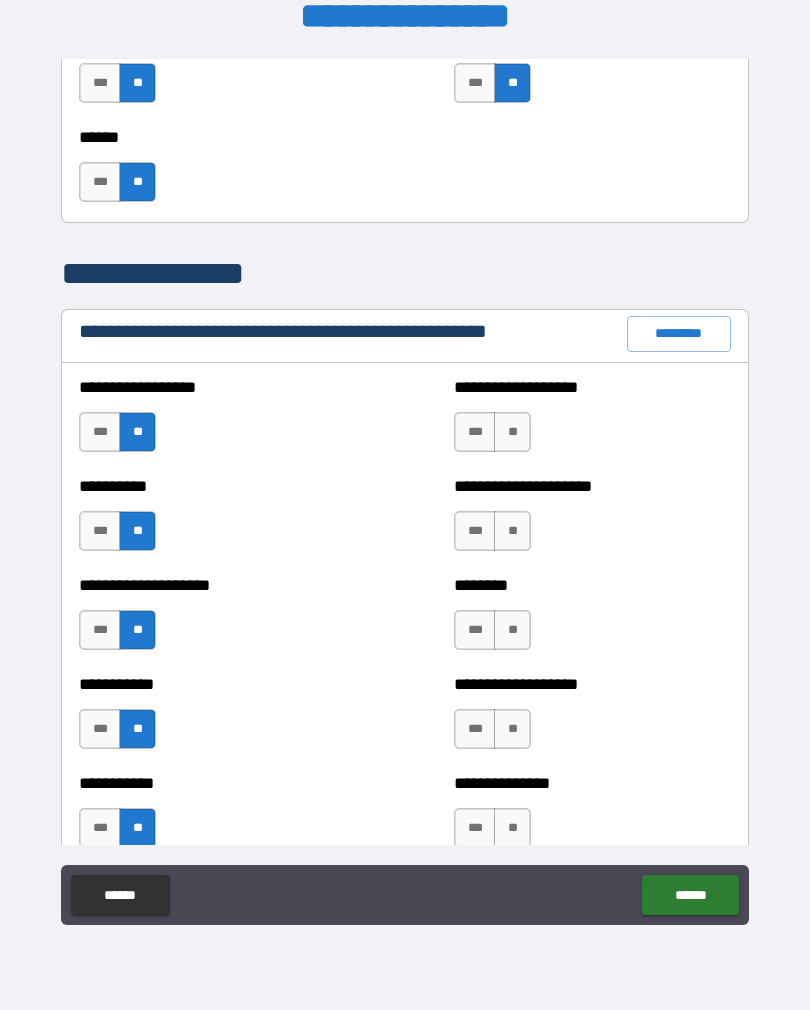 click on "***" at bounding box center (475, 432) 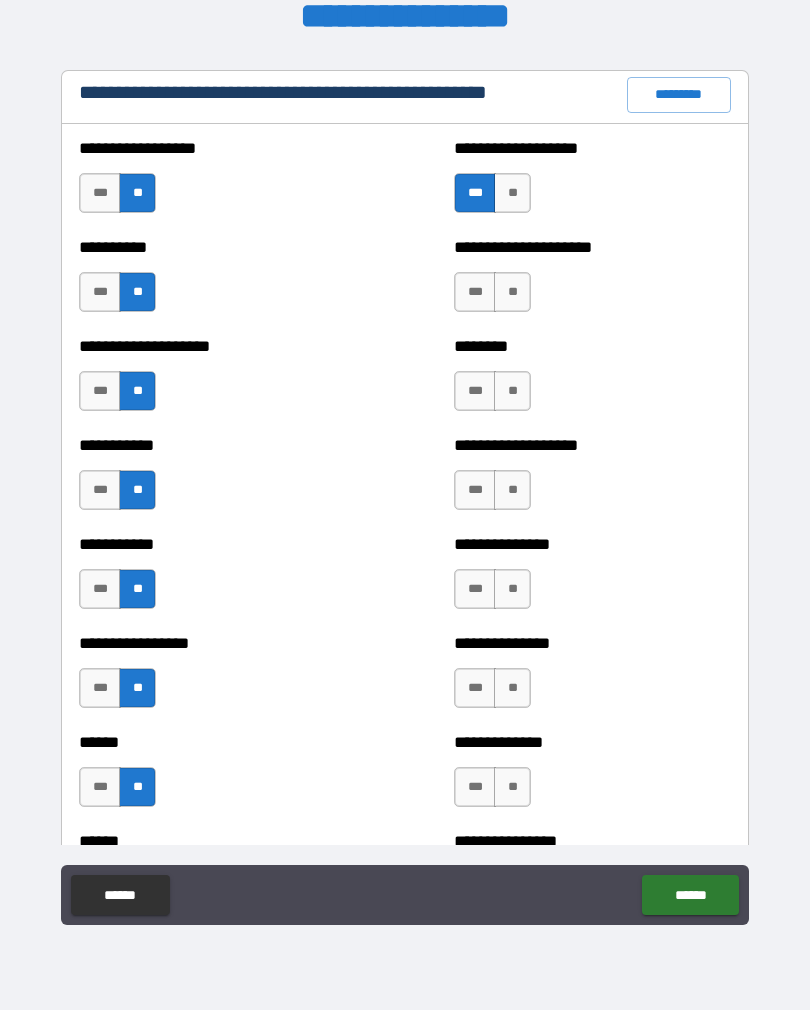 scroll, scrollTop: 2400, scrollLeft: 0, axis: vertical 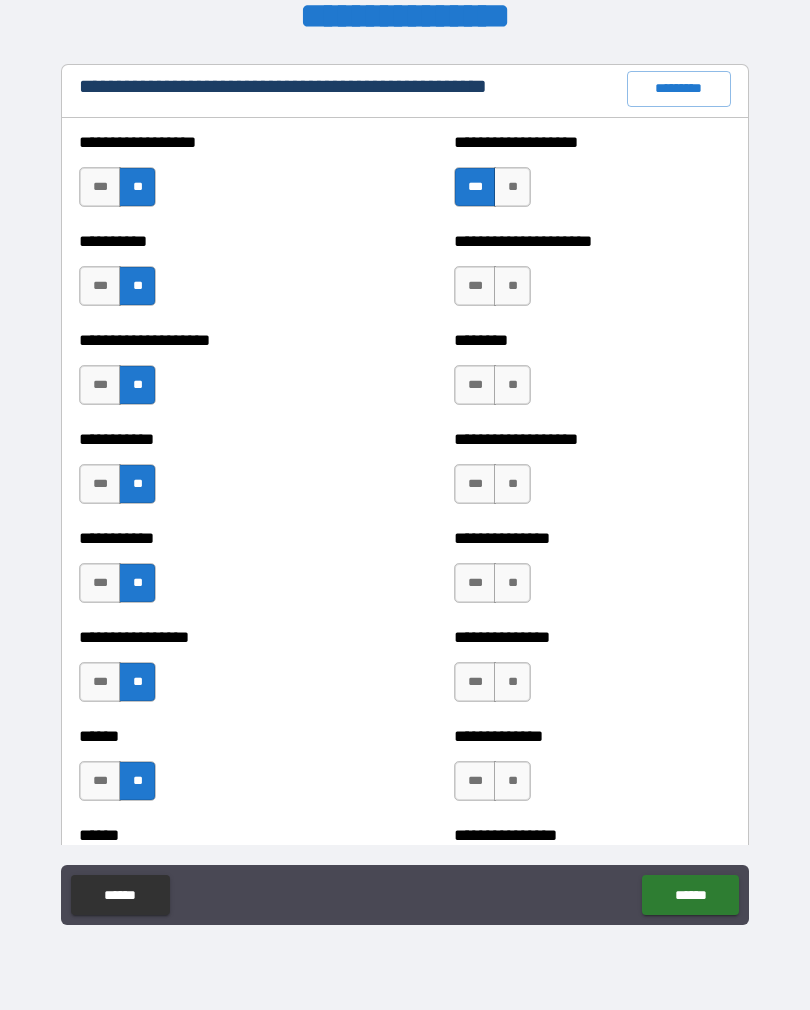 click on "**" at bounding box center [512, 286] 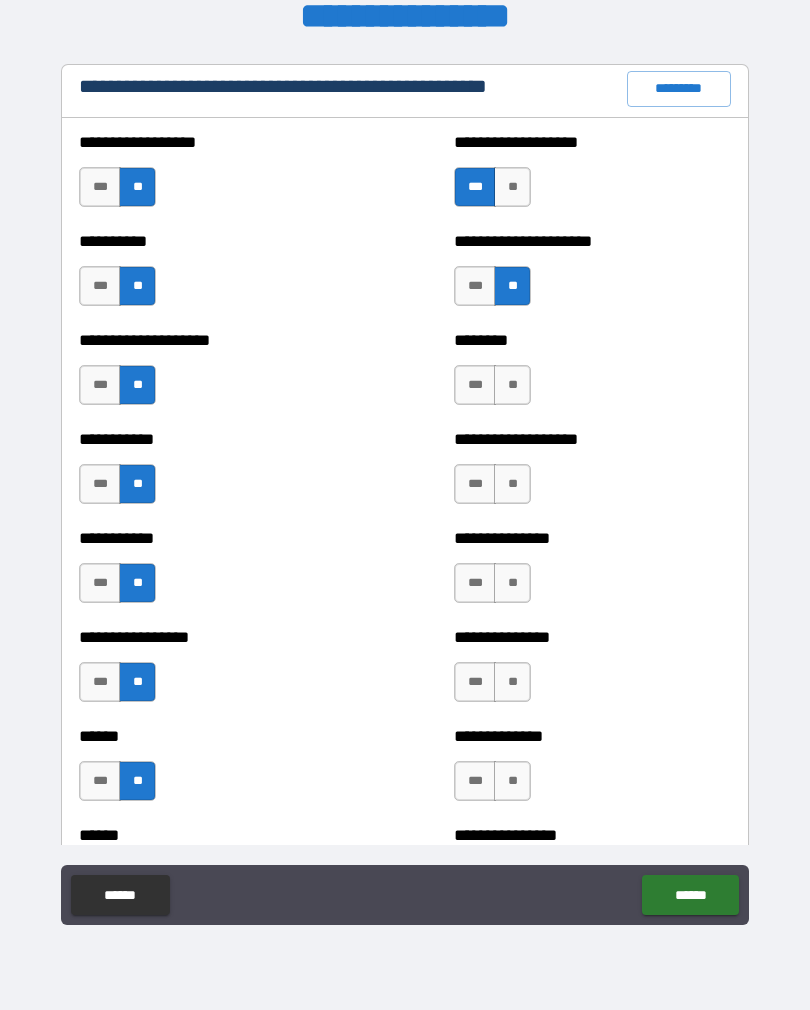 click on "**" at bounding box center [512, 385] 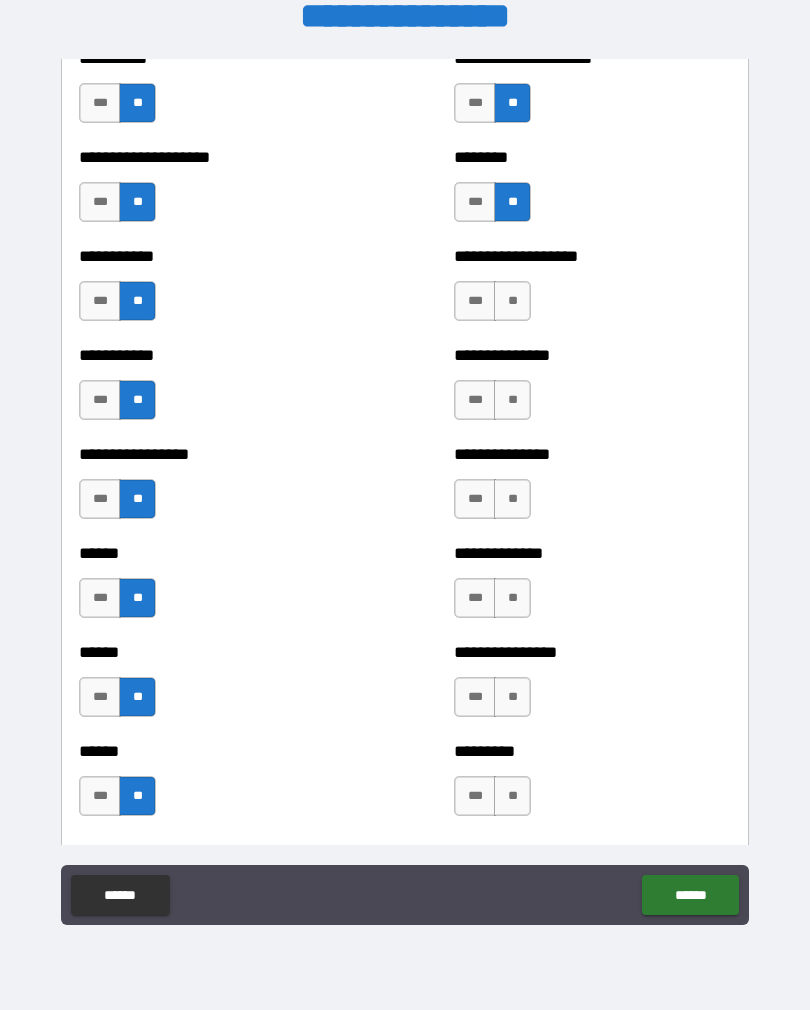 scroll, scrollTop: 2591, scrollLeft: 0, axis: vertical 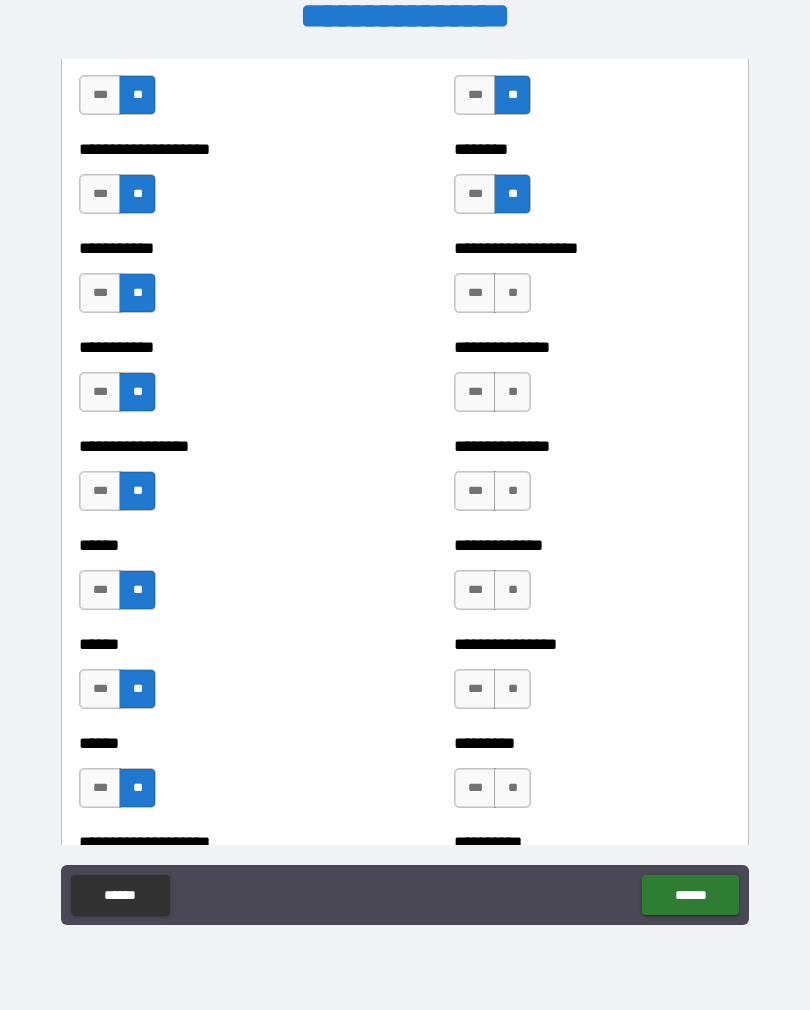click on "**" at bounding box center [512, 293] 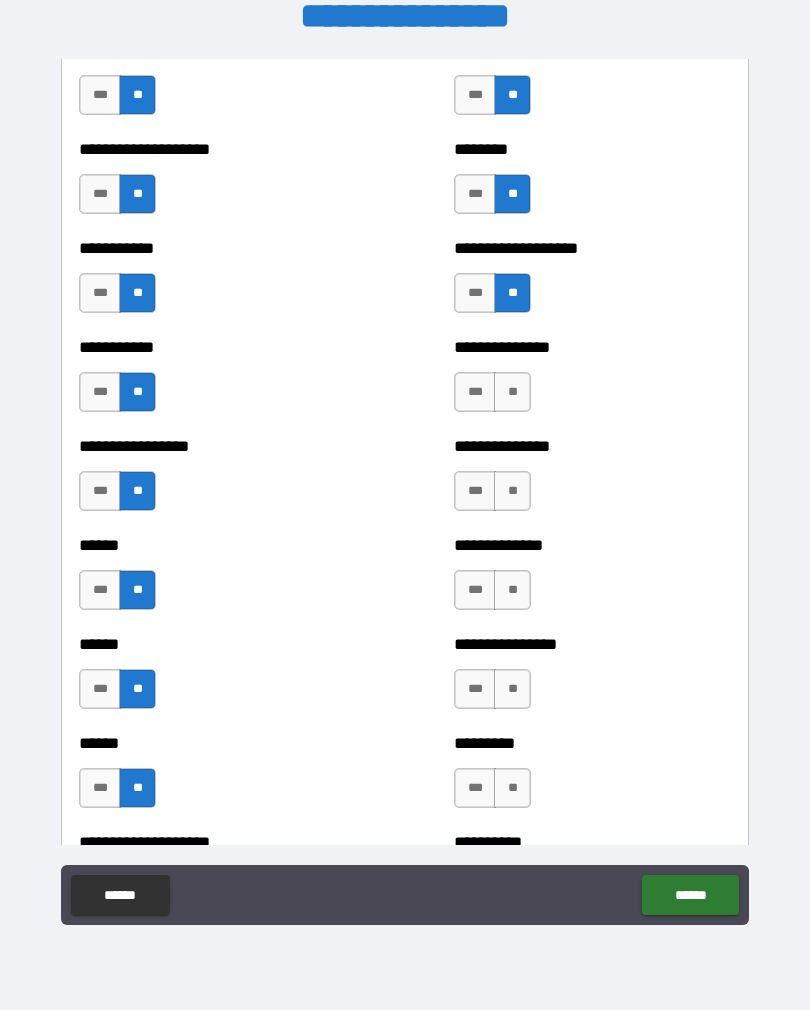 click on "**" at bounding box center (512, 392) 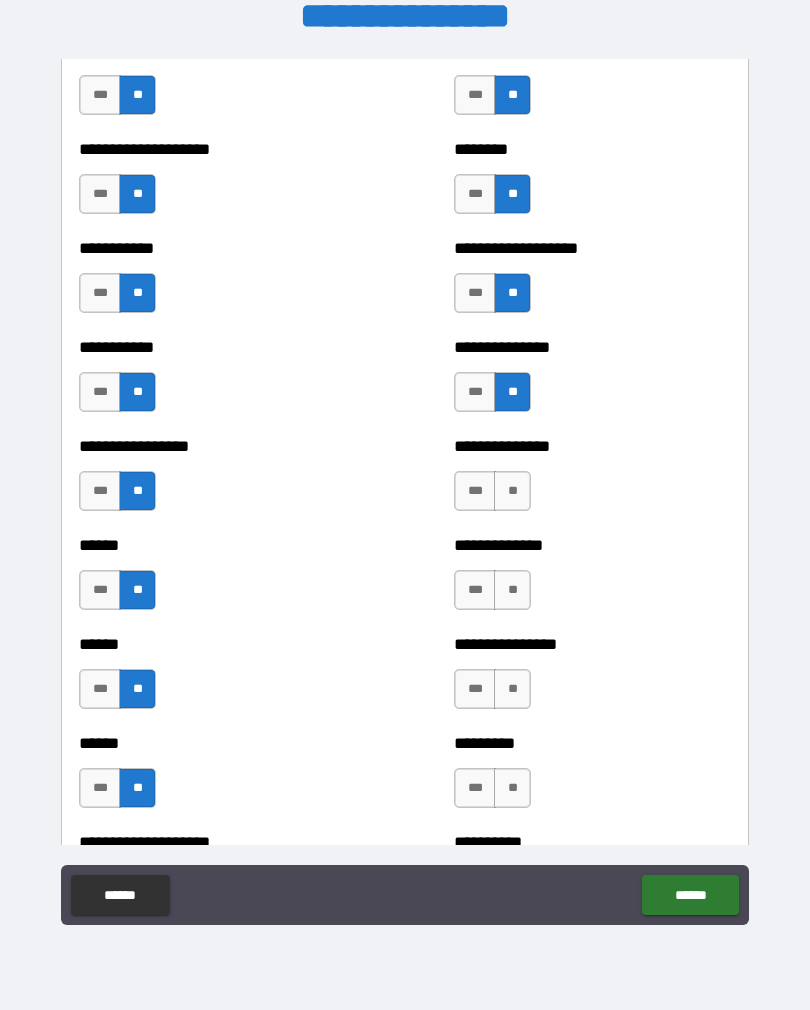 click on "**" at bounding box center [512, 491] 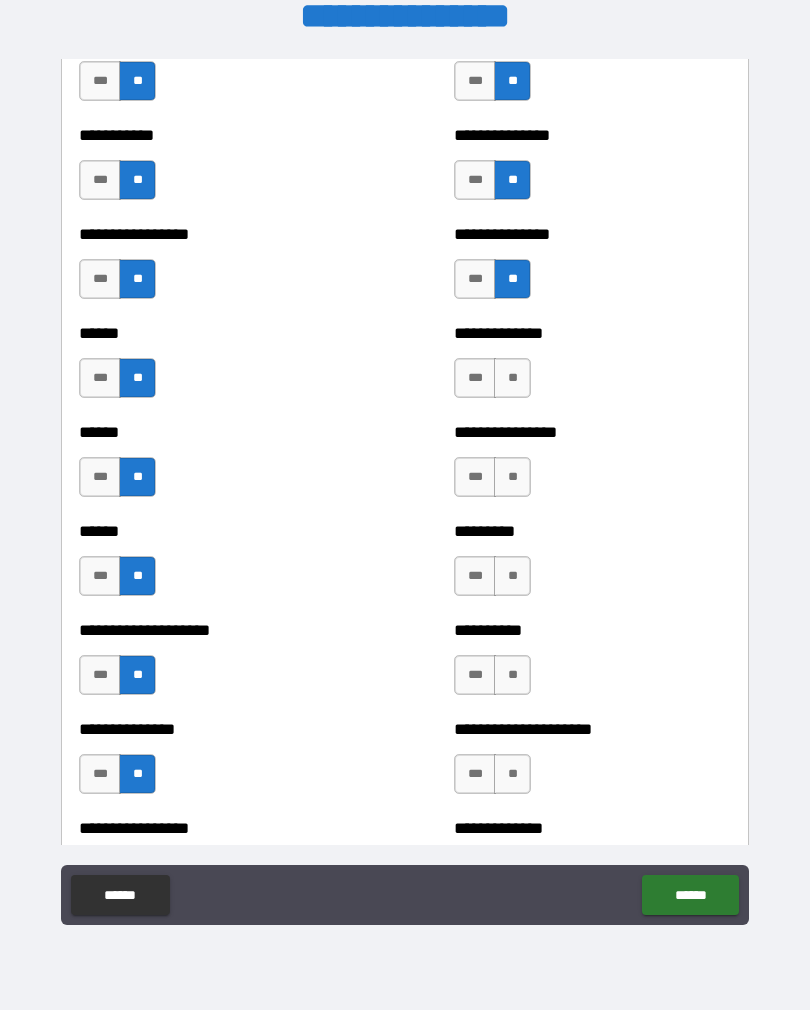 scroll, scrollTop: 2803, scrollLeft: 0, axis: vertical 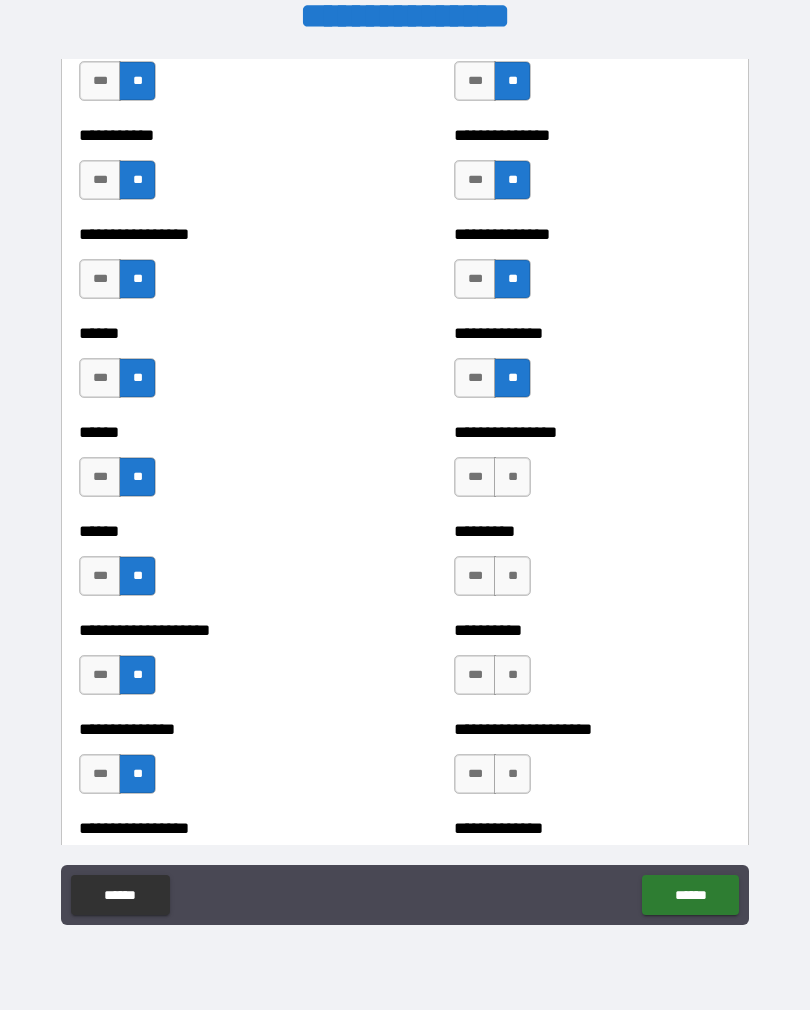 click on "**" at bounding box center (512, 477) 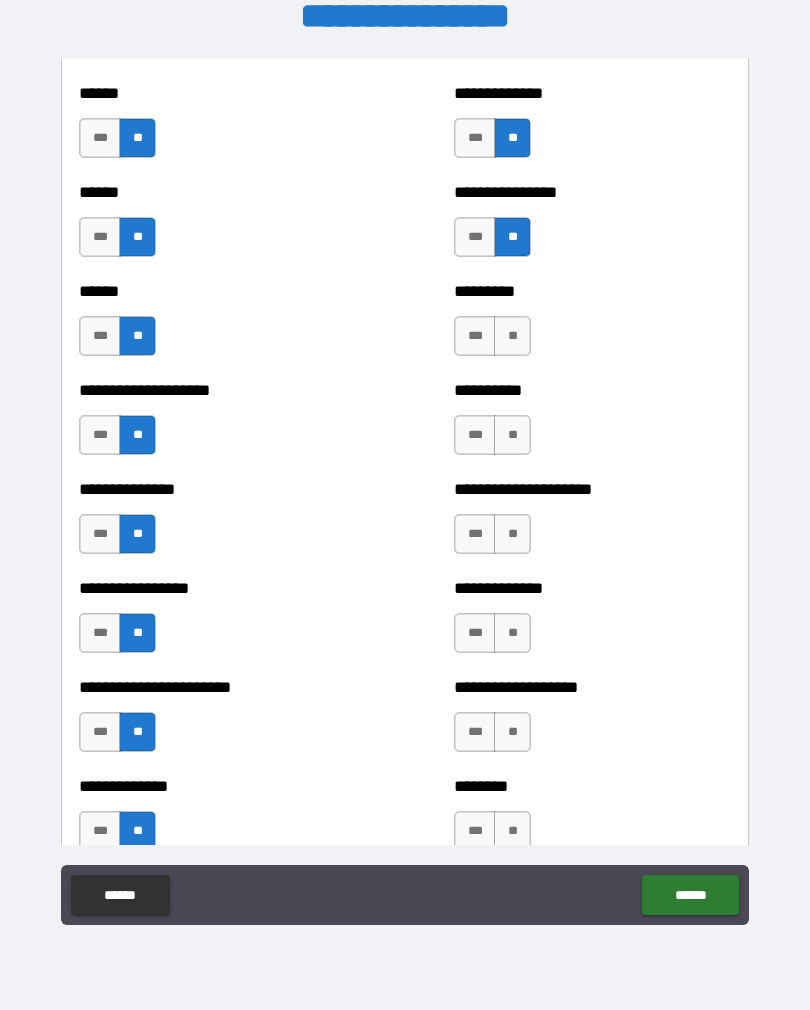 scroll, scrollTop: 3046, scrollLeft: 0, axis: vertical 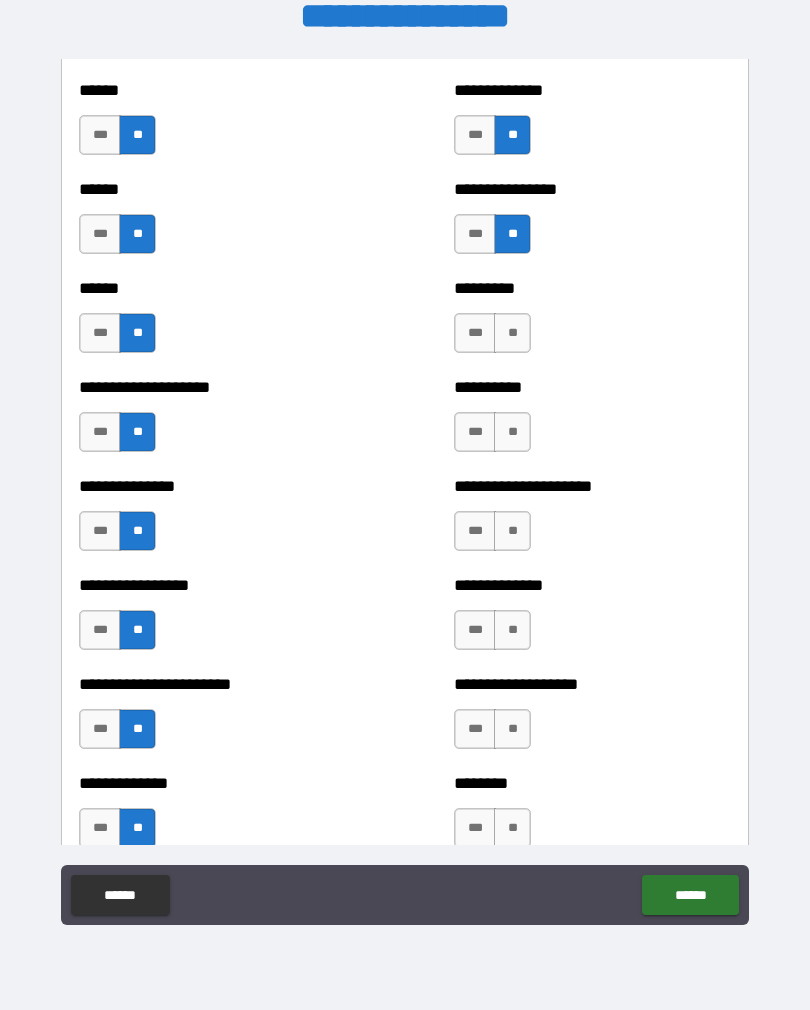 click on "**" at bounding box center [512, 333] 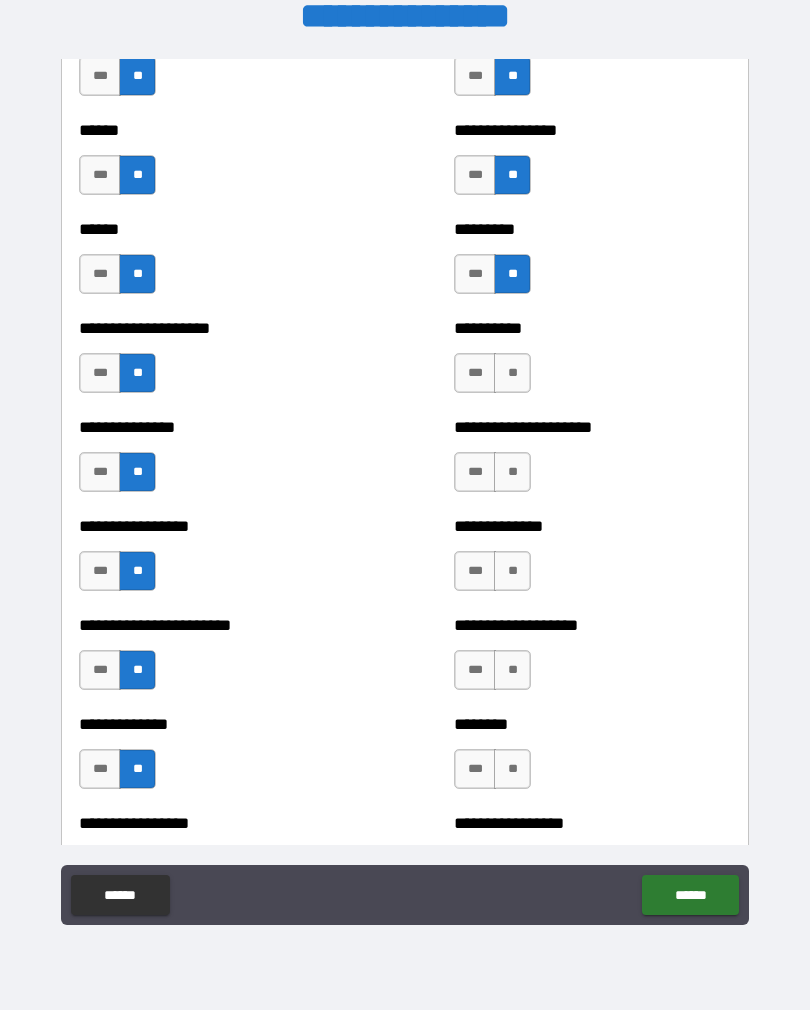 scroll, scrollTop: 3113, scrollLeft: 0, axis: vertical 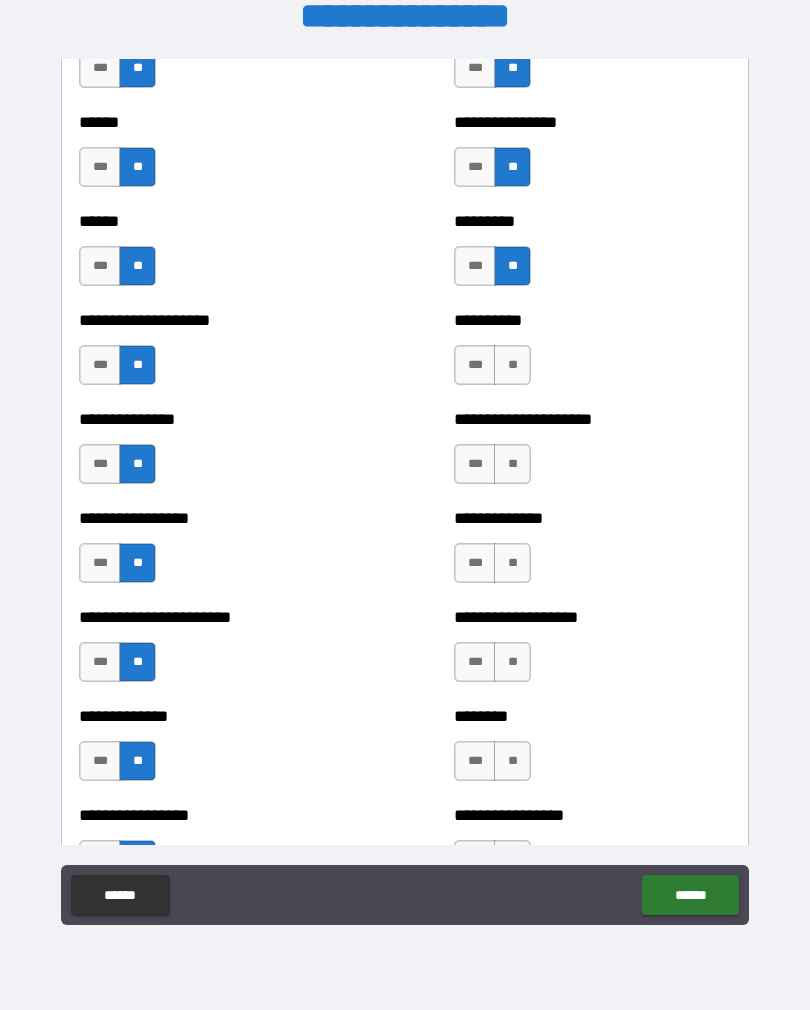 click on "***" at bounding box center [475, 365] 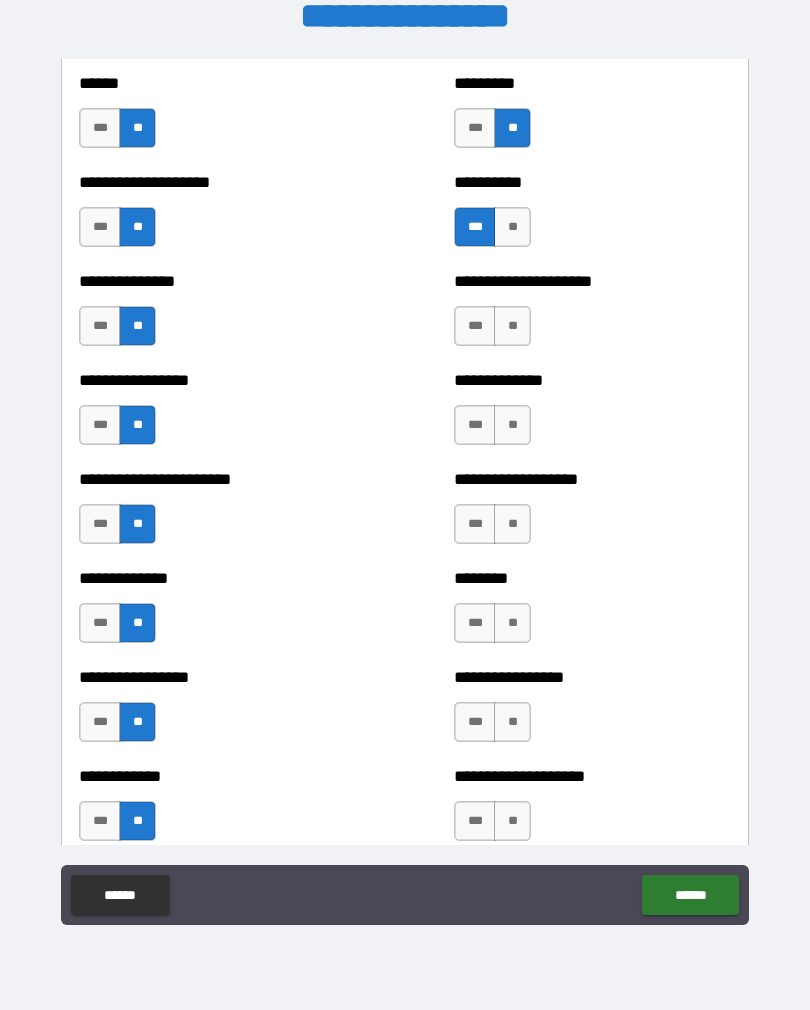 scroll, scrollTop: 3252, scrollLeft: 0, axis: vertical 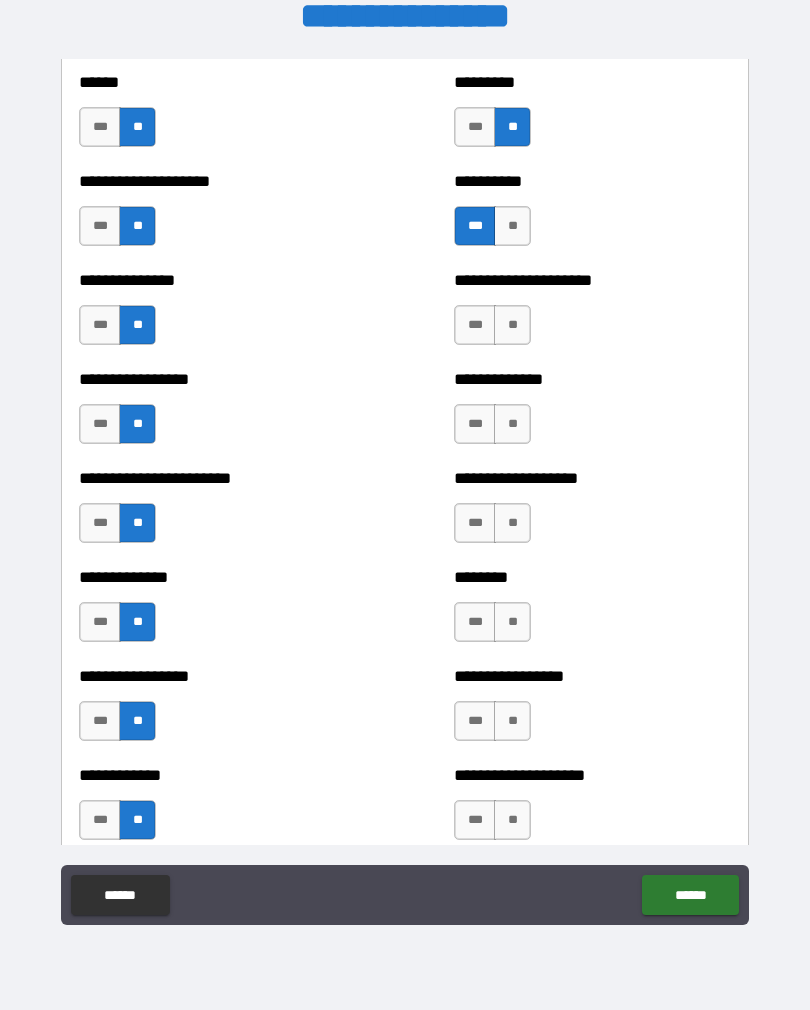 click on "**" at bounding box center [512, 325] 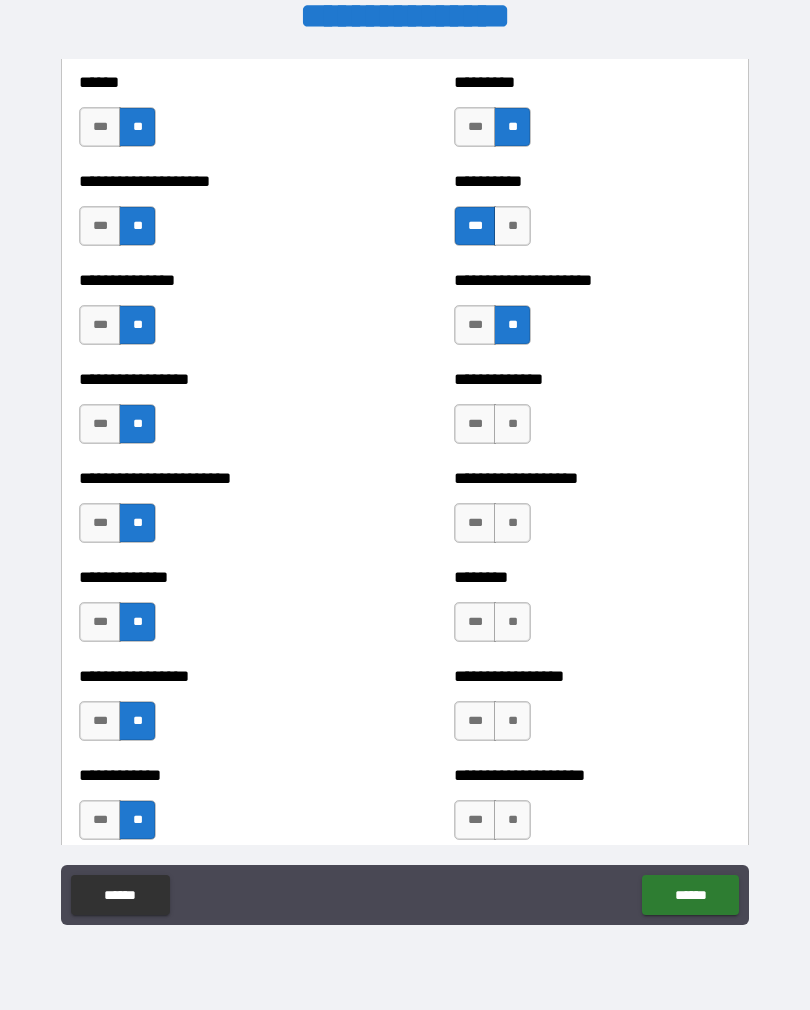 click on "**" at bounding box center (512, 424) 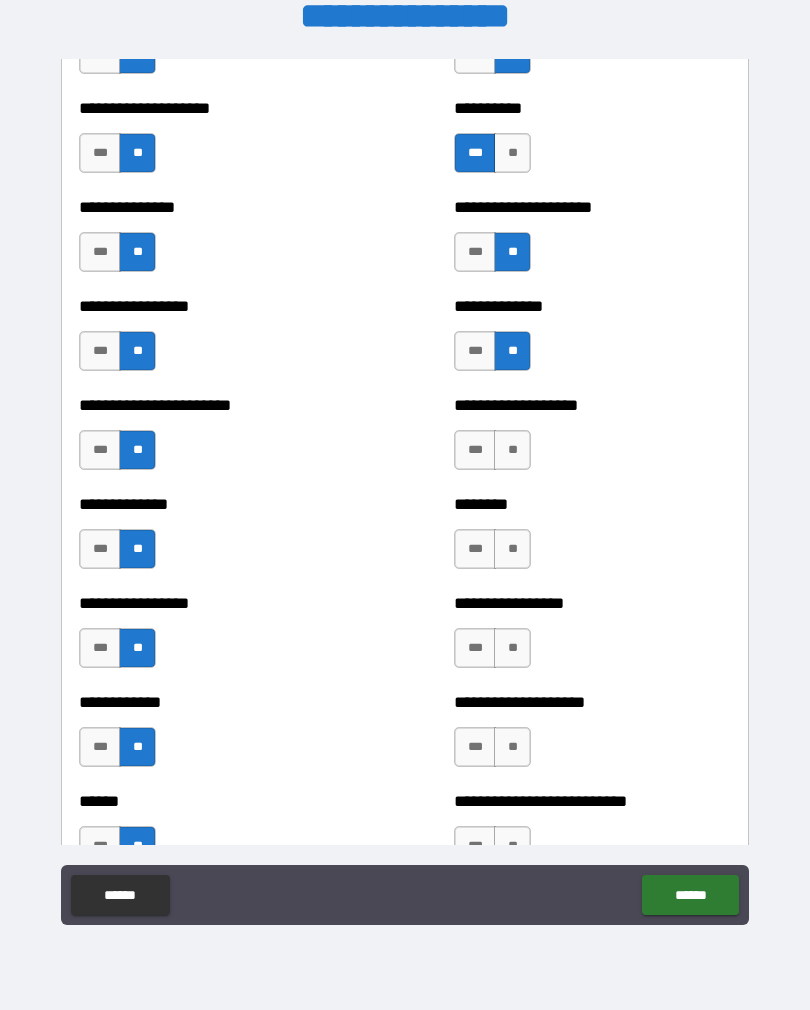 scroll, scrollTop: 3375, scrollLeft: 0, axis: vertical 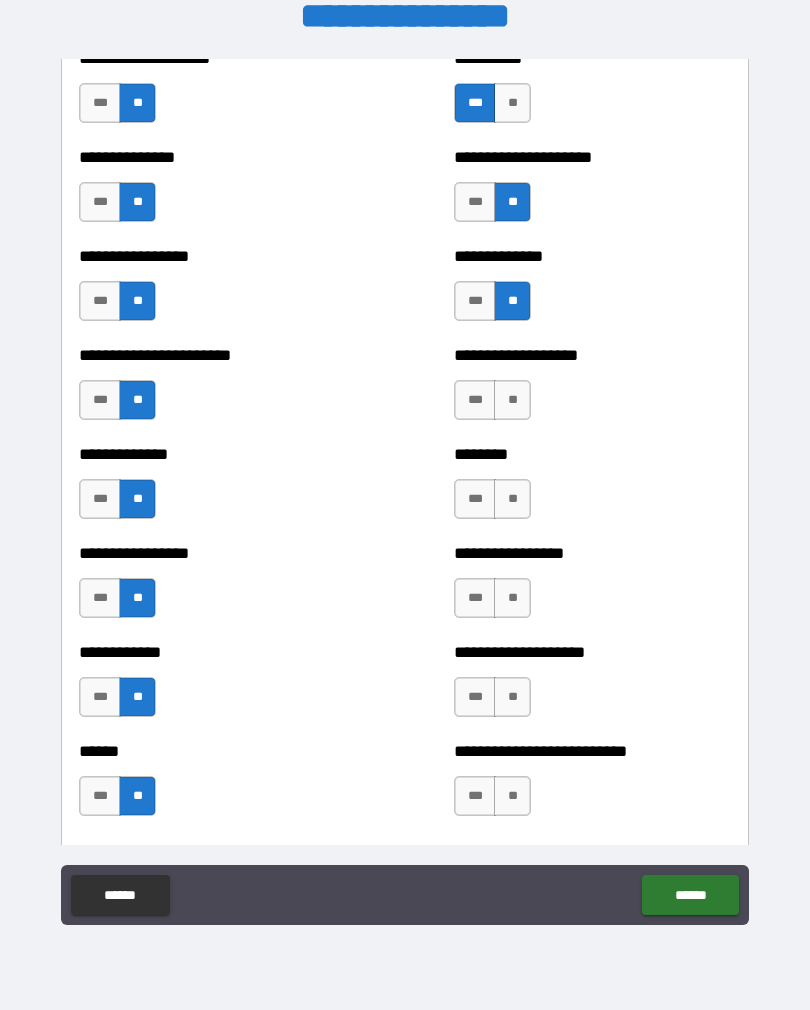 click on "**" at bounding box center [512, 400] 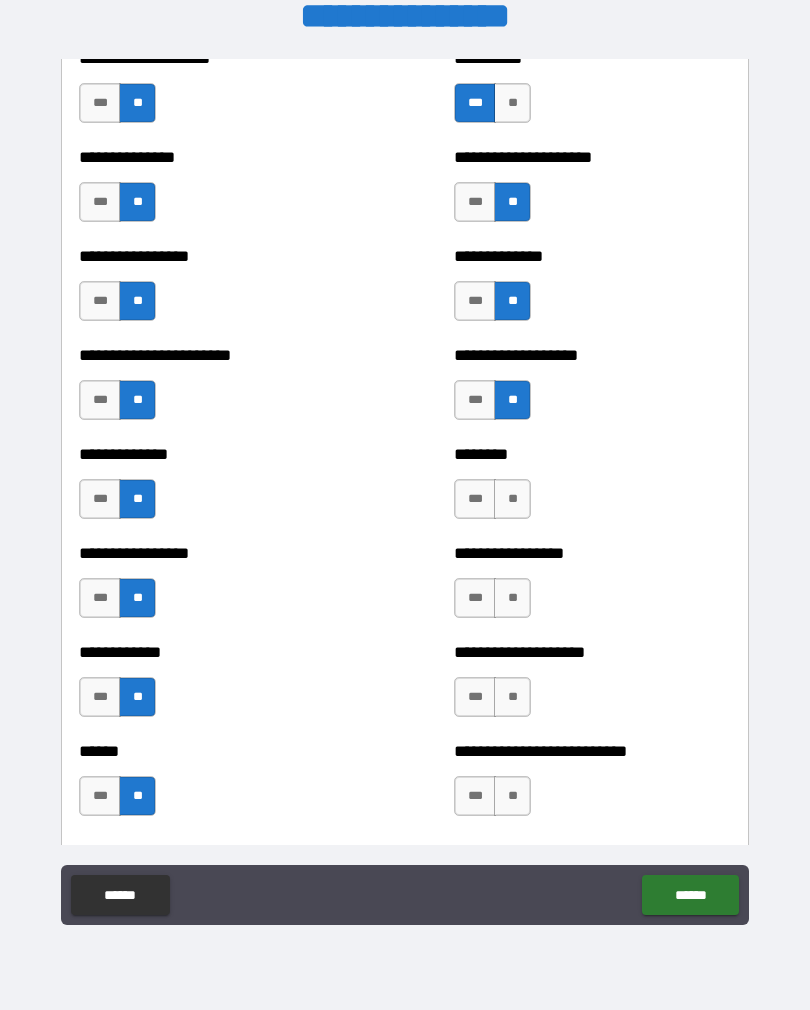 click on "***" at bounding box center [475, 499] 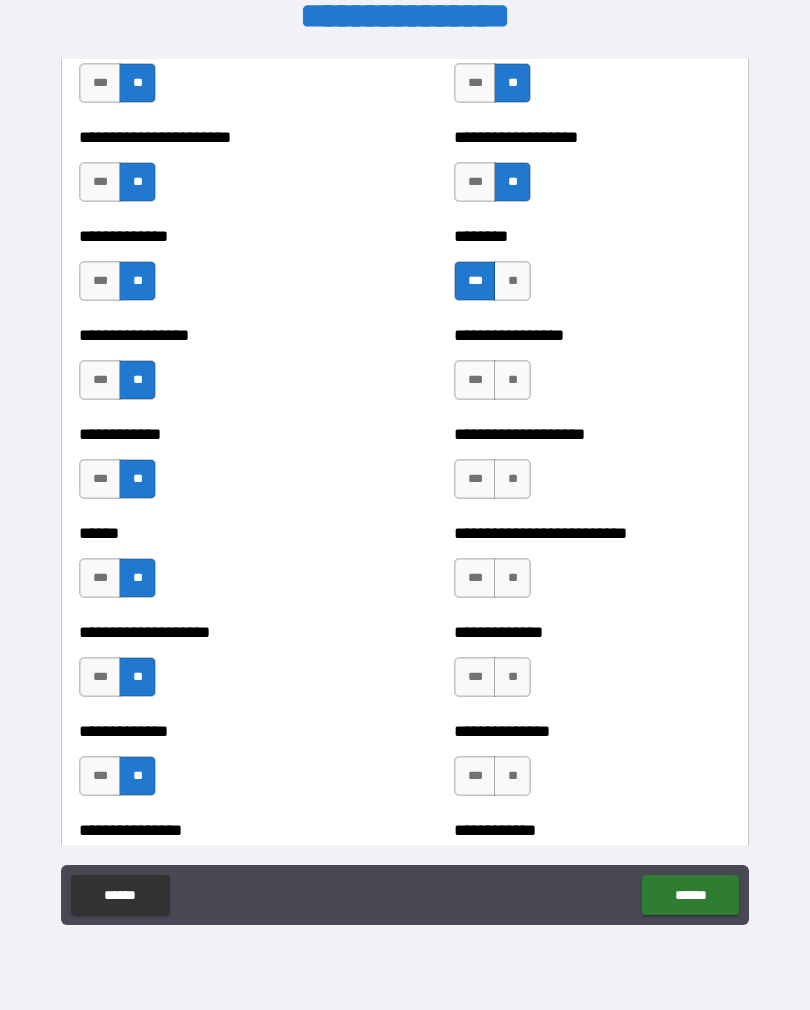 scroll, scrollTop: 3597, scrollLeft: 0, axis: vertical 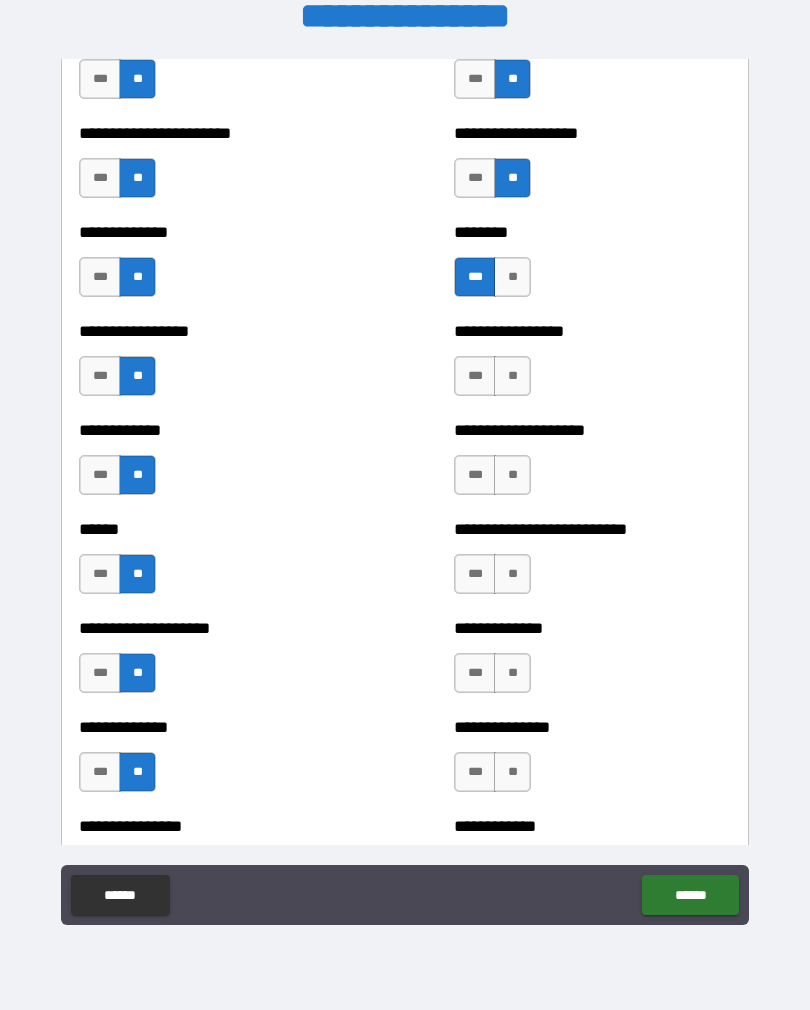 click on "***" at bounding box center [475, 376] 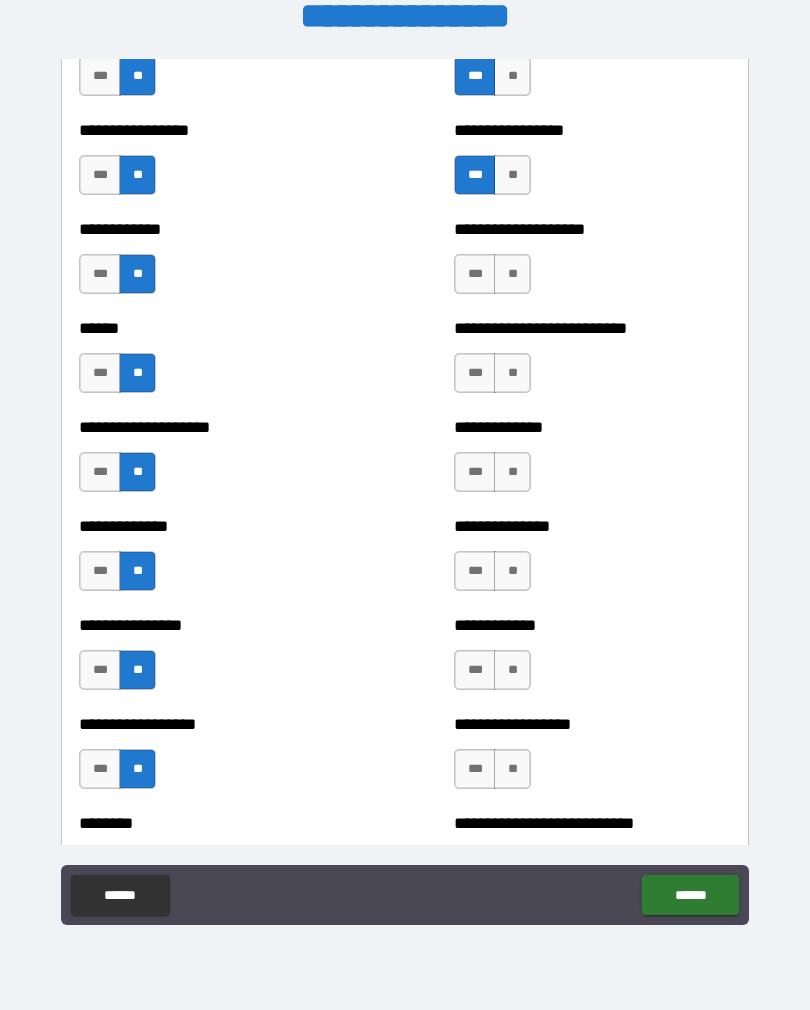 scroll, scrollTop: 3807, scrollLeft: 0, axis: vertical 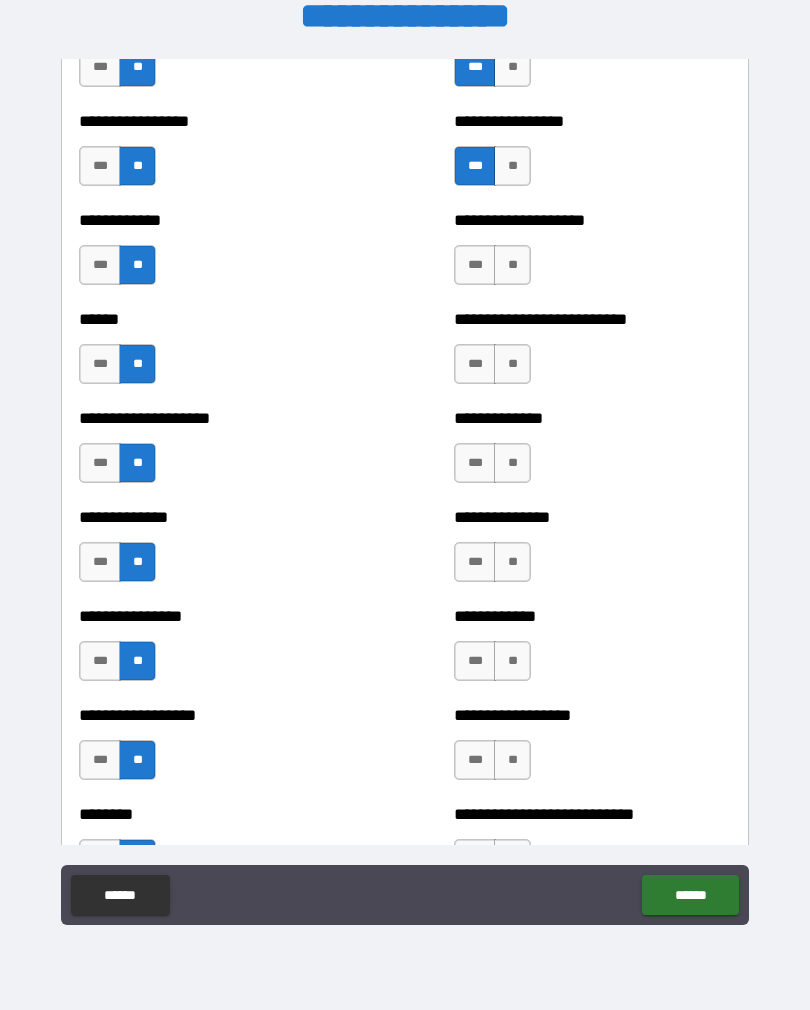click on "**" at bounding box center [512, 265] 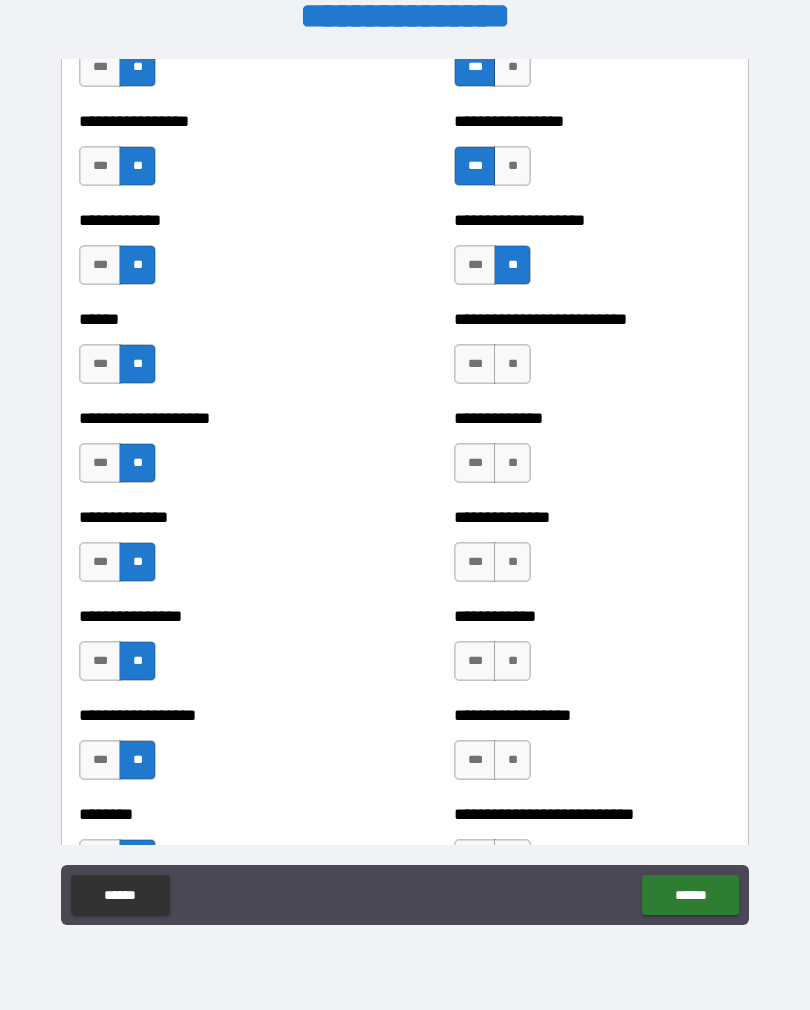 click on "**" at bounding box center (512, 364) 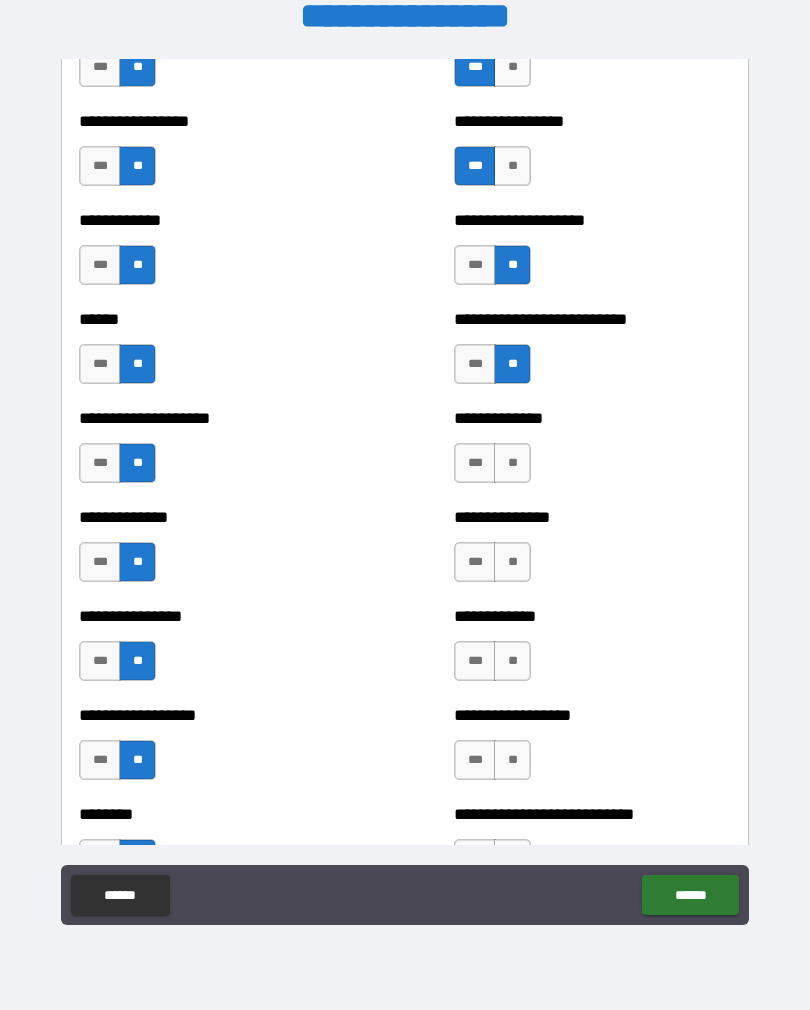 click on "***" at bounding box center (475, 463) 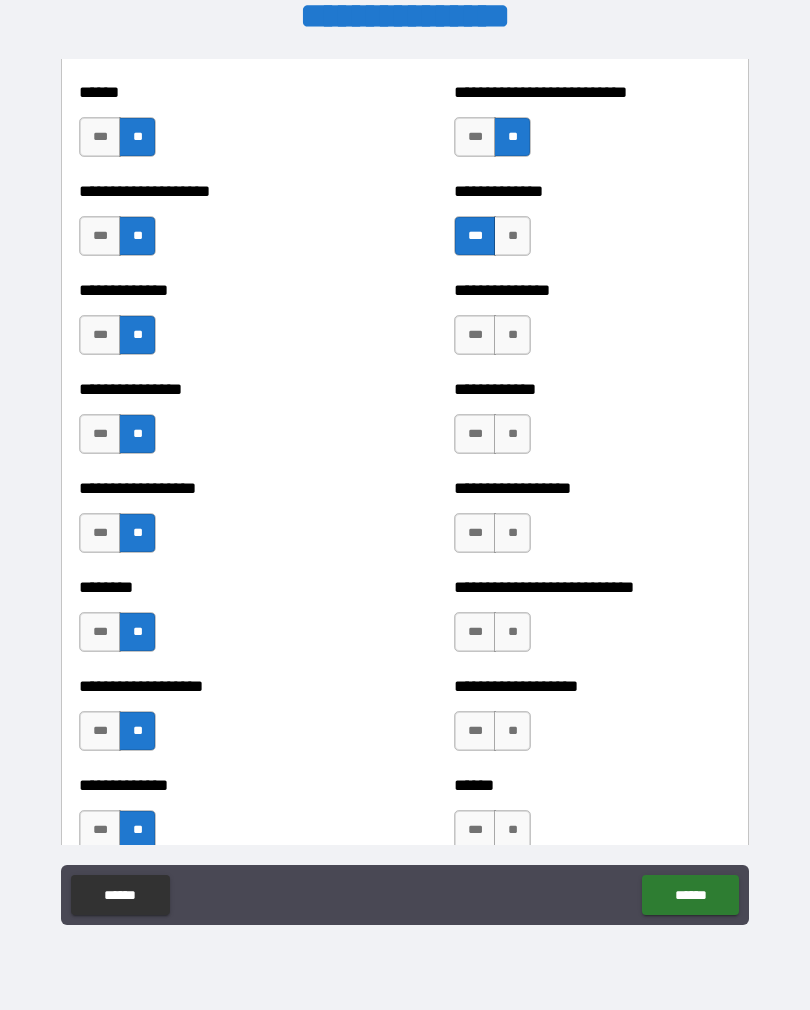 scroll, scrollTop: 4035, scrollLeft: 0, axis: vertical 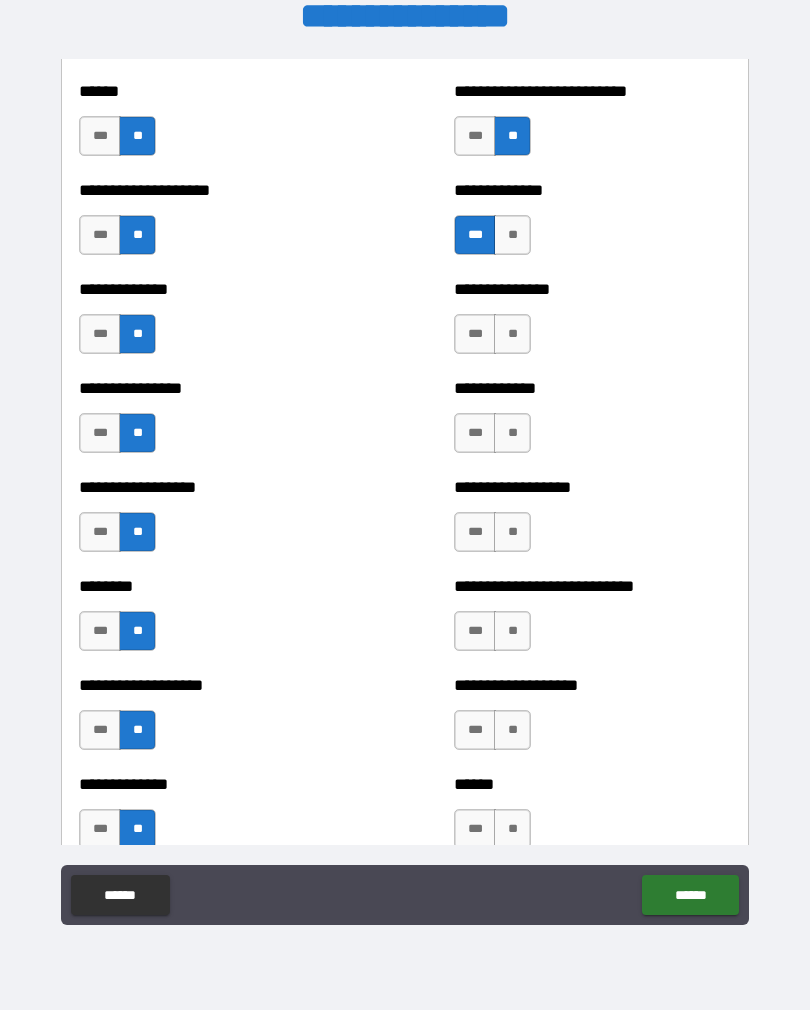 click on "**" at bounding box center [512, 334] 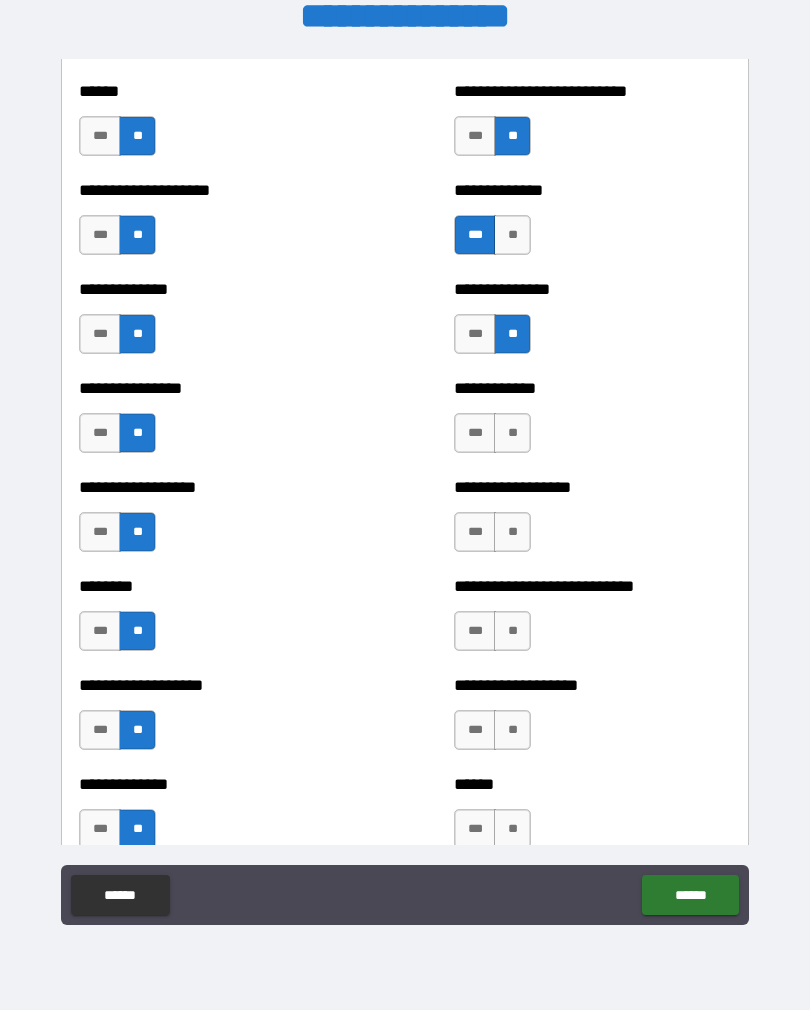 click on "**" at bounding box center [512, 433] 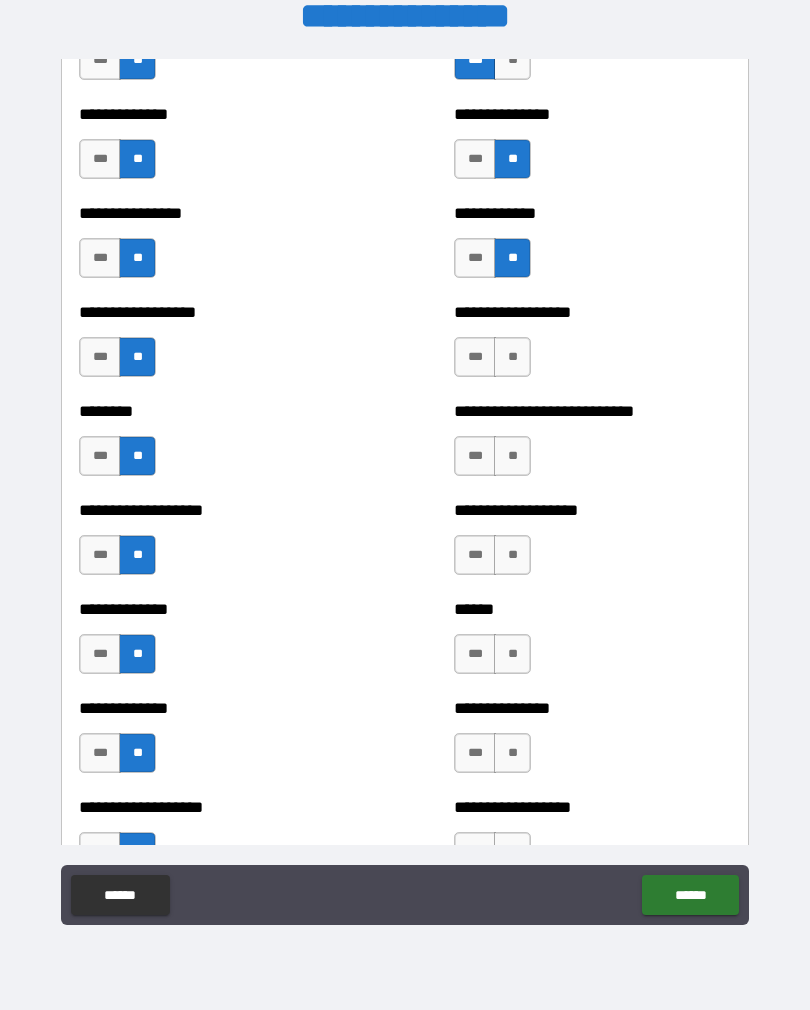 scroll, scrollTop: 4217, scrollLeft: 0, axis: vertical 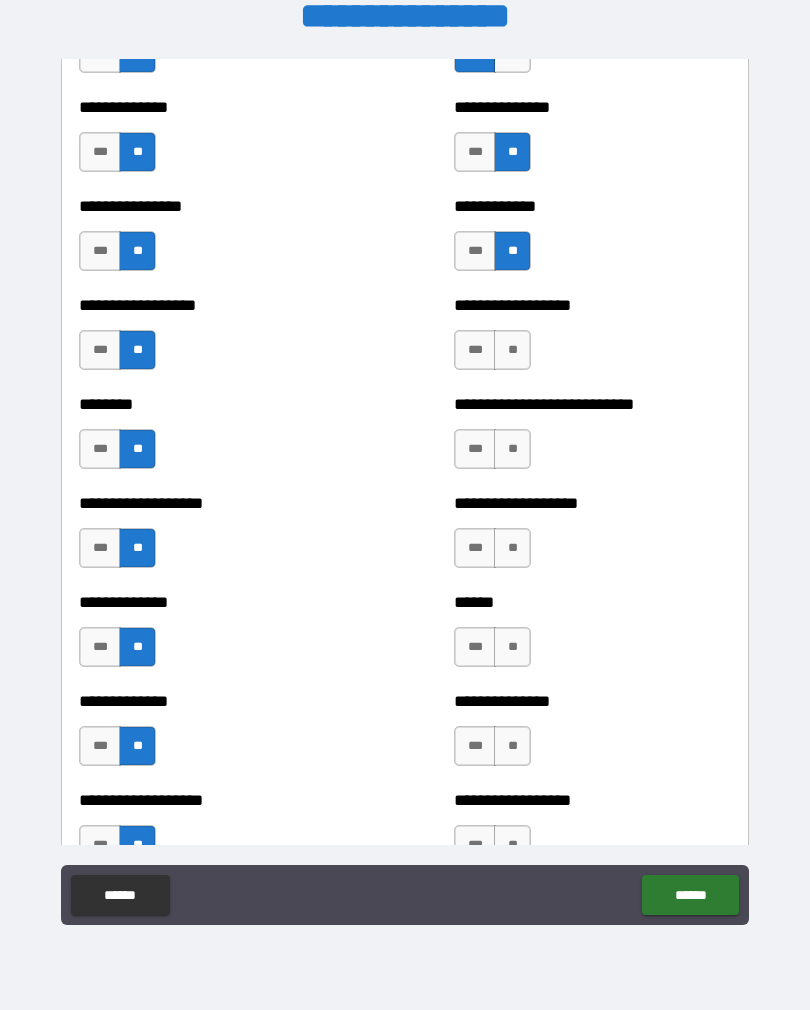 click on "**" at bounding box center [512, 350] 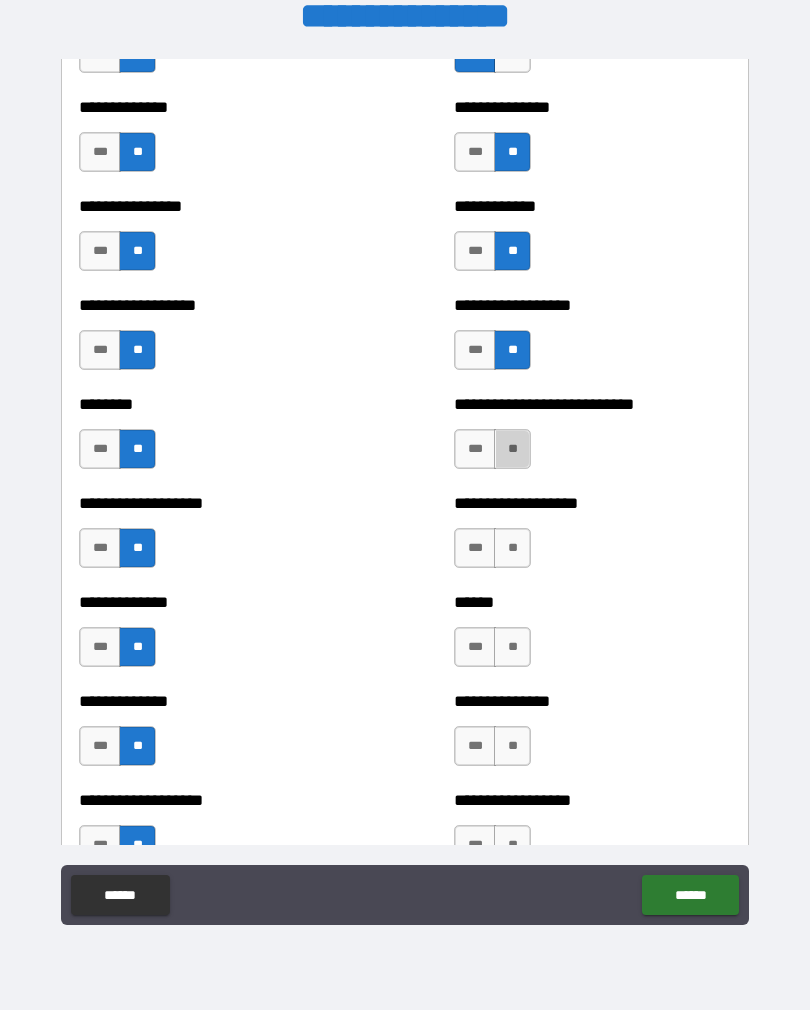 click on "**" at bounding box center [512, 449] 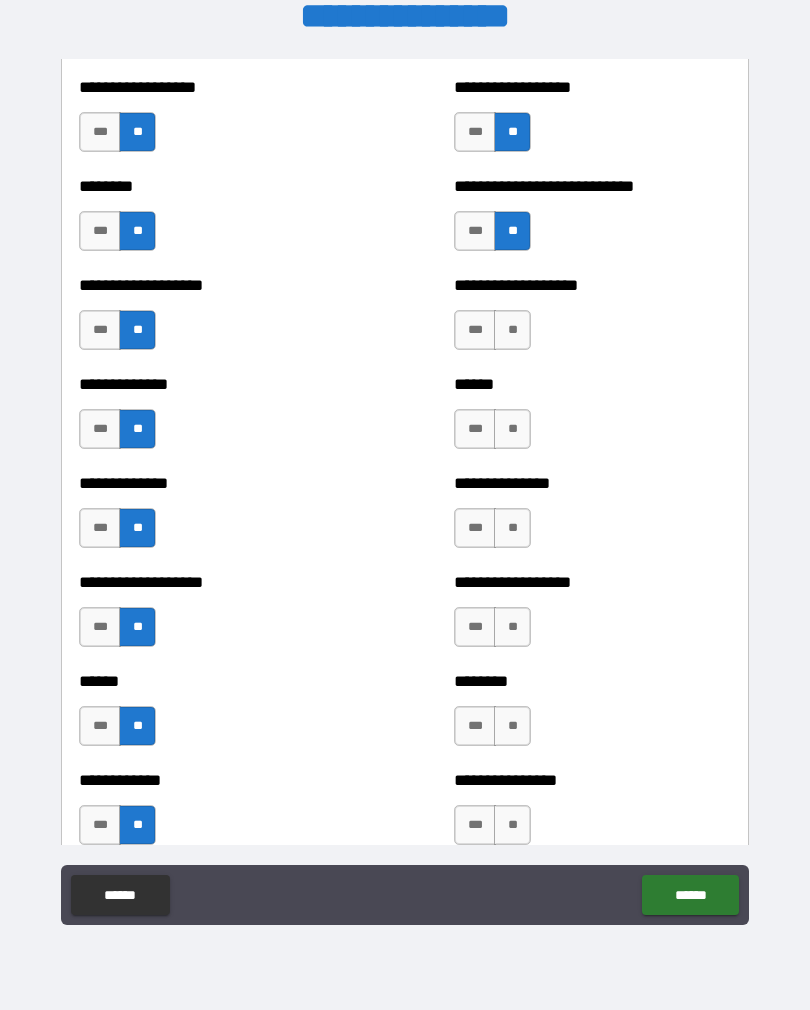 scroll, scrollTop: 4438, scrollLeft: 0, axis: vertical 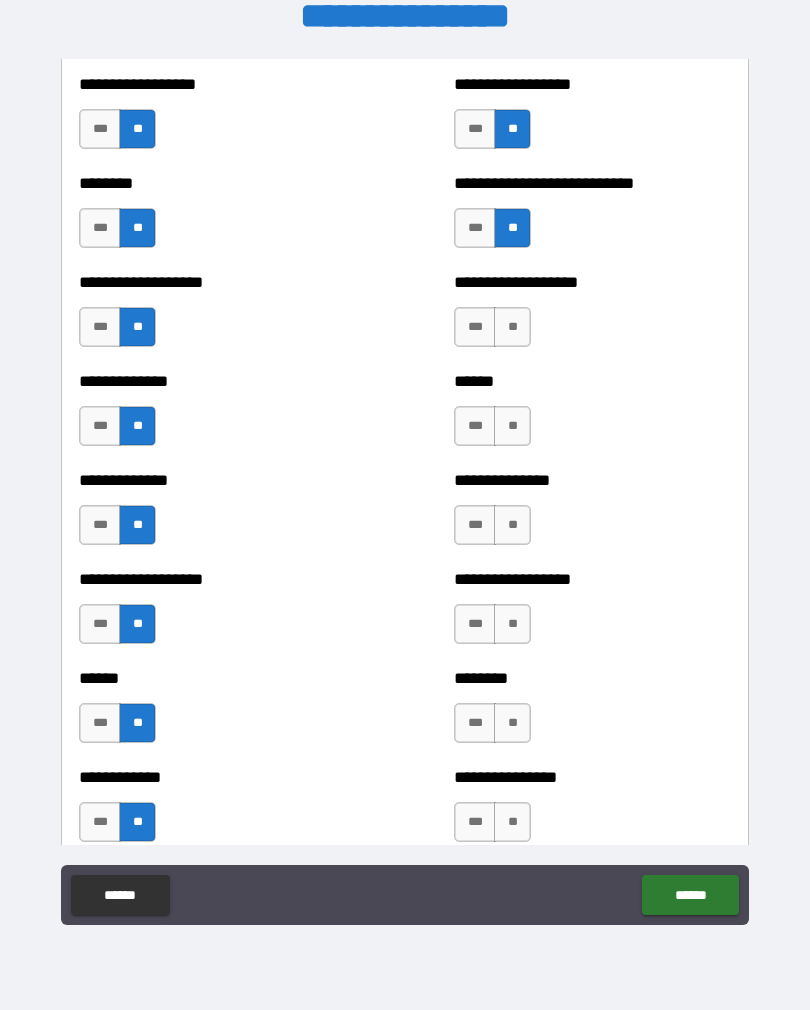 click on "**" at bounding box center (512, 327) 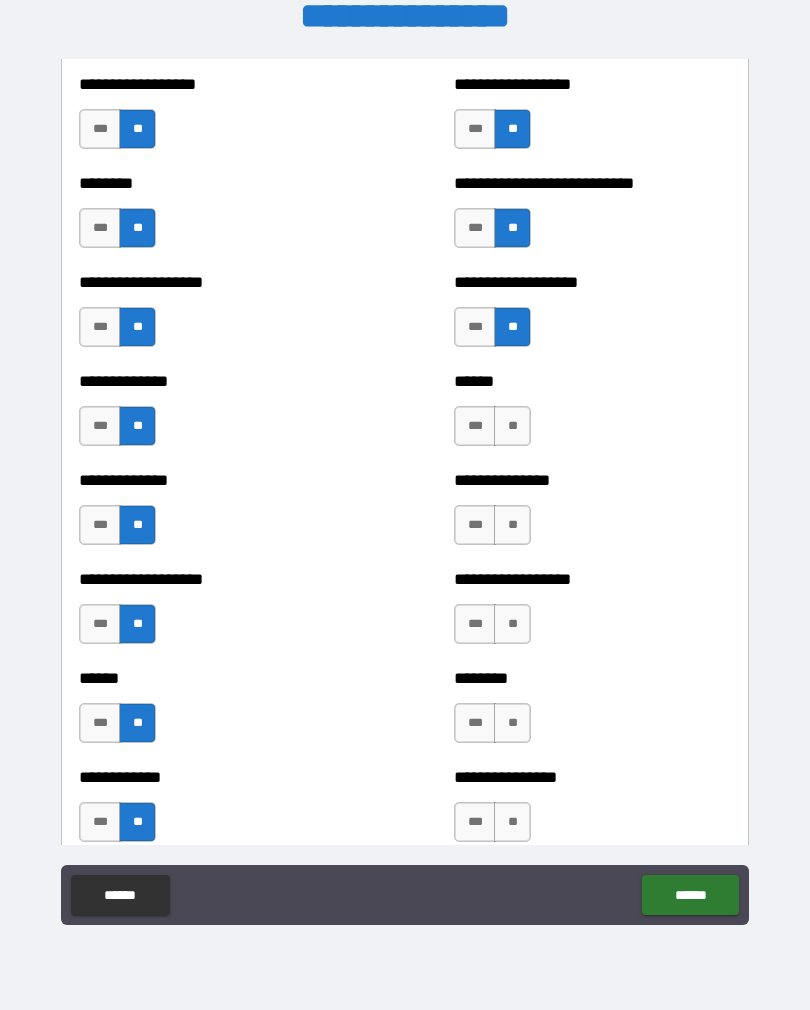 click on "**" at bounding box center (512, 426) 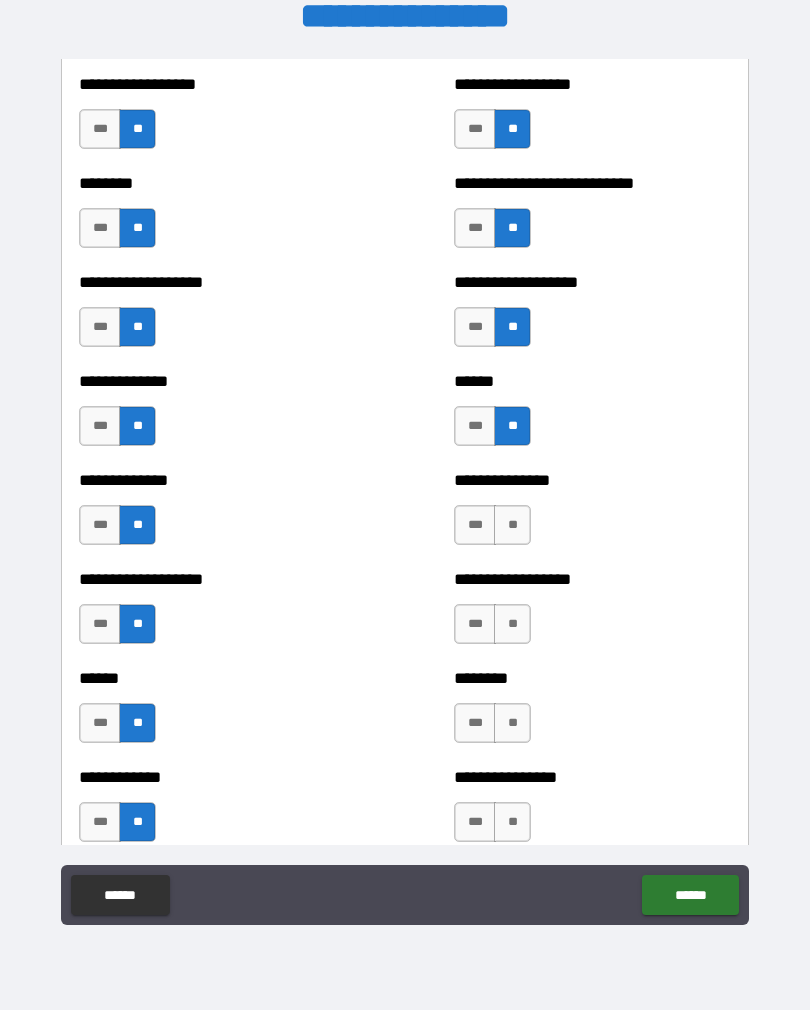 click on "**" at bounding box center (512, 525) 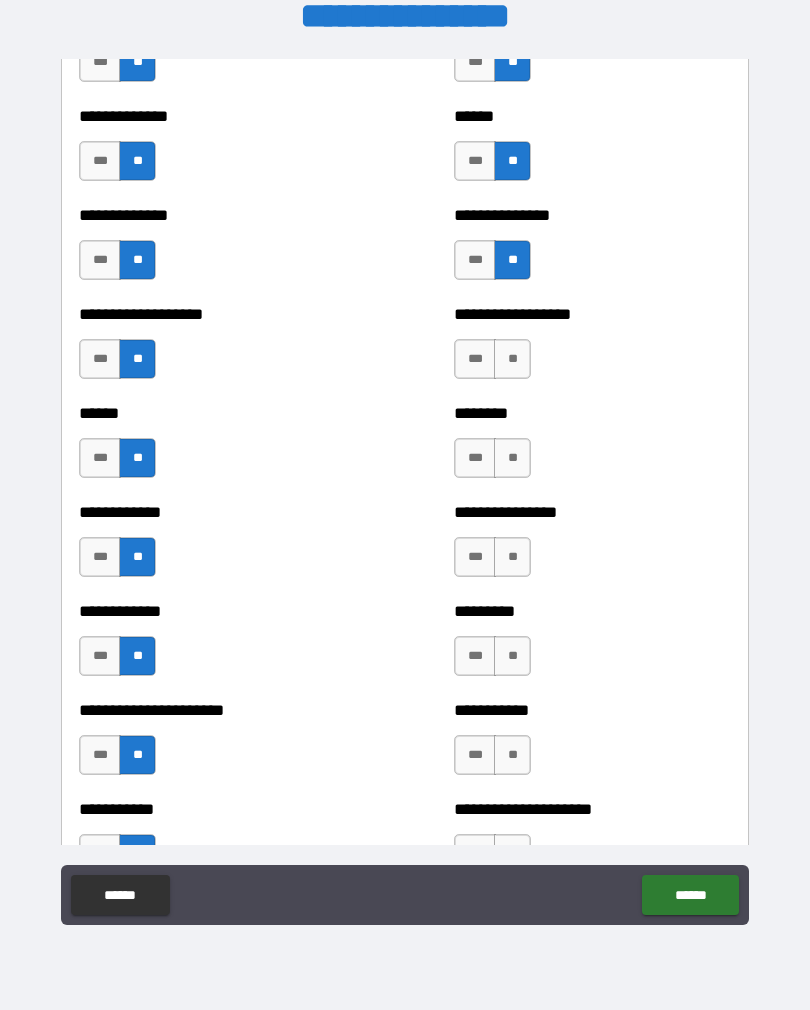 scroll, scrollTop: 4712, scrollLeft: 0, axis: vertical 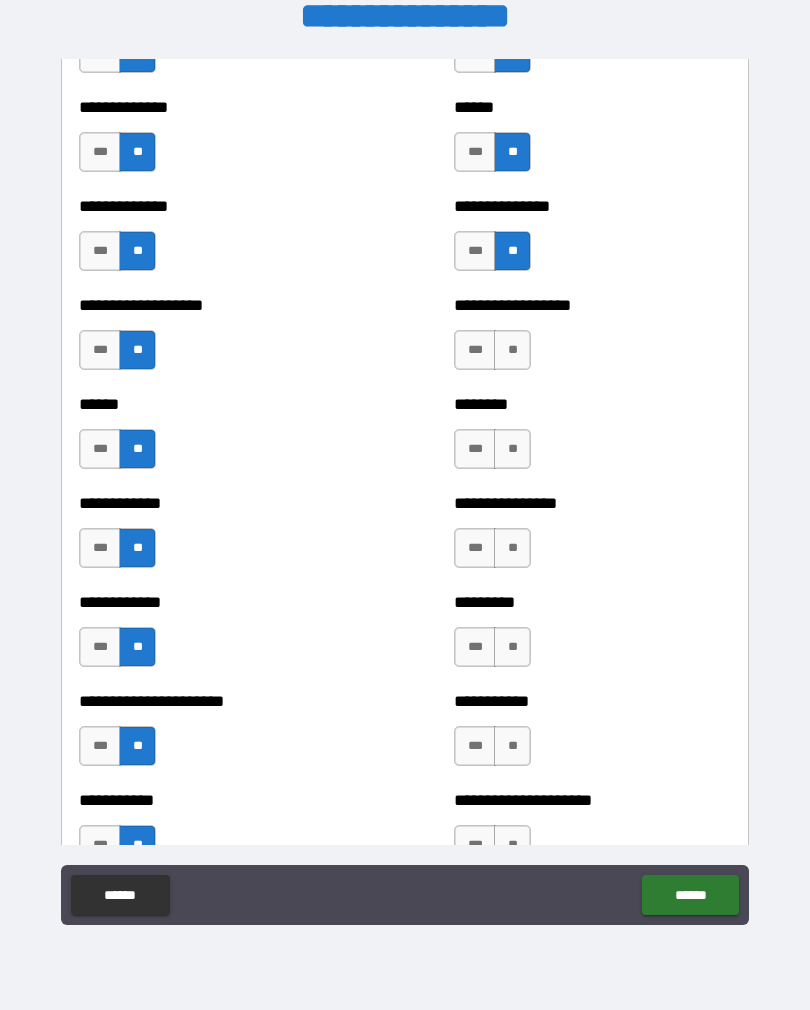 click on "**" at bounding box center (512, 350) 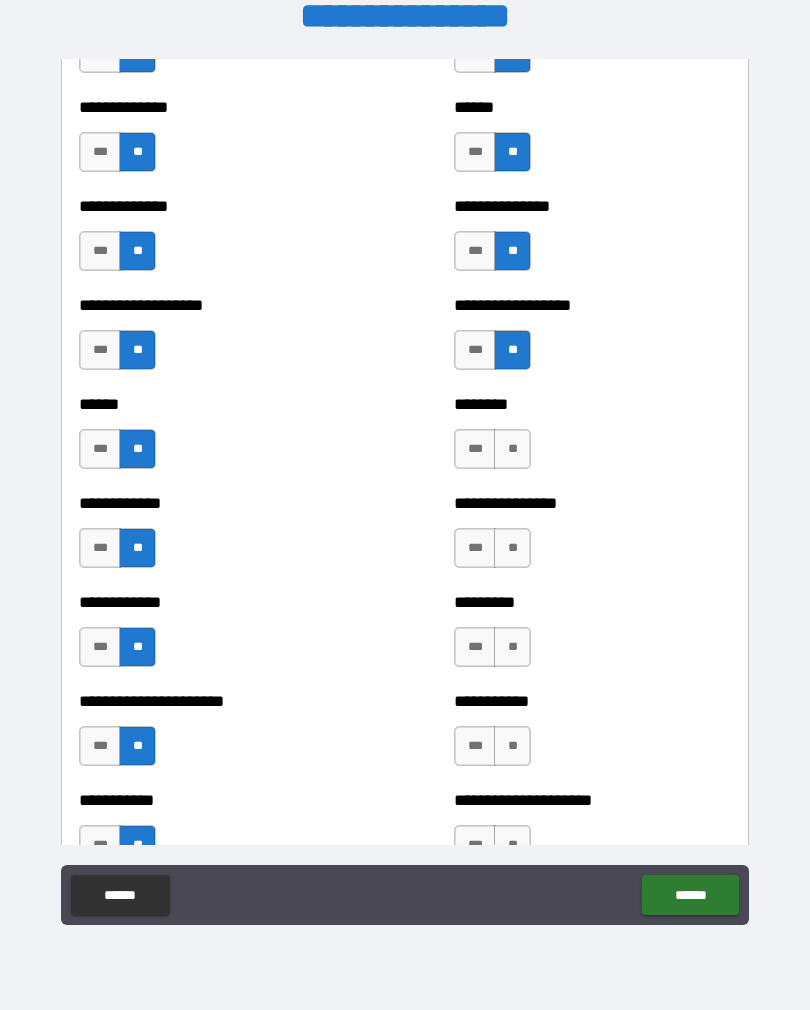 click on "**" at bounding box center (512, 449) 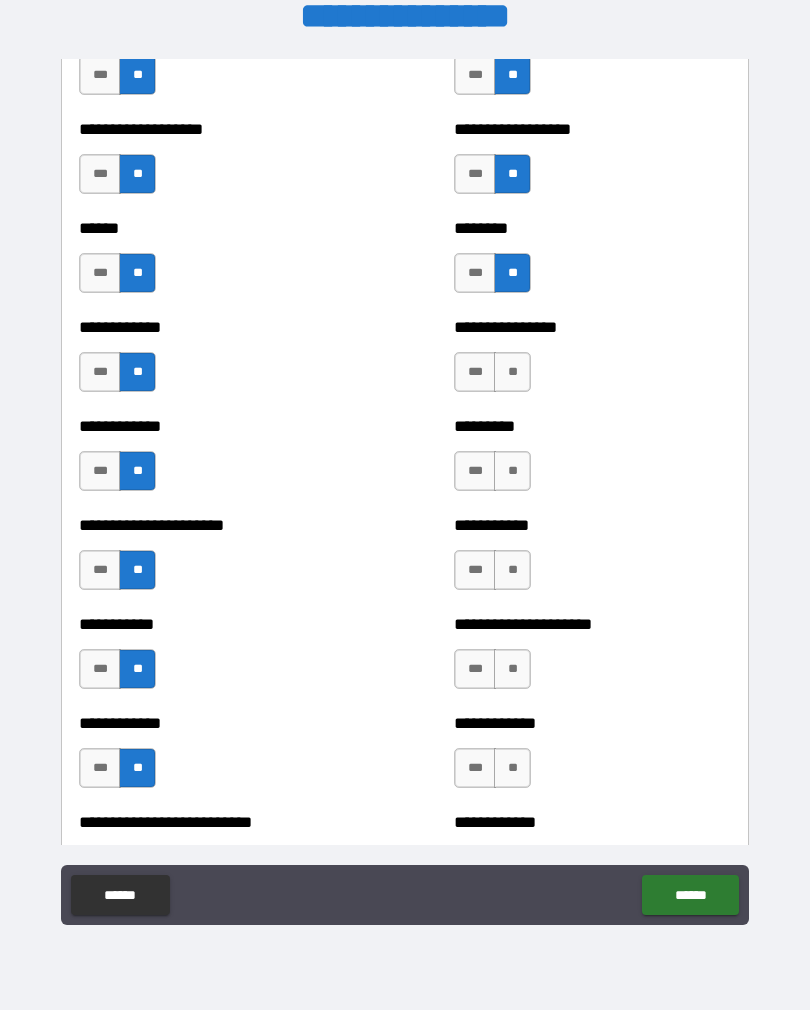 scroll, scrollTop: 4889, scrollLeft: 0, axis: vertical 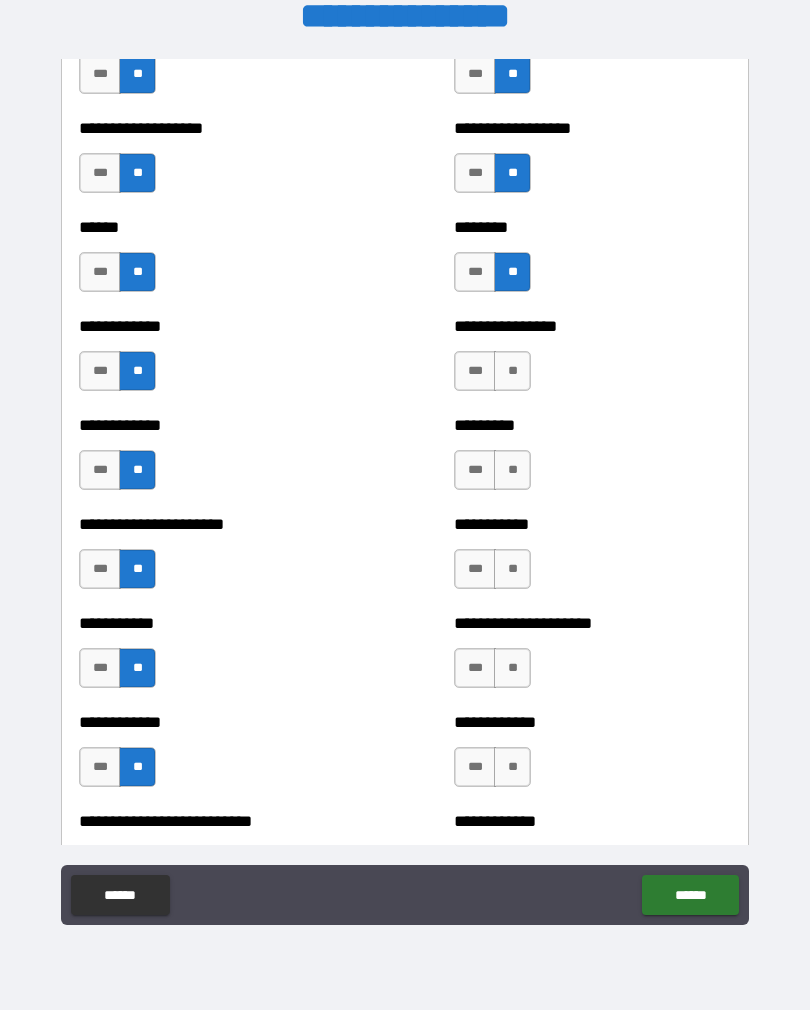 click on "**" at bounding box center [512, 371] 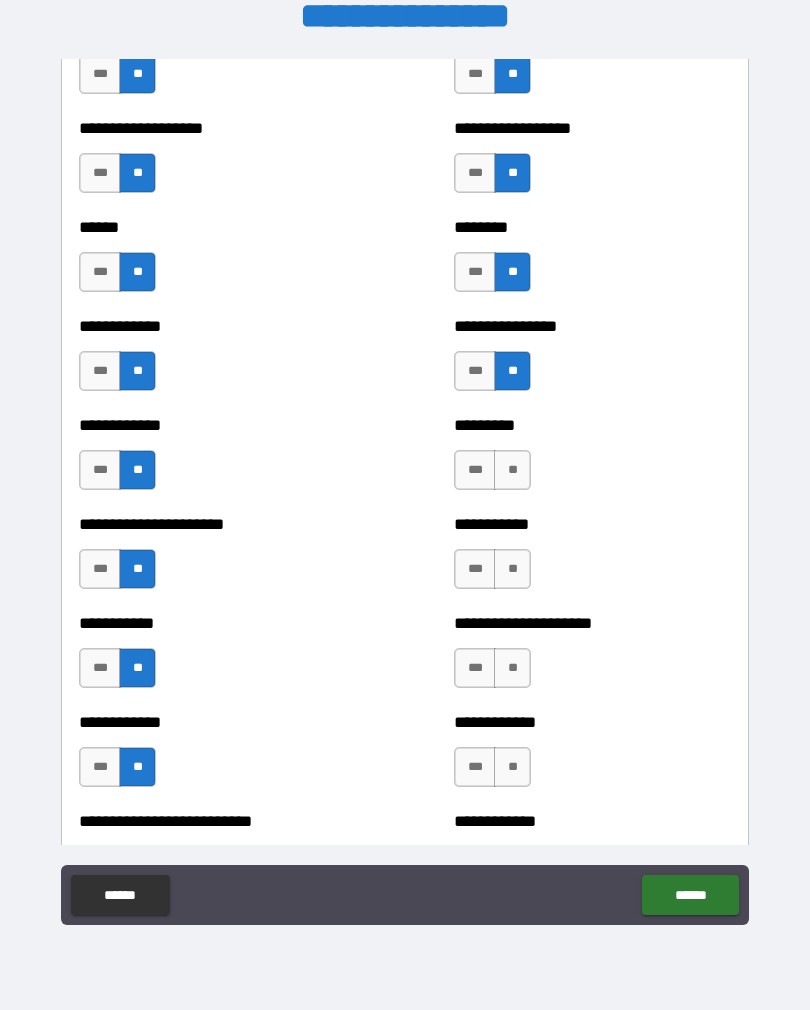 click on "**" at bounding box center [512, 470] 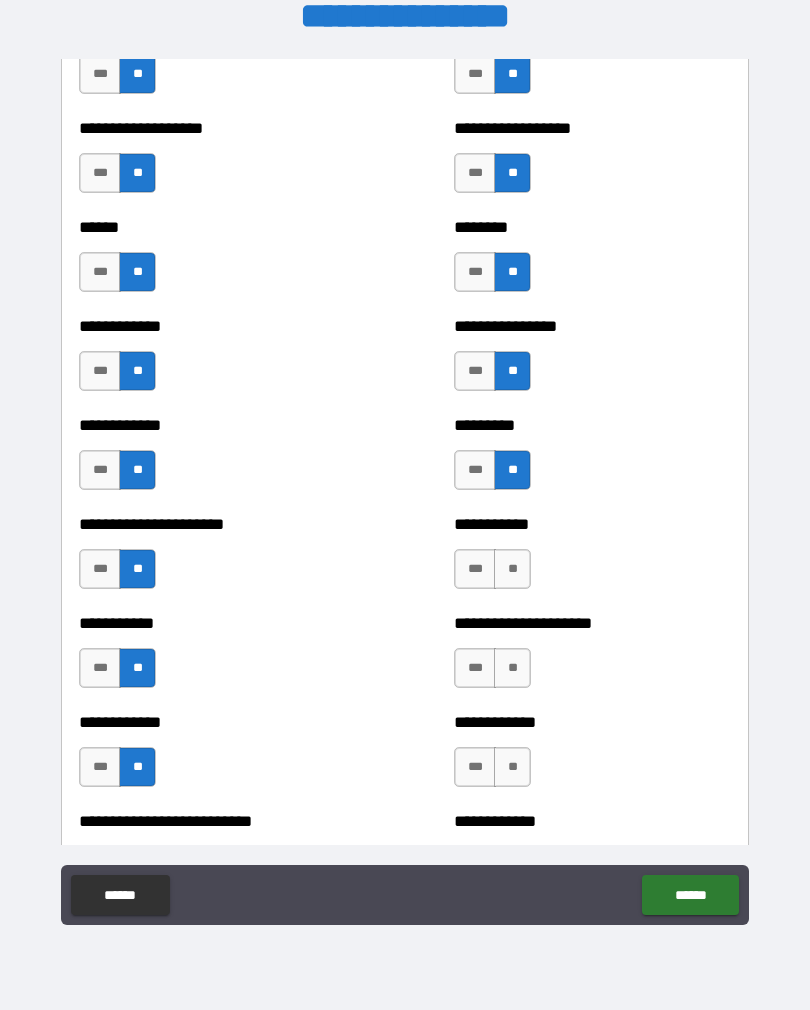 scroll, scrollTop: 5023, scrollLeft: 0, axis: vertical 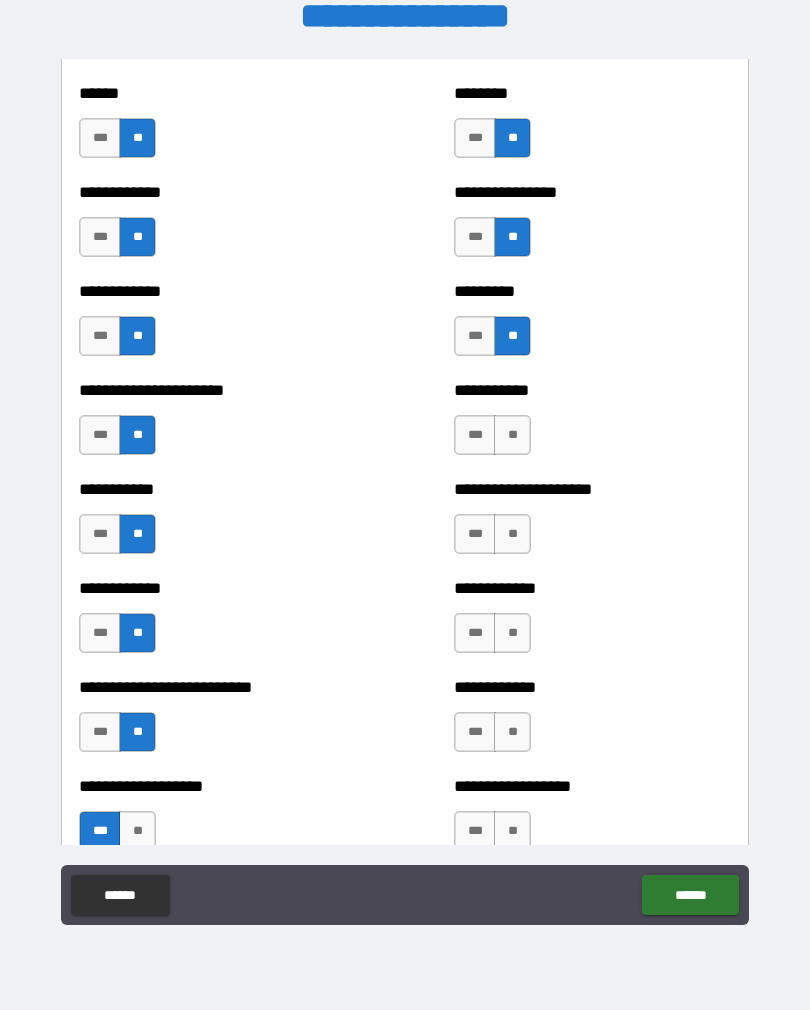 click on "***" at bounding box center (475, 435) 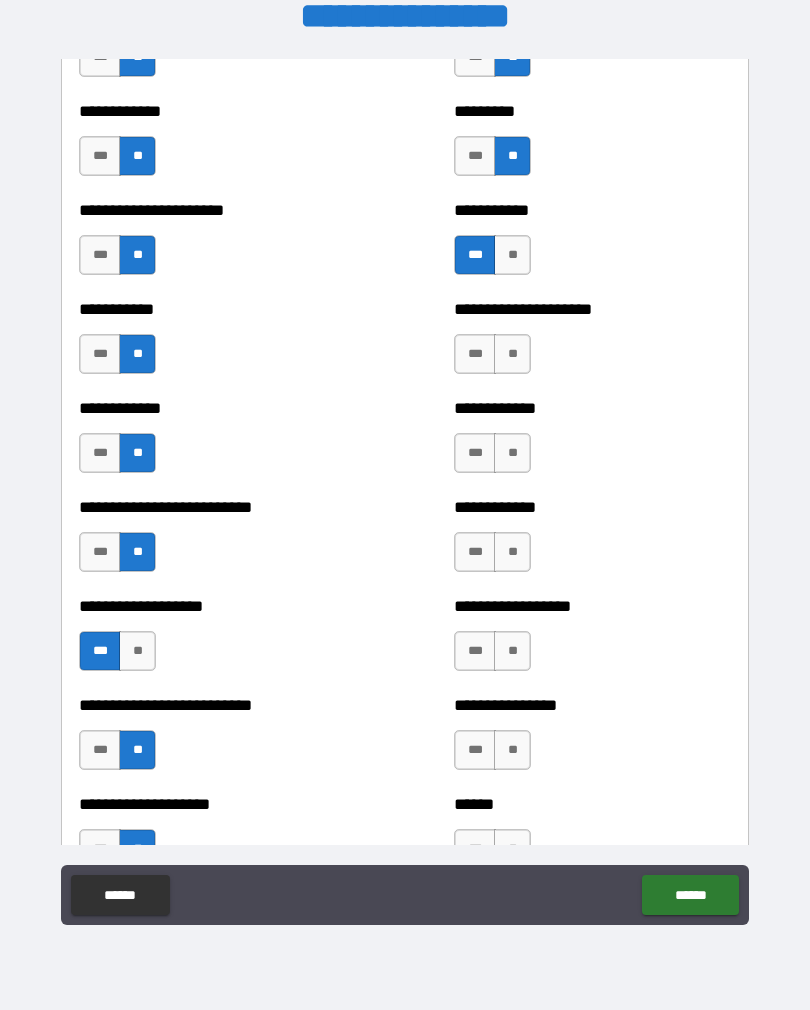 scroll, scrollTop: 5207, scrollLeft: 0, axis: vertical 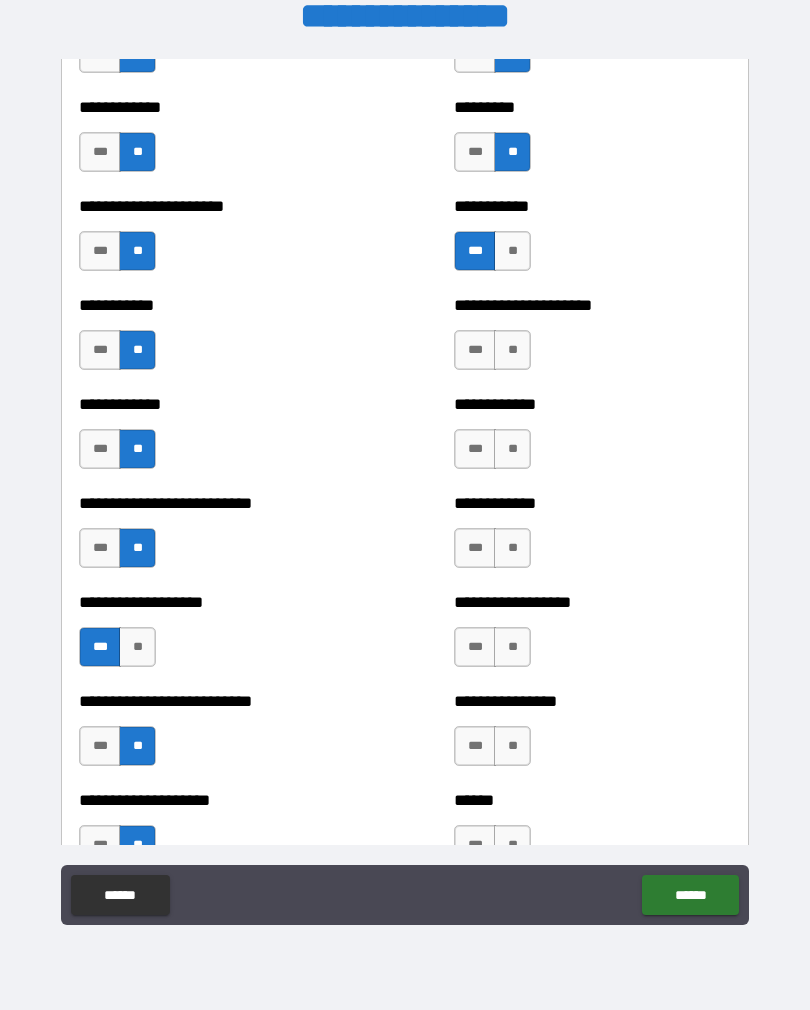 click on "**" at bounding box center [512, 350] 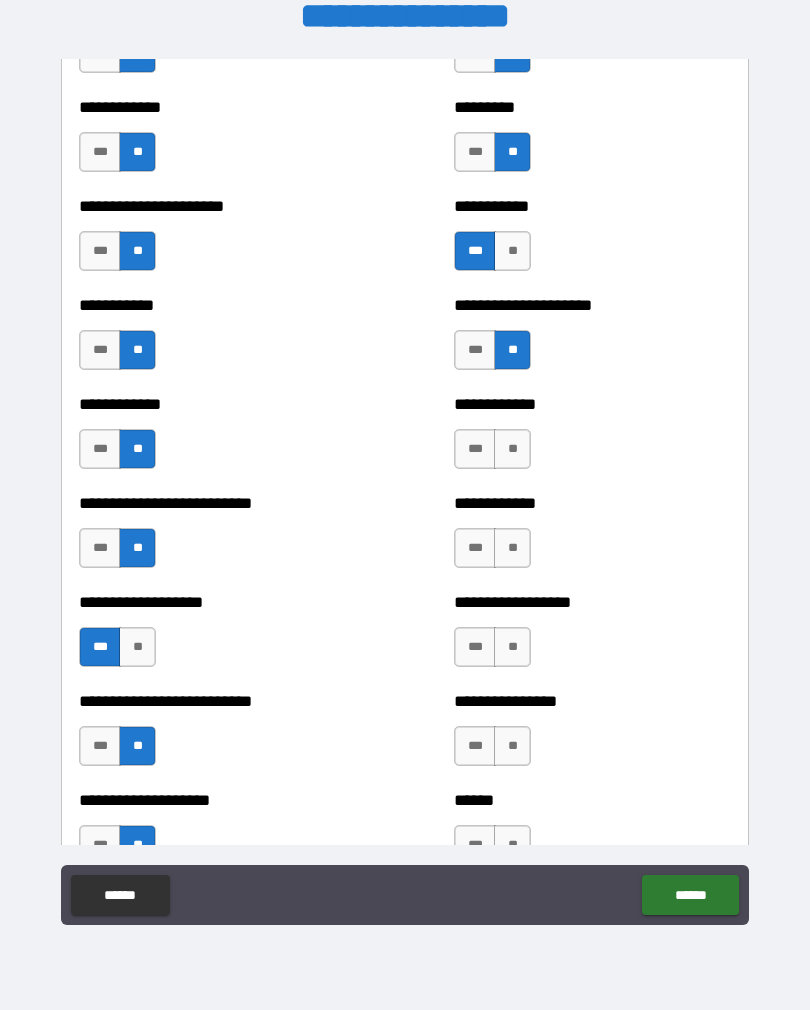 click on "**" at bounding box center [512, 449] 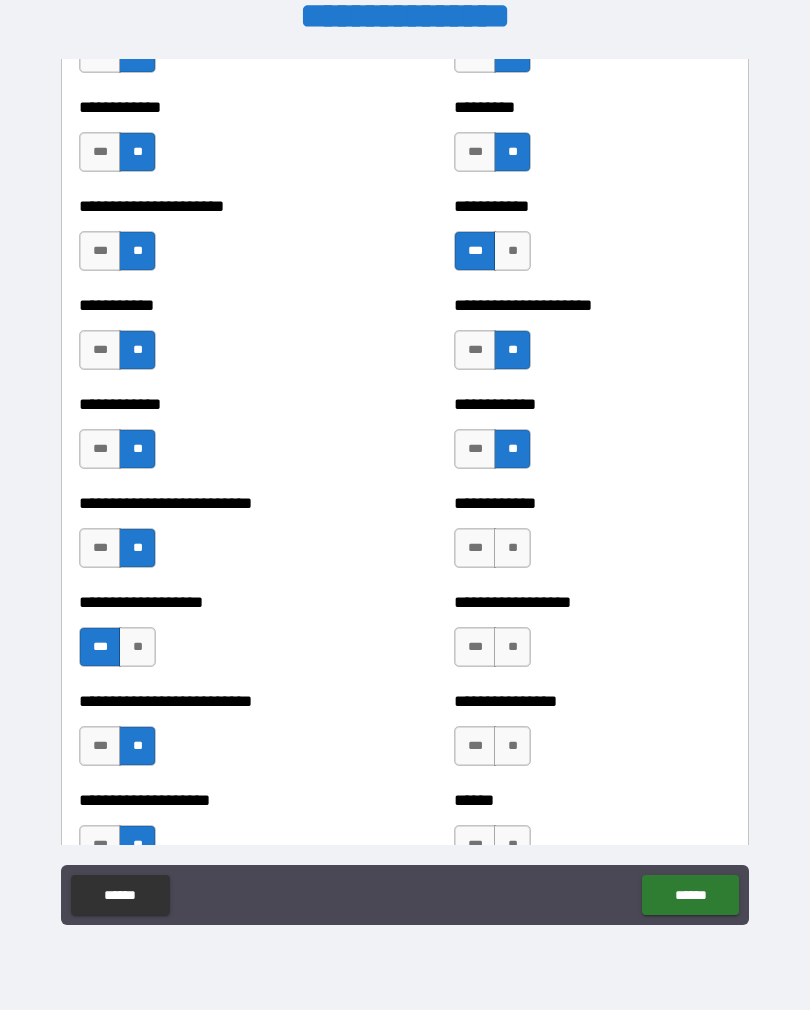click on "**" at bounding box center [512, 548] 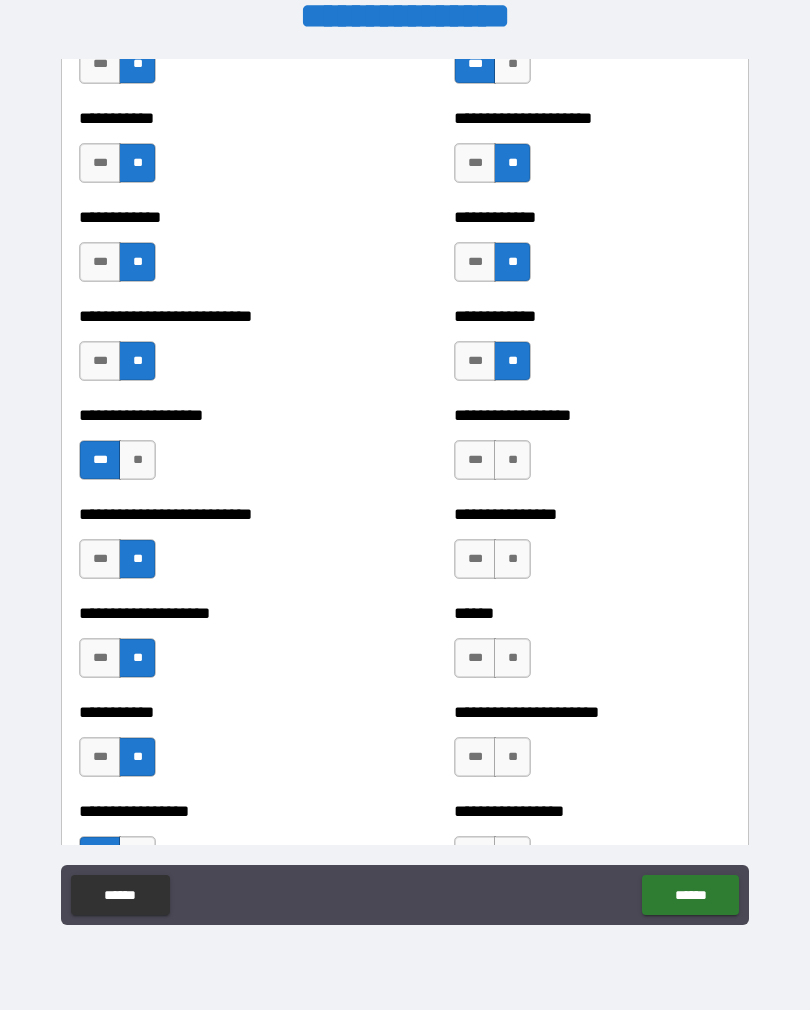 scroll, scrollTop: 5399, scrollLeft: 0, axis: vertical 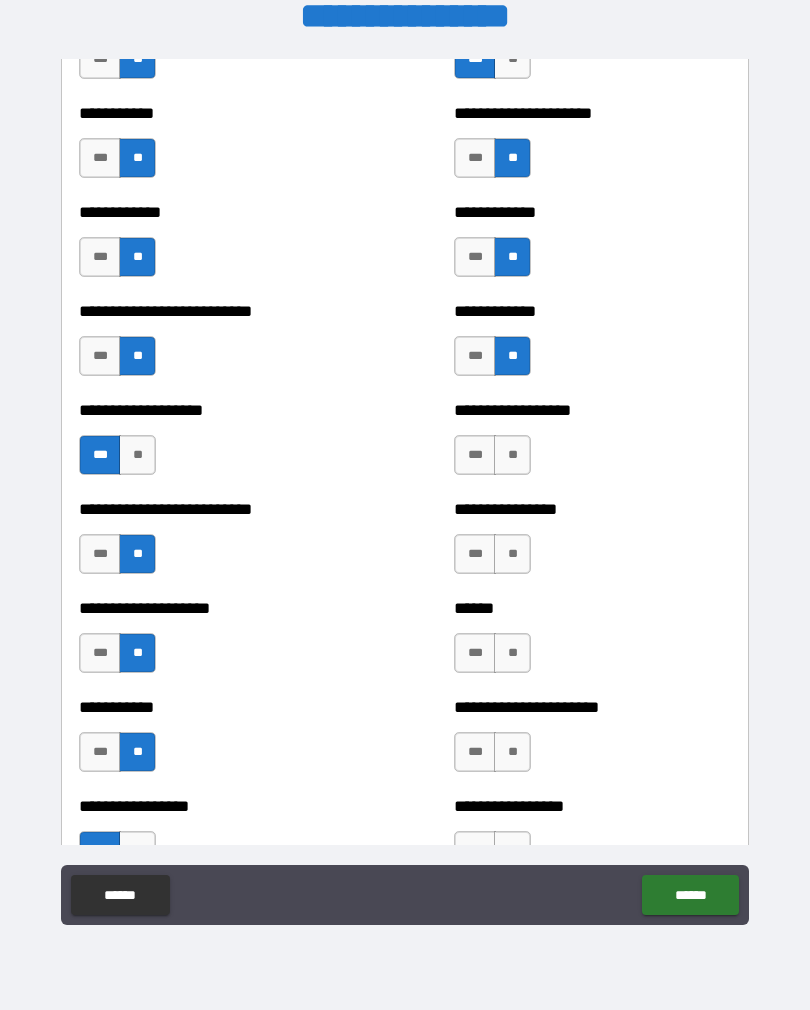 click on "**" at bounding box center [512, 455] 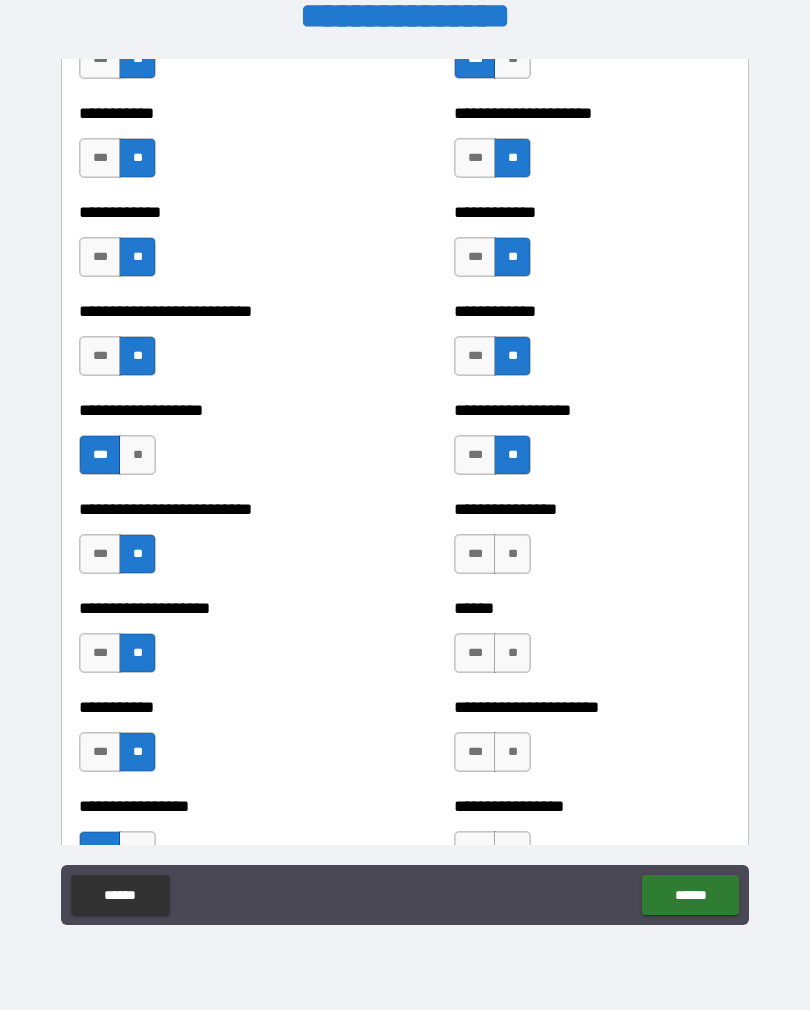 click on "**" at bounding box center (512, 554) 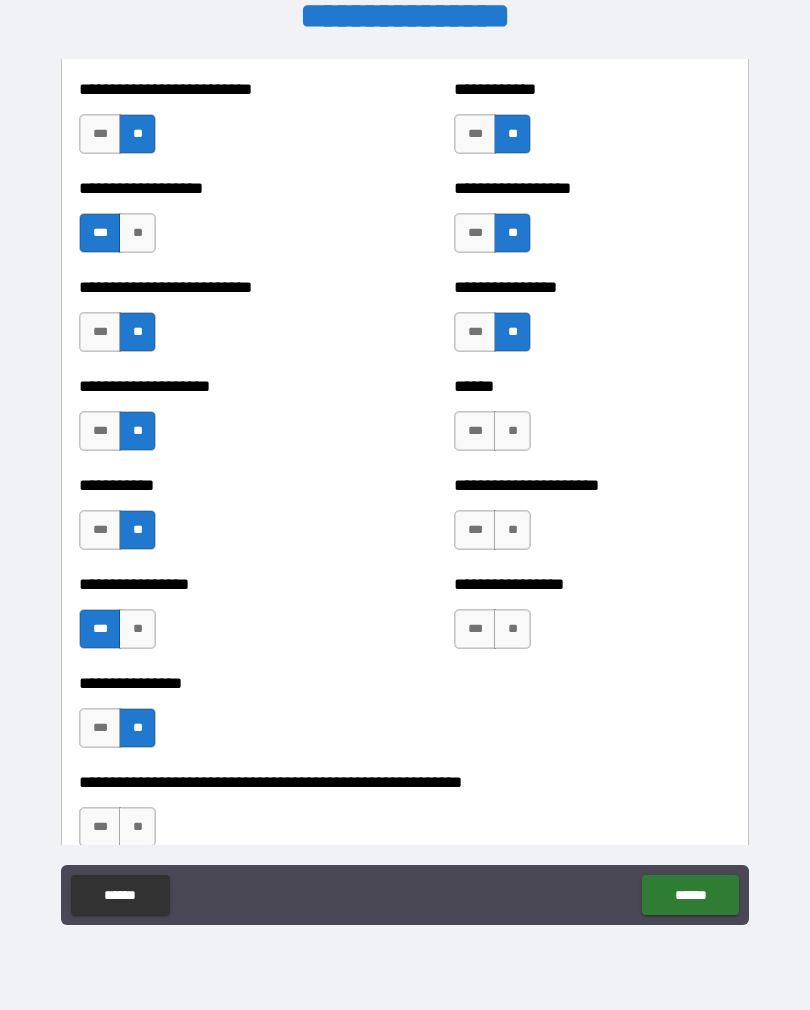scroll, scrollTop: 5631, scrollLeft: 0, axis: vertical 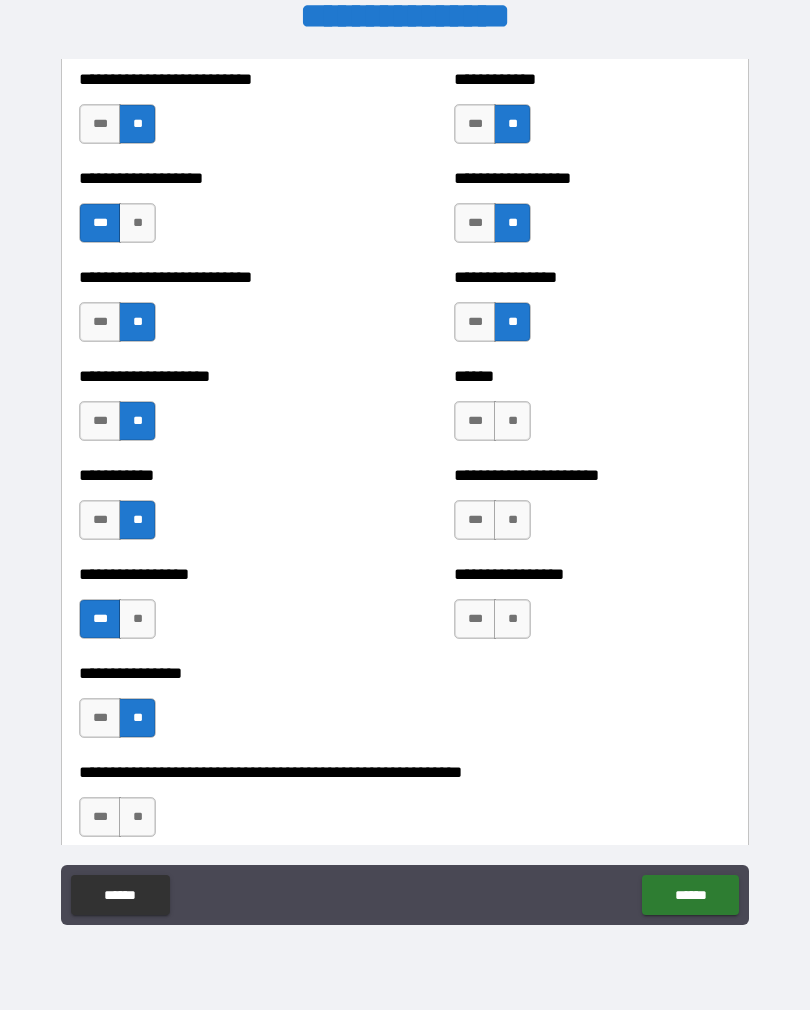 click on "**" at bounding box center [512, 421] 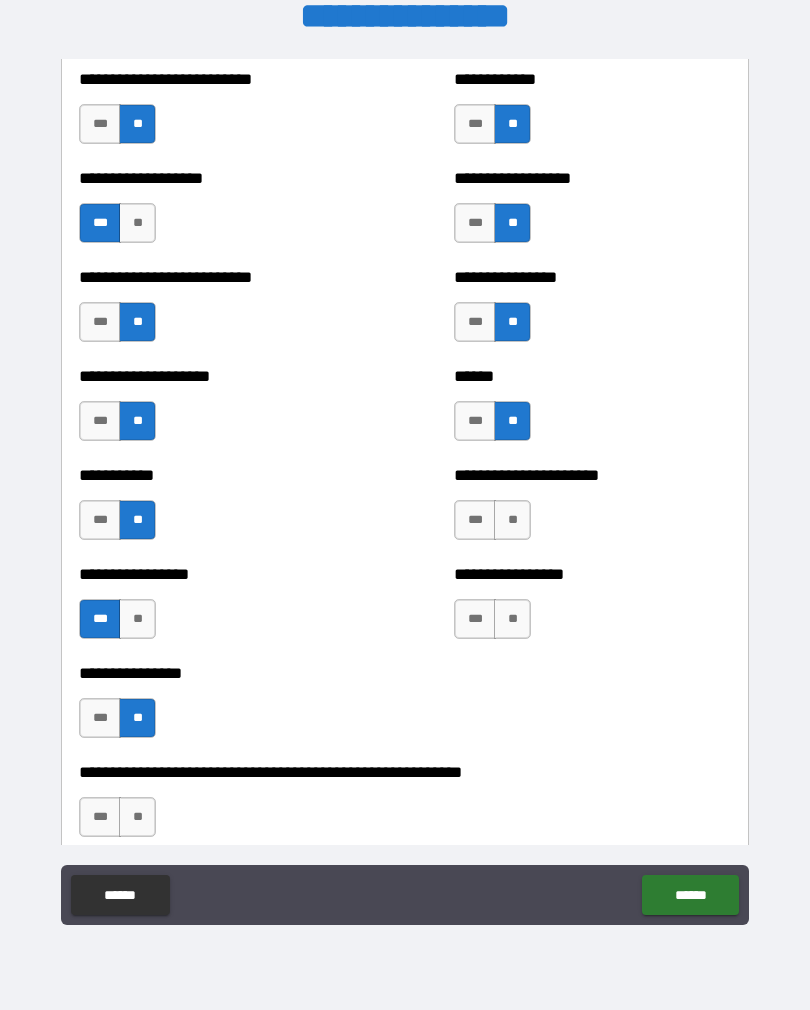 click on "**" at bounding box center (512, 520) 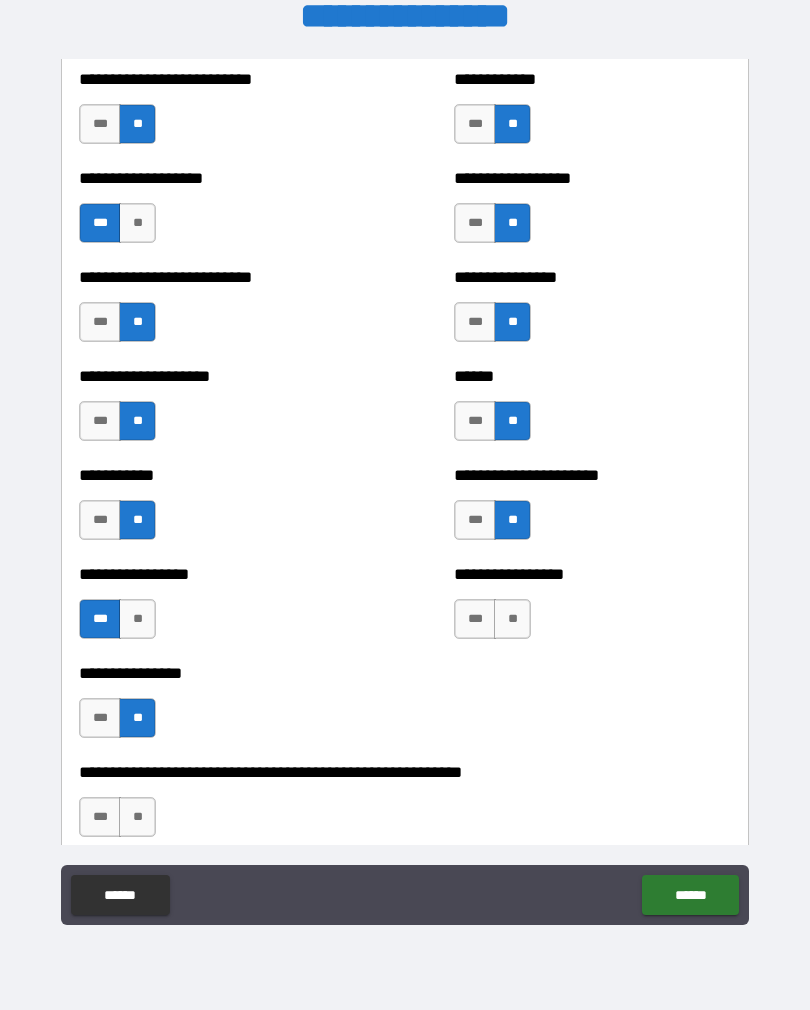 click on "**" at bounding box center [512, 619] 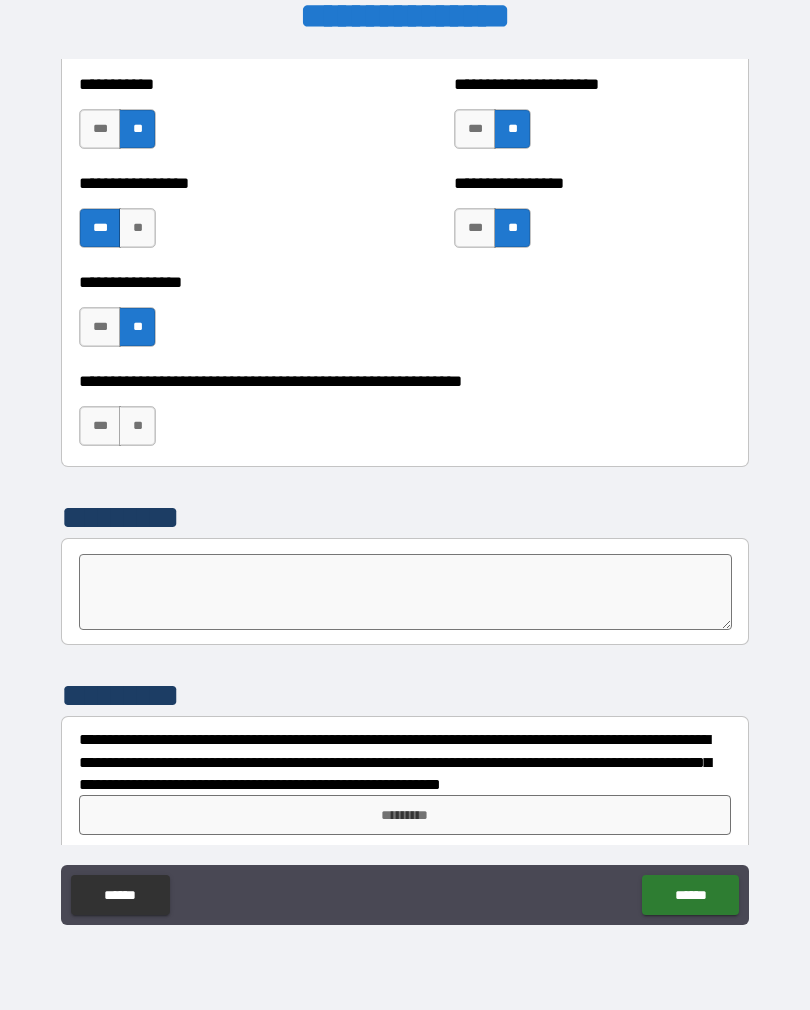 scroll, scrollTop: 6021, scrollLeft: 0, axis: vertical 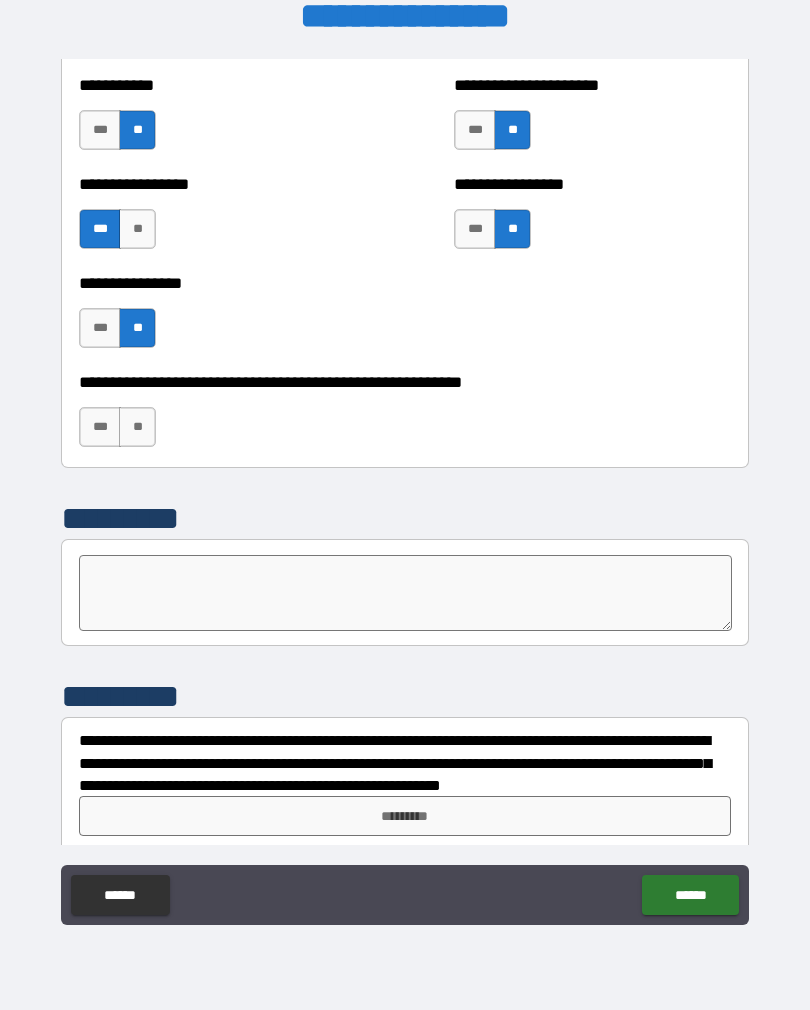 click on "***" at bounding box center [100, 427] 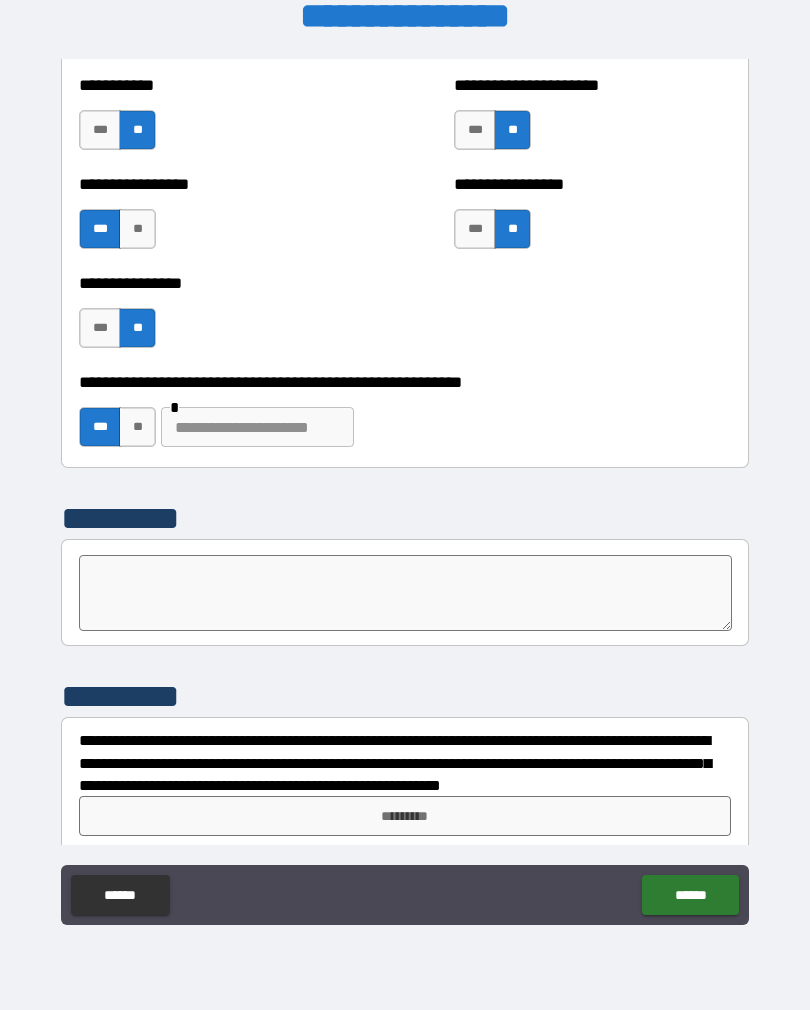 click at bounding box center [257, 427] 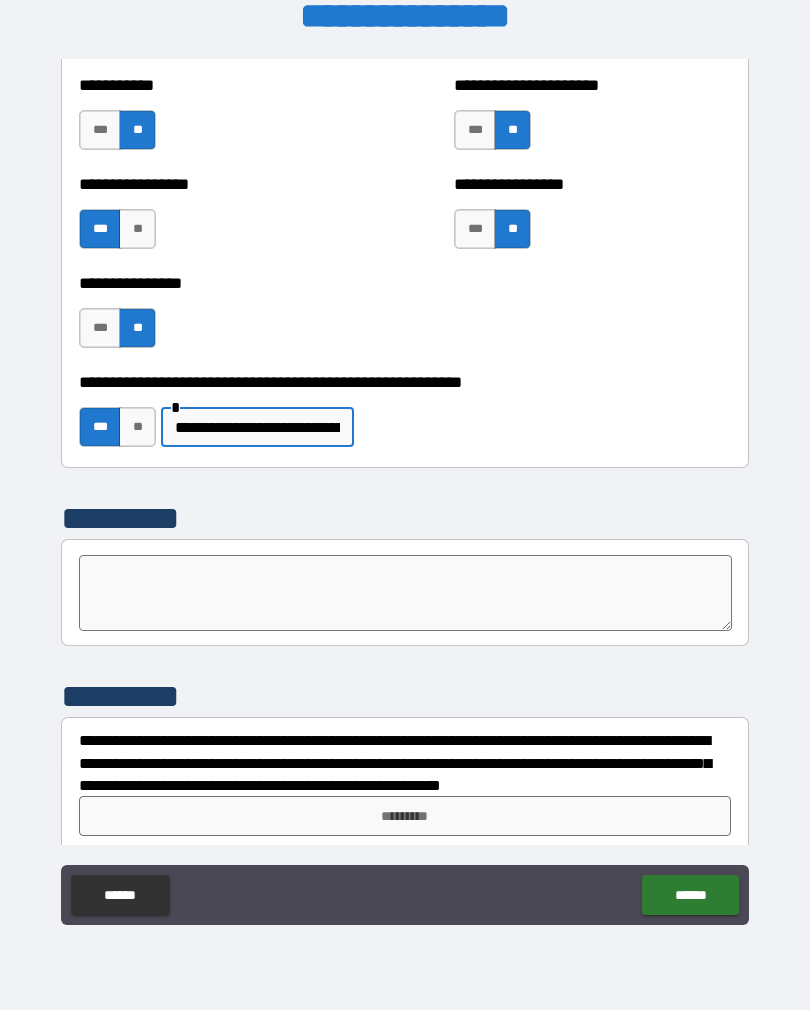 scroll, scrollTop: 6022, scrollLeft: 0, axis: vertical 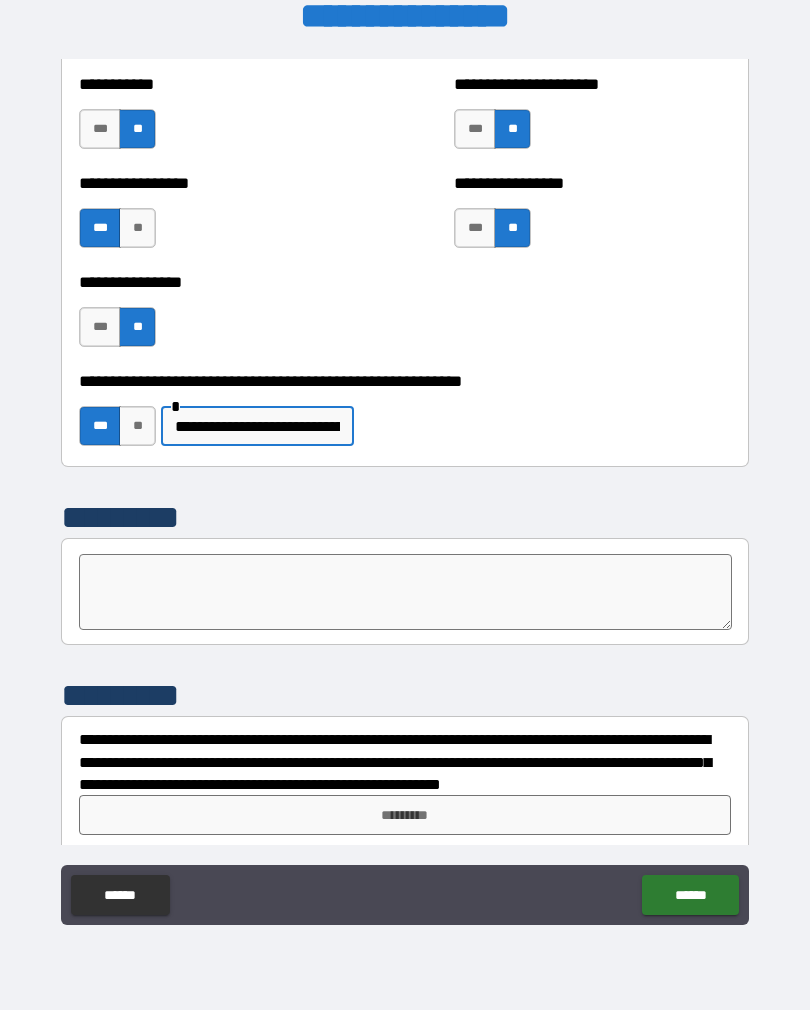 type on "**********" 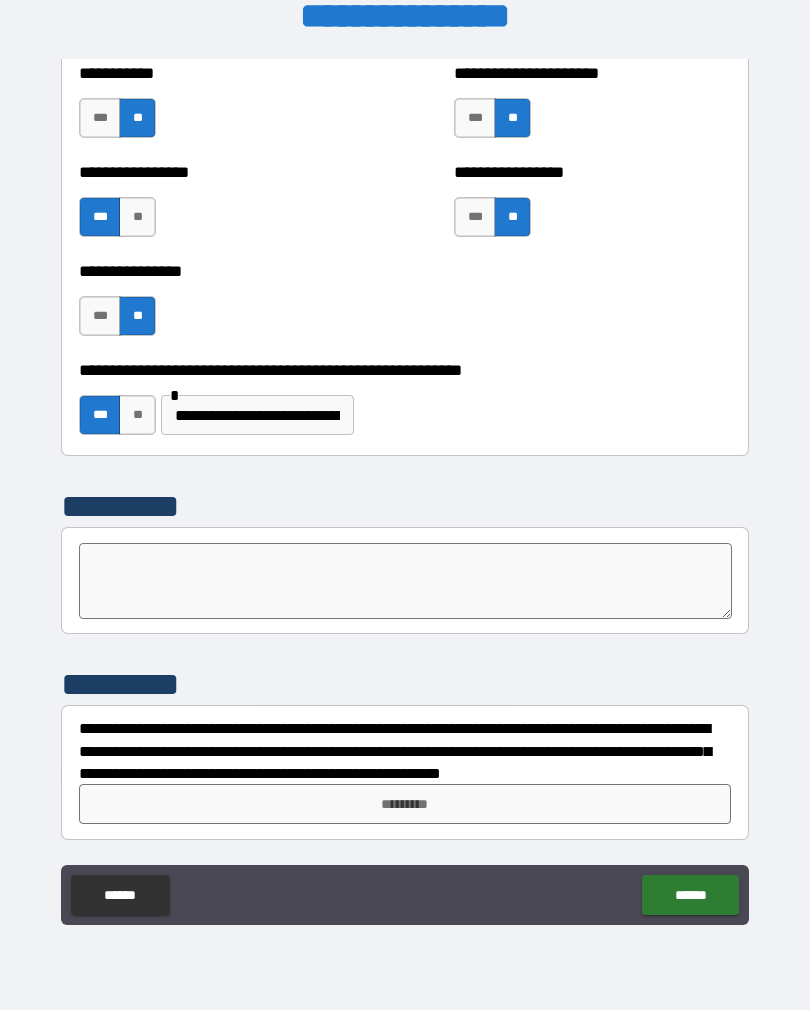 scroll, scrollTop: 6033, scrollLeft: 0, axis: vertical 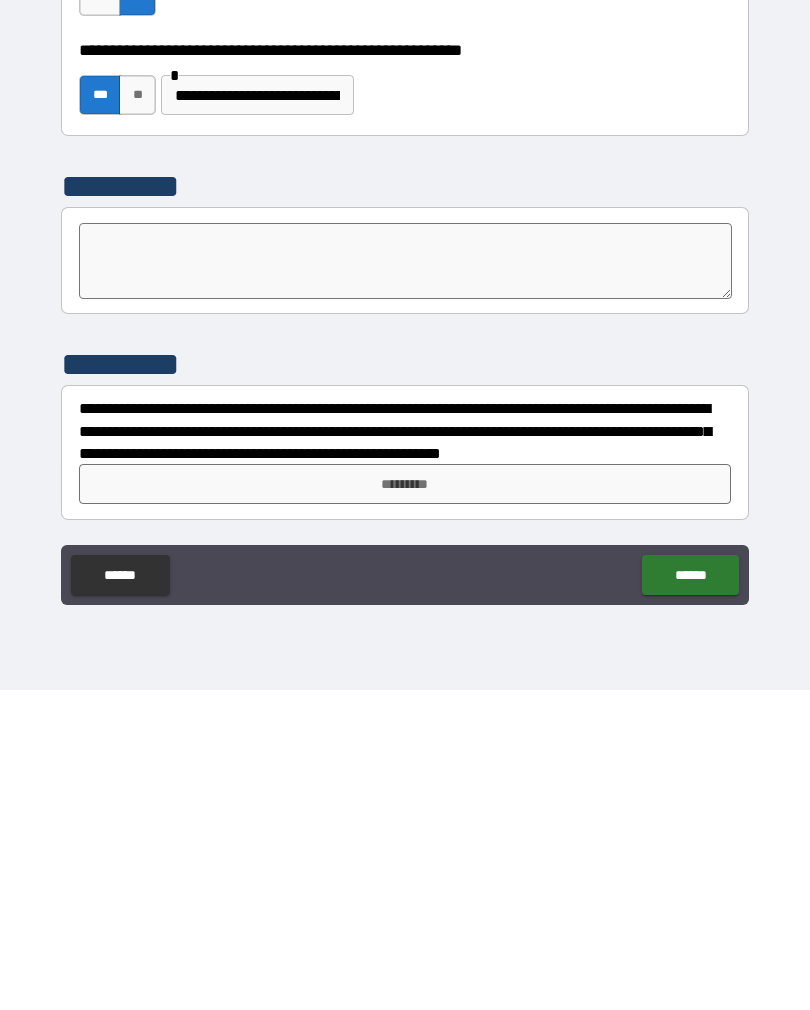 click on "*********" at bounding box center (405, 804) 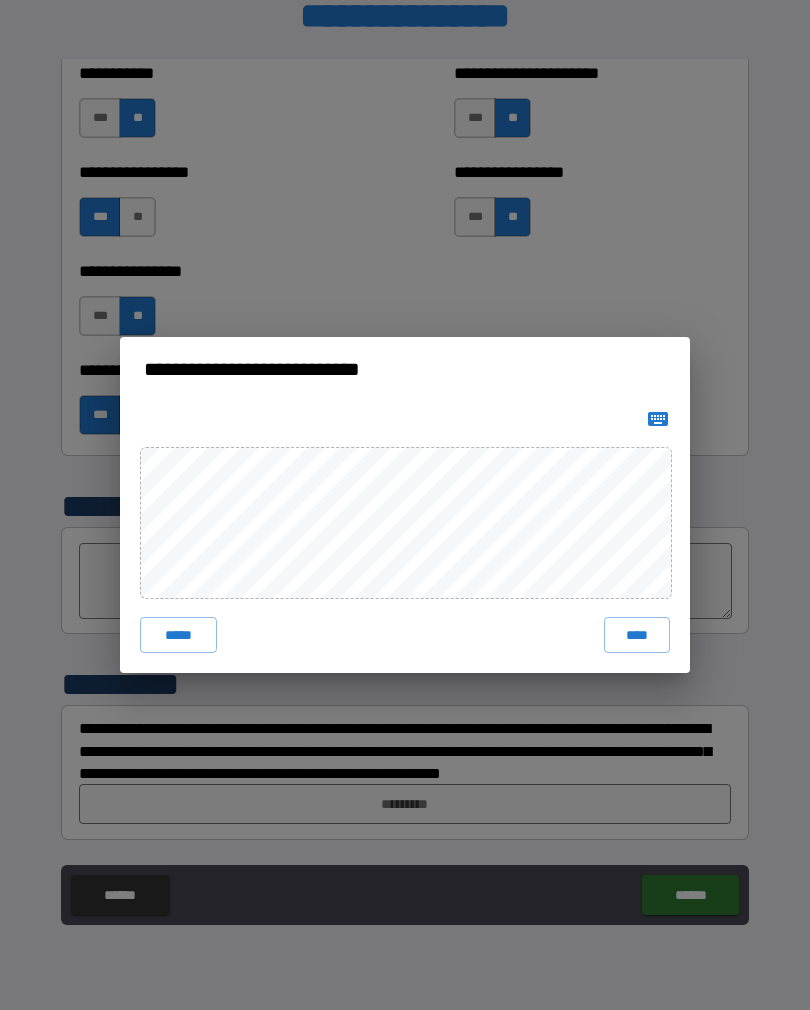 click on "****" at bounding box center (637, 635) 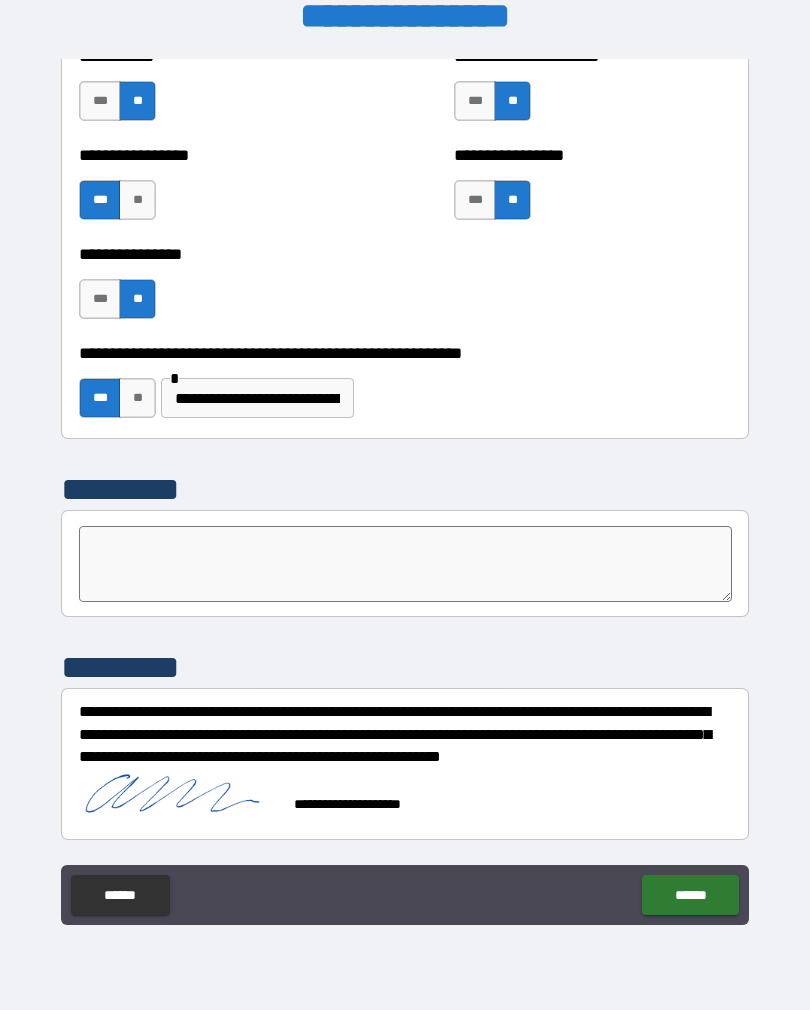 scroll, scrollTop: 6050, scrollLeft: 0, axis: vertical 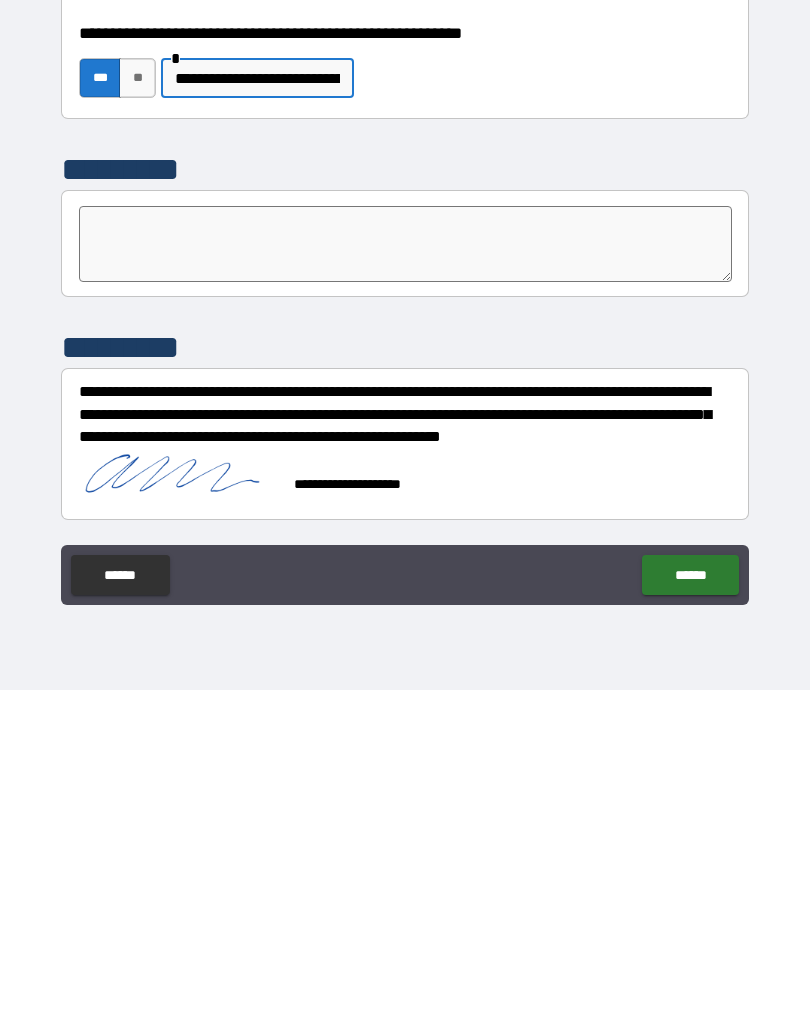 click on "******" at bounding box center [690, 895] 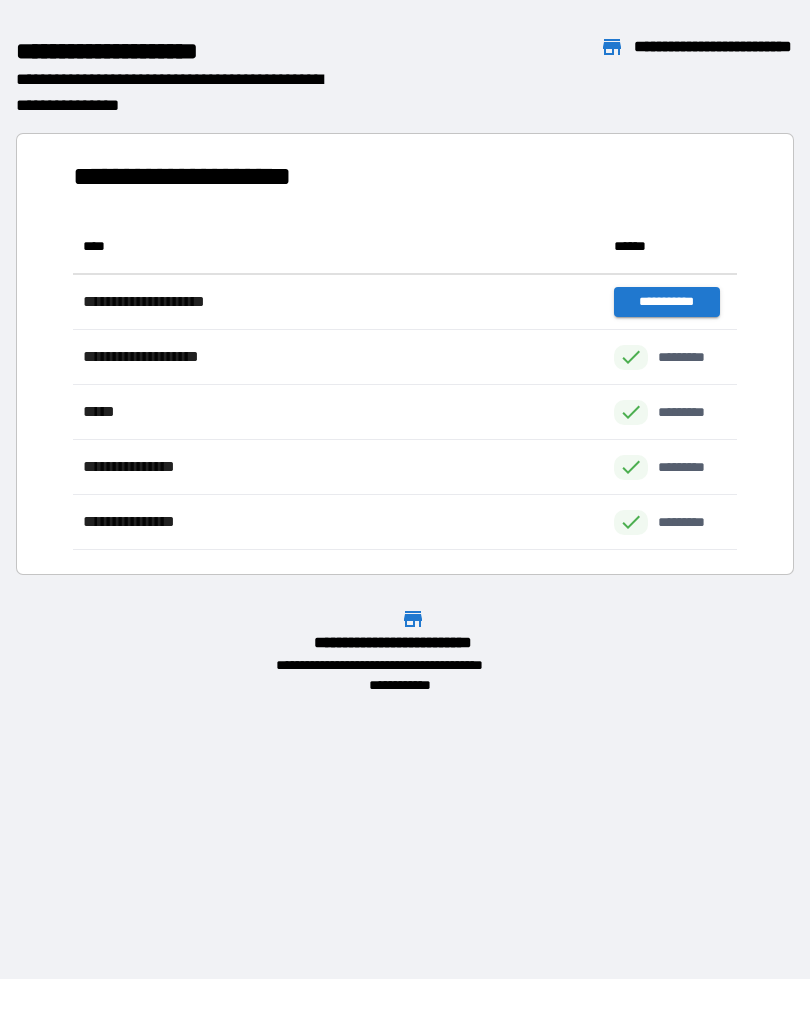 scroll, scrollTop: 1, scrollLeft: 1, axis: both 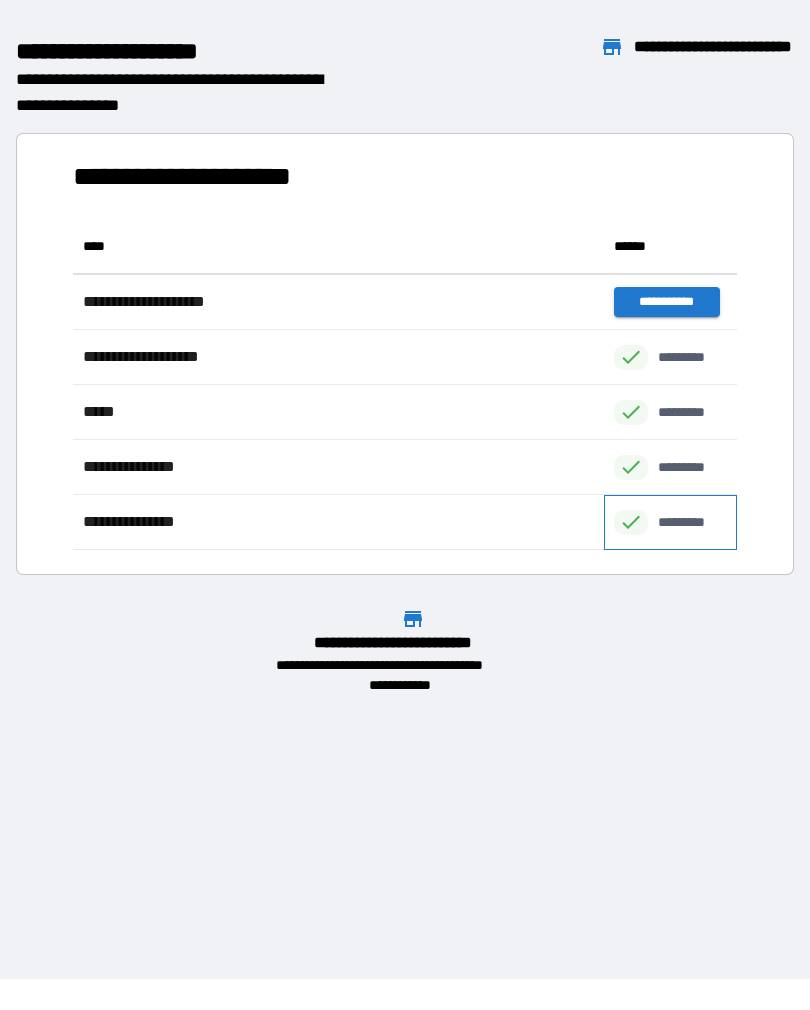 click on "*********" at bounding box center (670, 522) 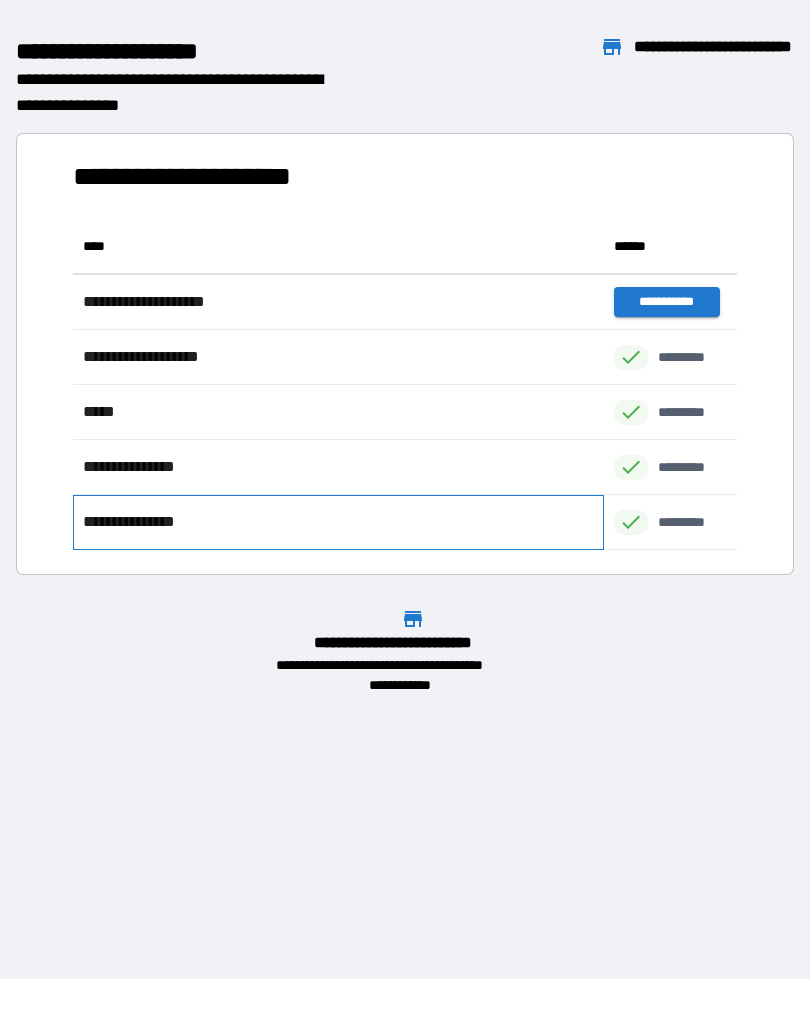 click on "**********" at bounding box center [140, 522] 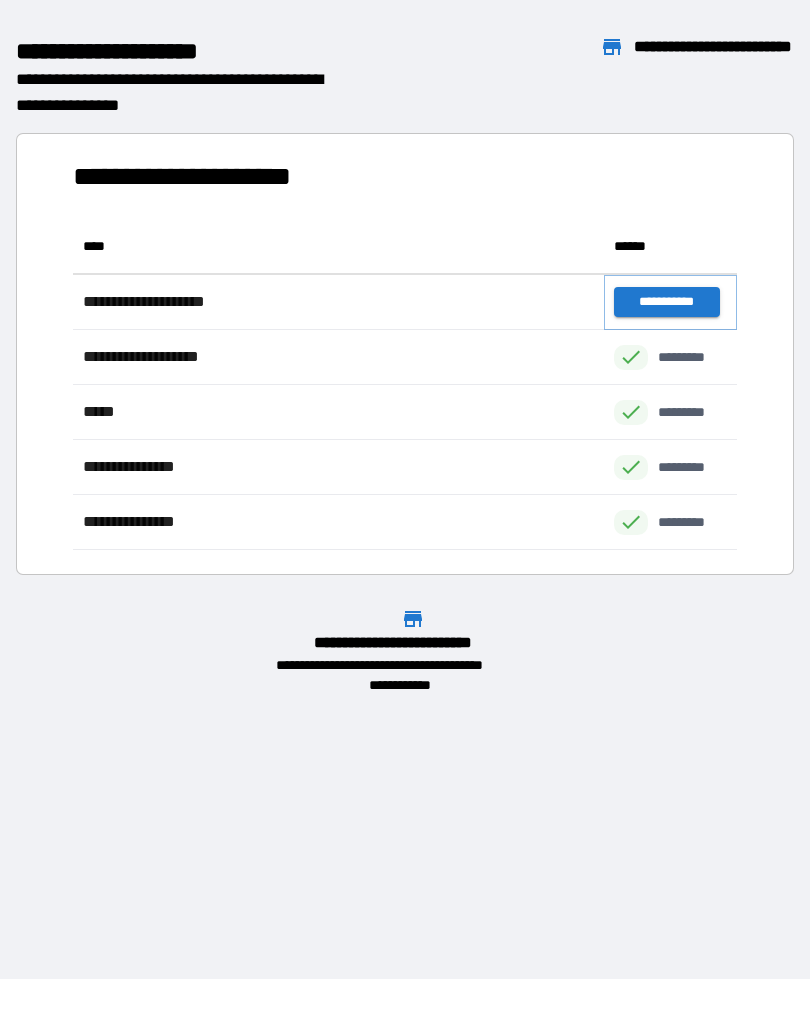 click on "**********" at bounding box center (666, 302) 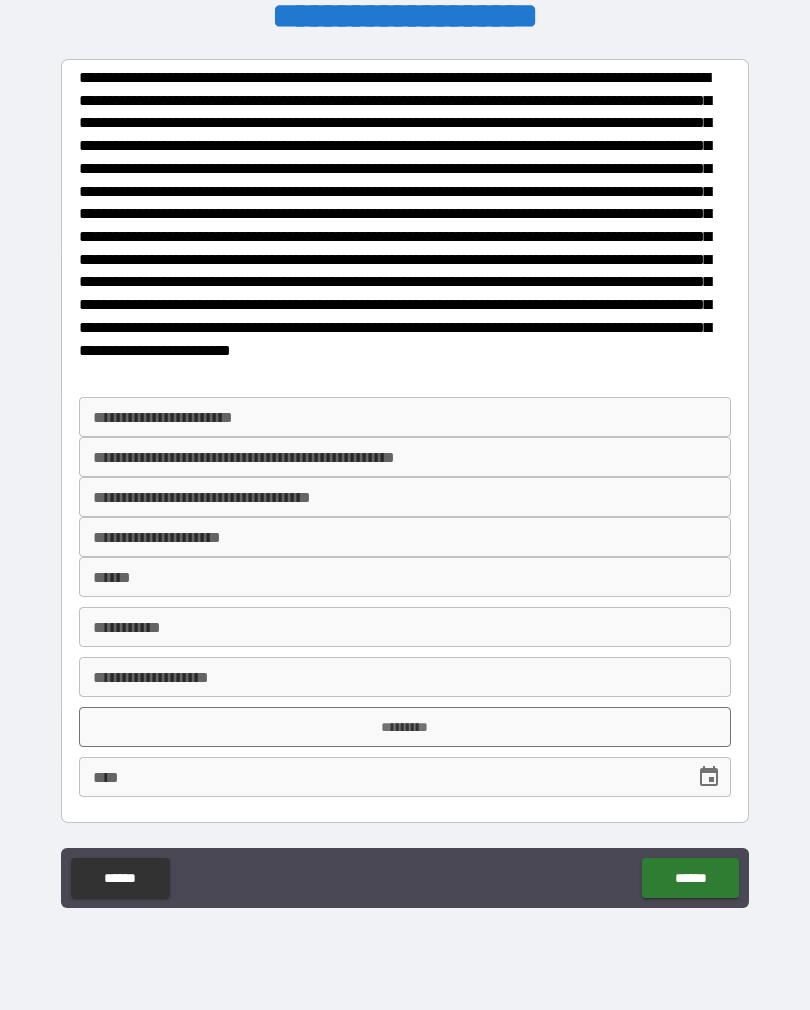 click on "**********" at bounding box center (405, 417) 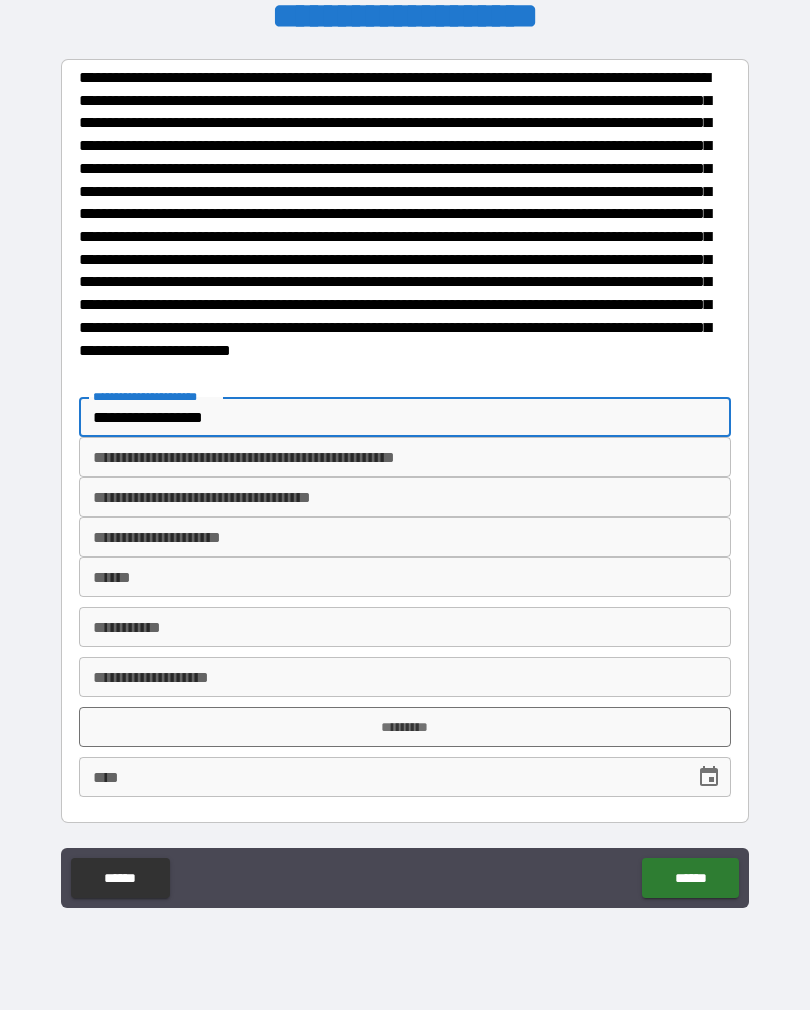 click on "**********" at bounding box center (405, 457) 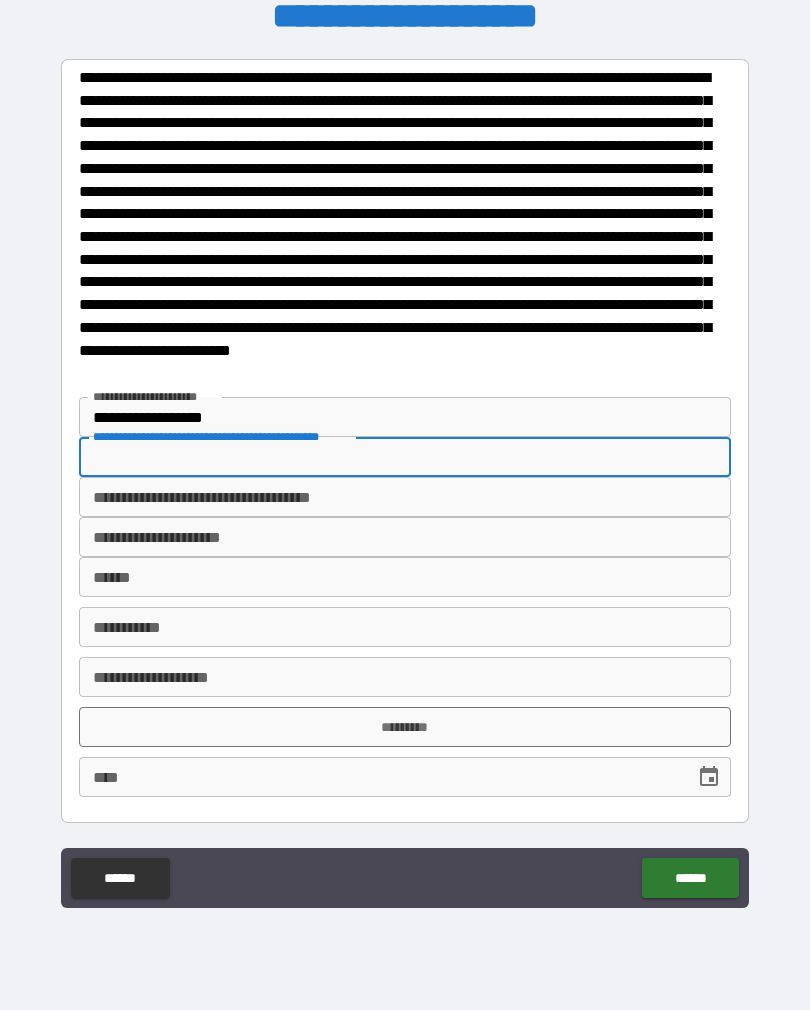 click on "**********" at bounding box center [405, 497] 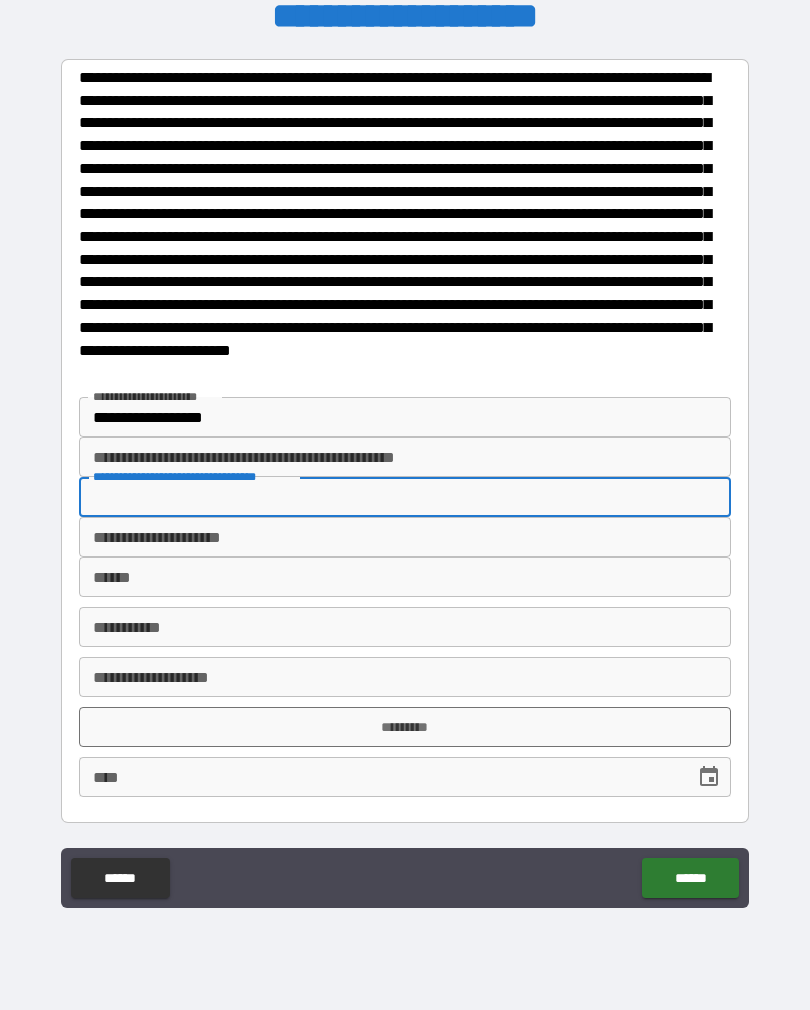 click on "**********" at bounding box center (405, 417) 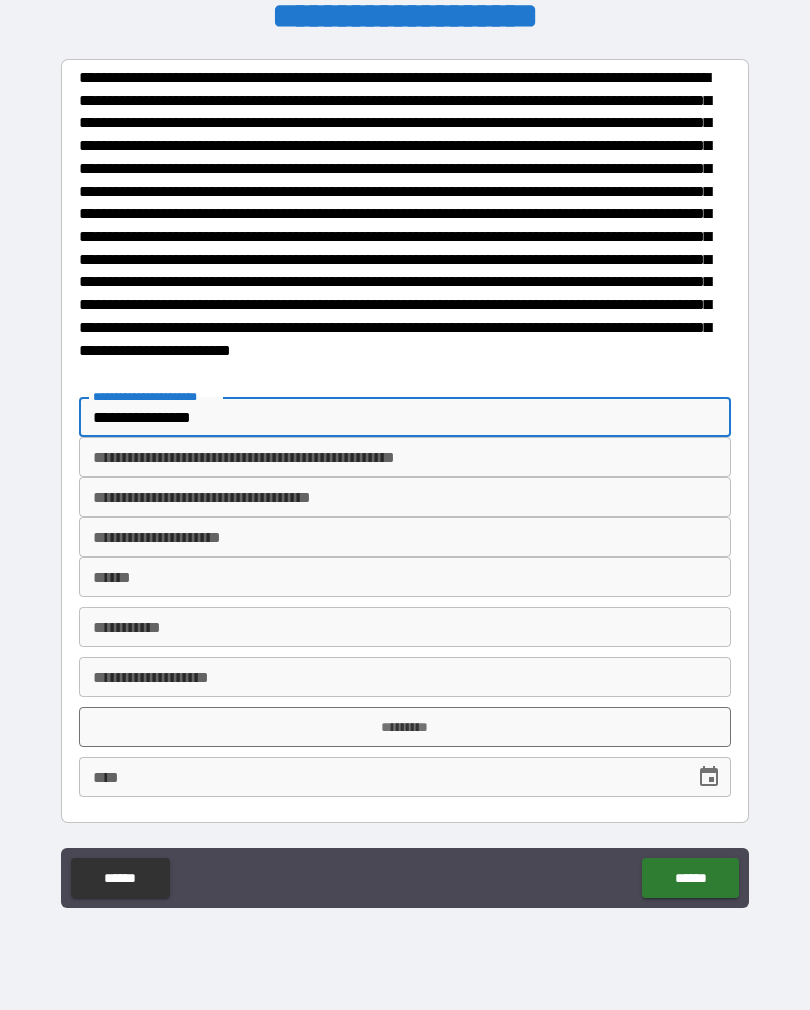 type on "**********" 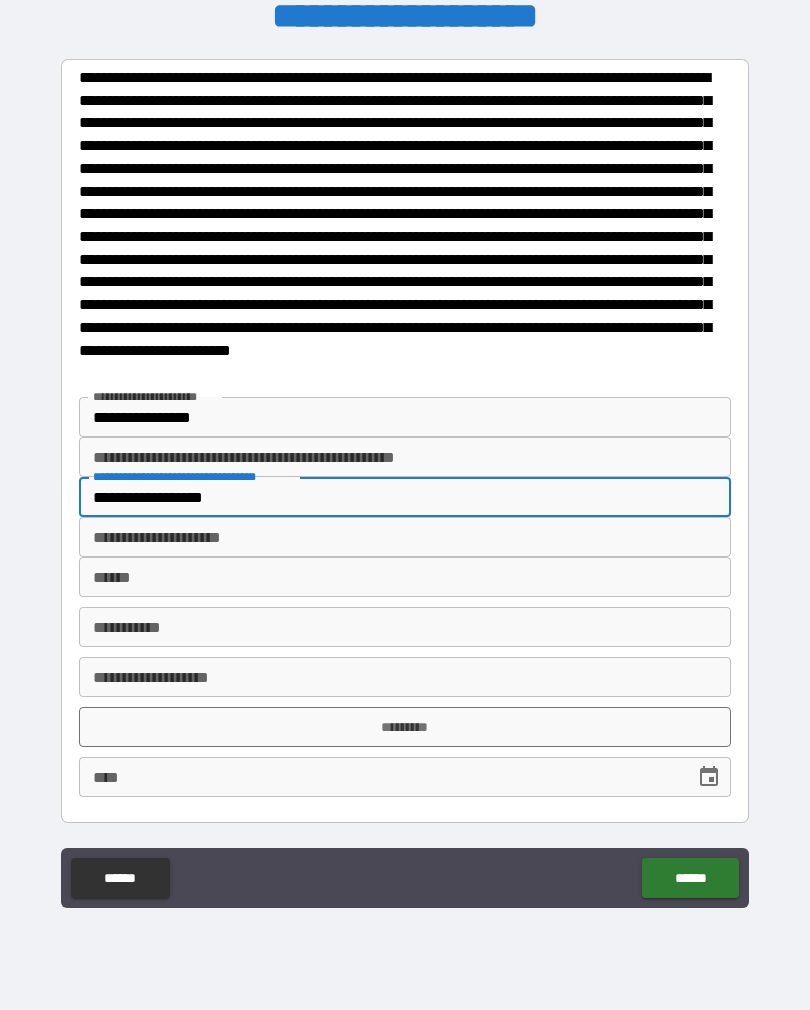 type on "**********" 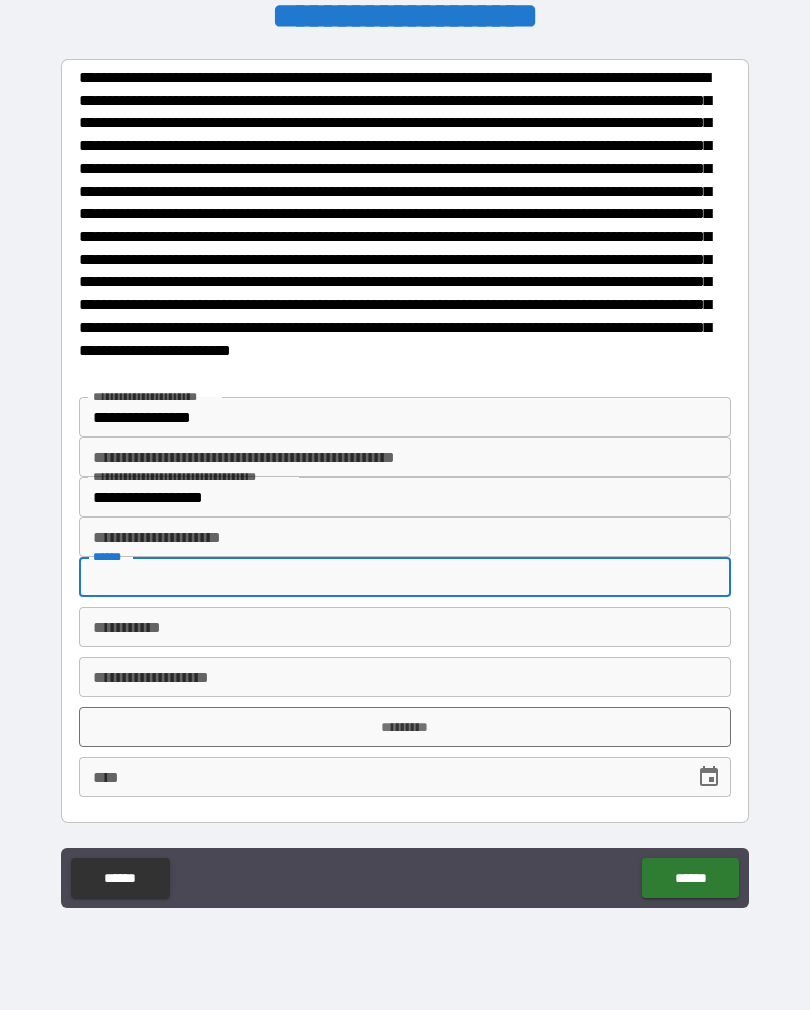 click on "**********" at bounding box center (405, 537) 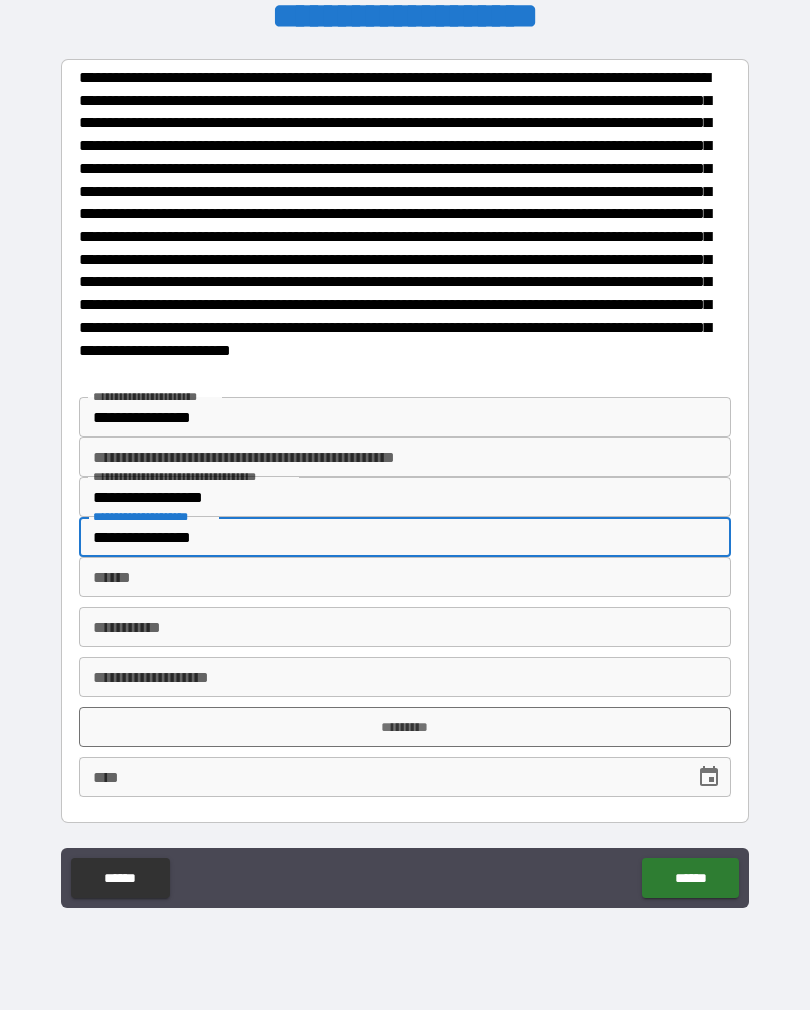type on "**********" 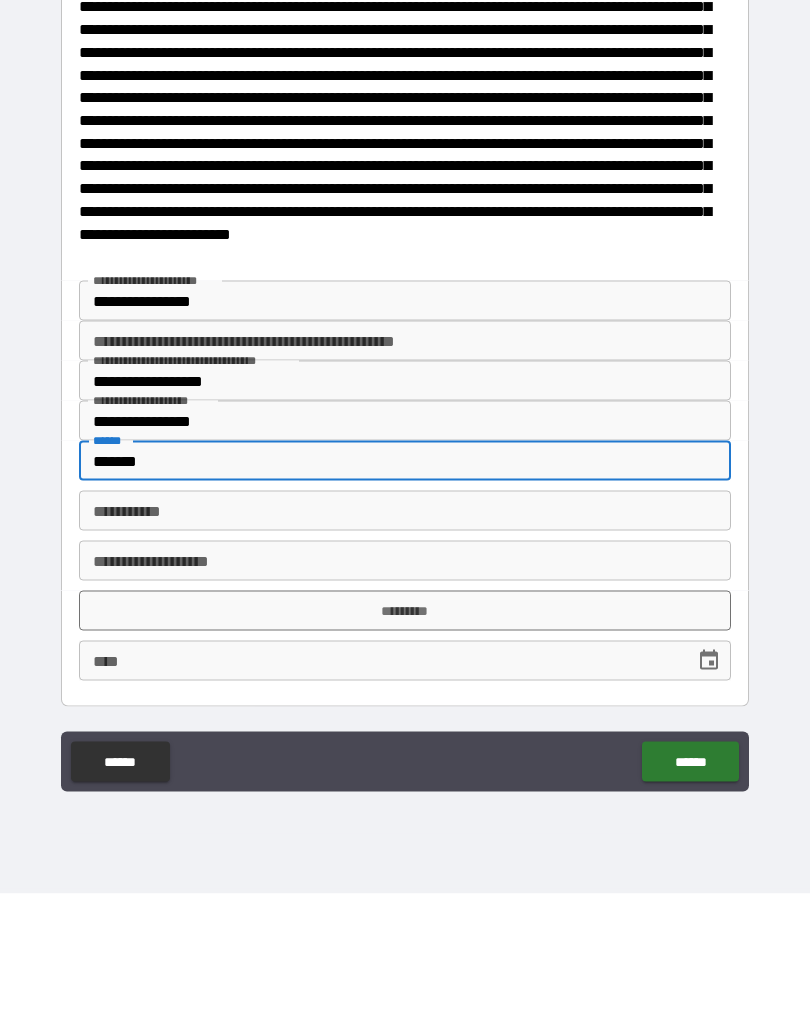type on "*******" 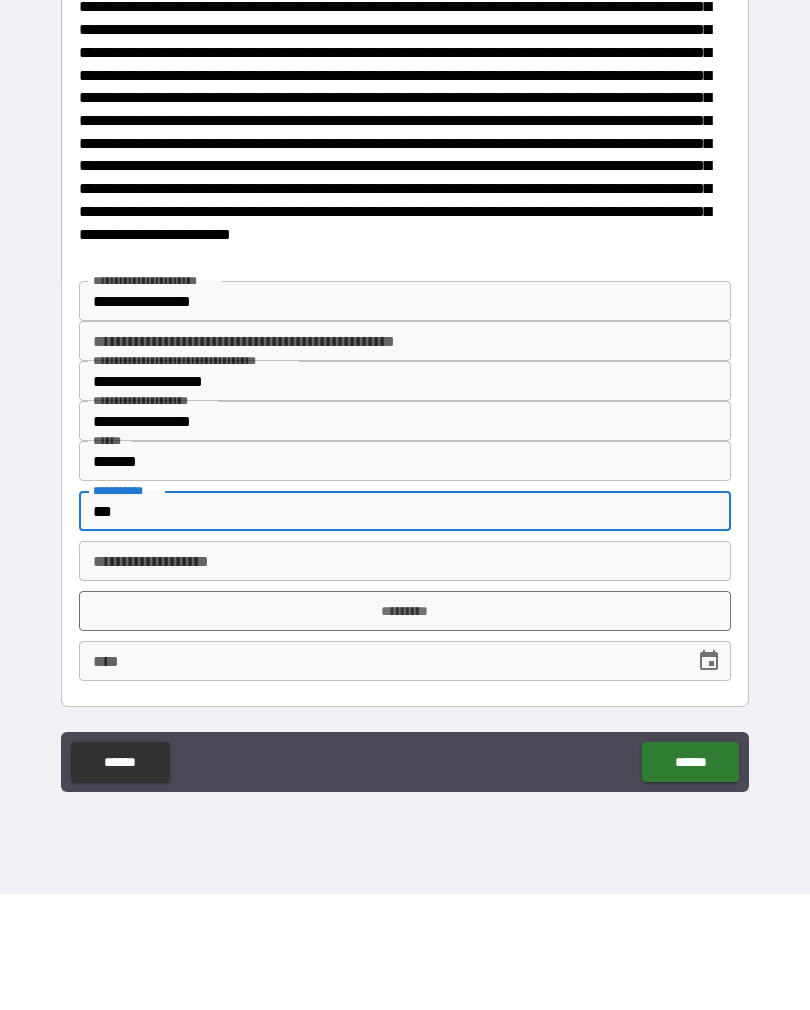 type on "***" 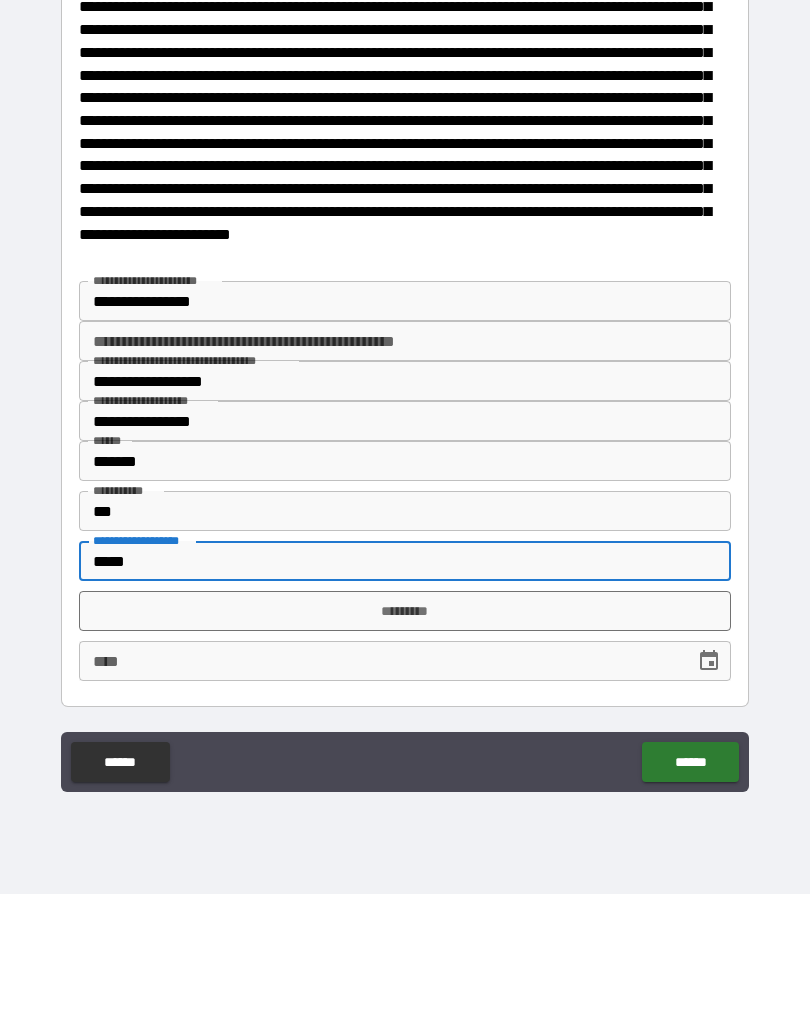type on "*****" 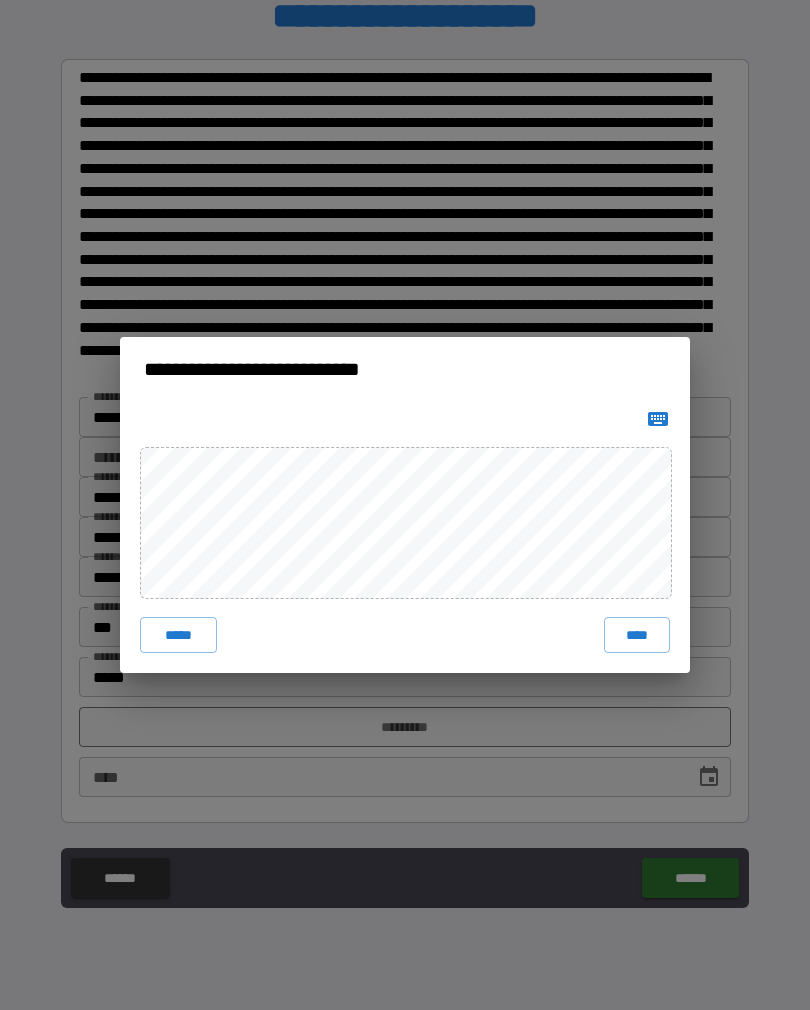 click on "****" at bounding box center (637, 635) 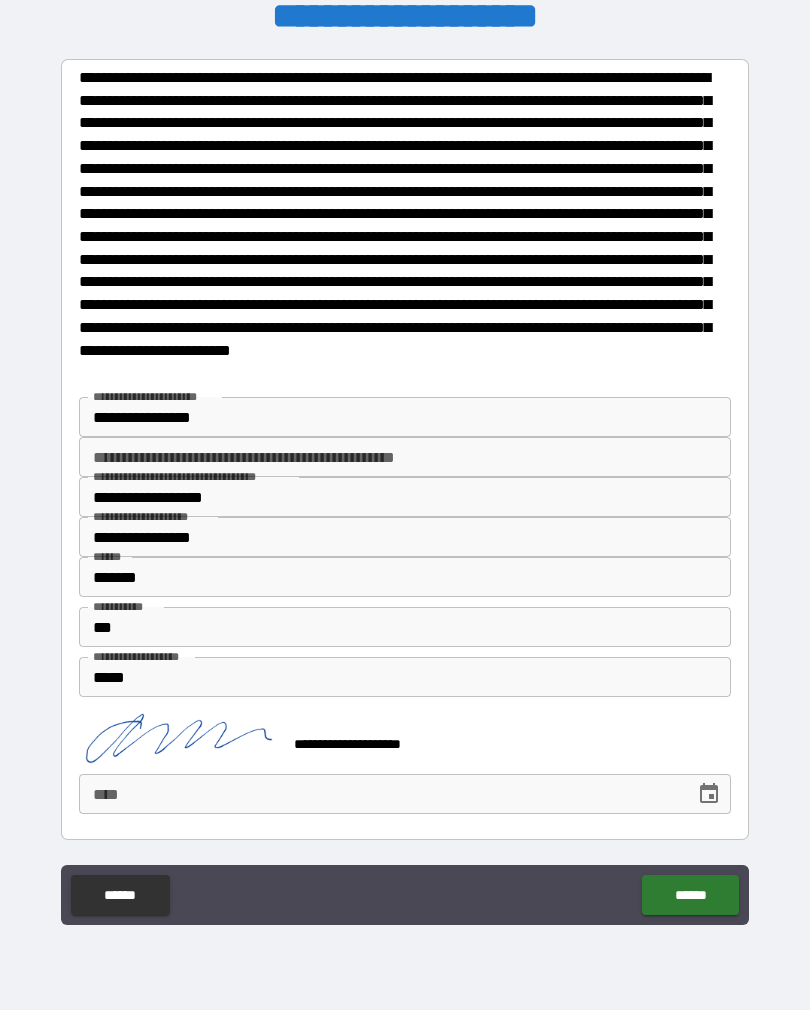 click on "****" at bounding box center (380, 794) 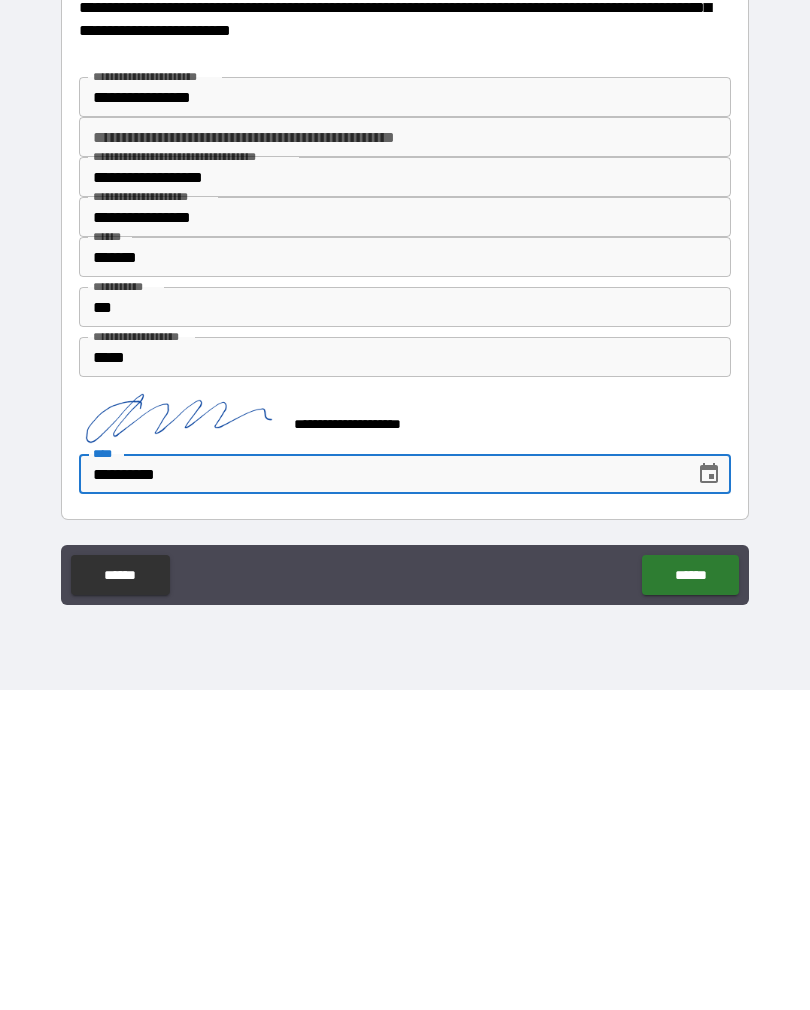 type on "**********" 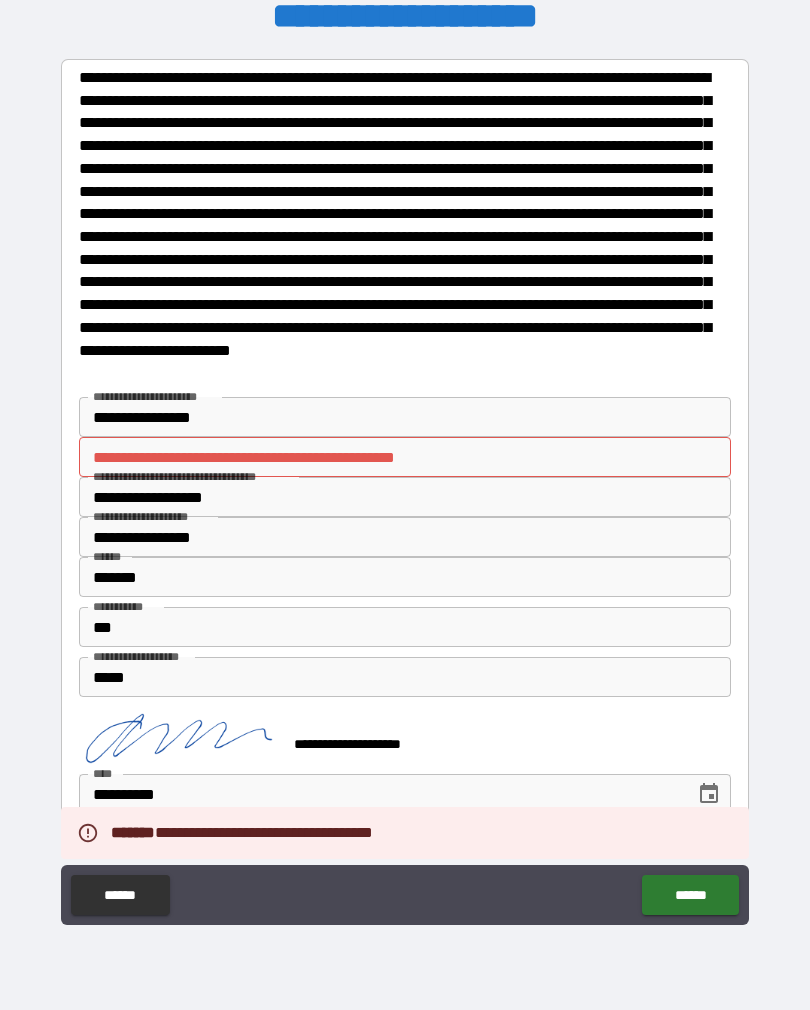 click on "**********" at bounding box center [405, 457] 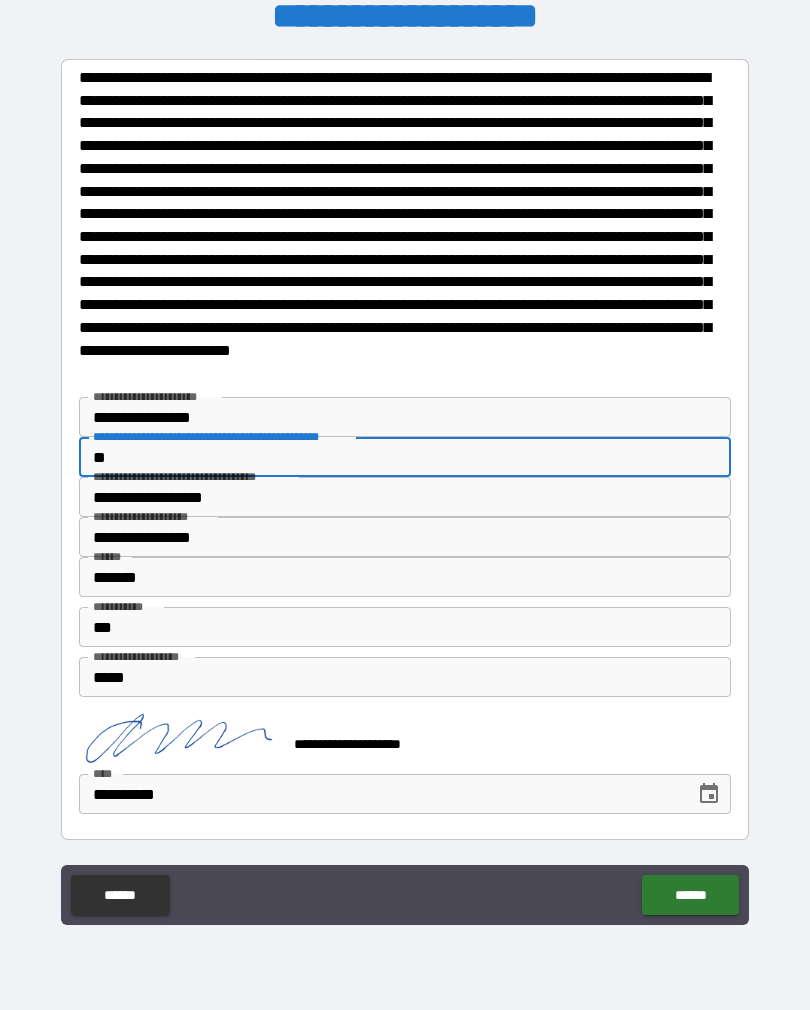 type on "***" 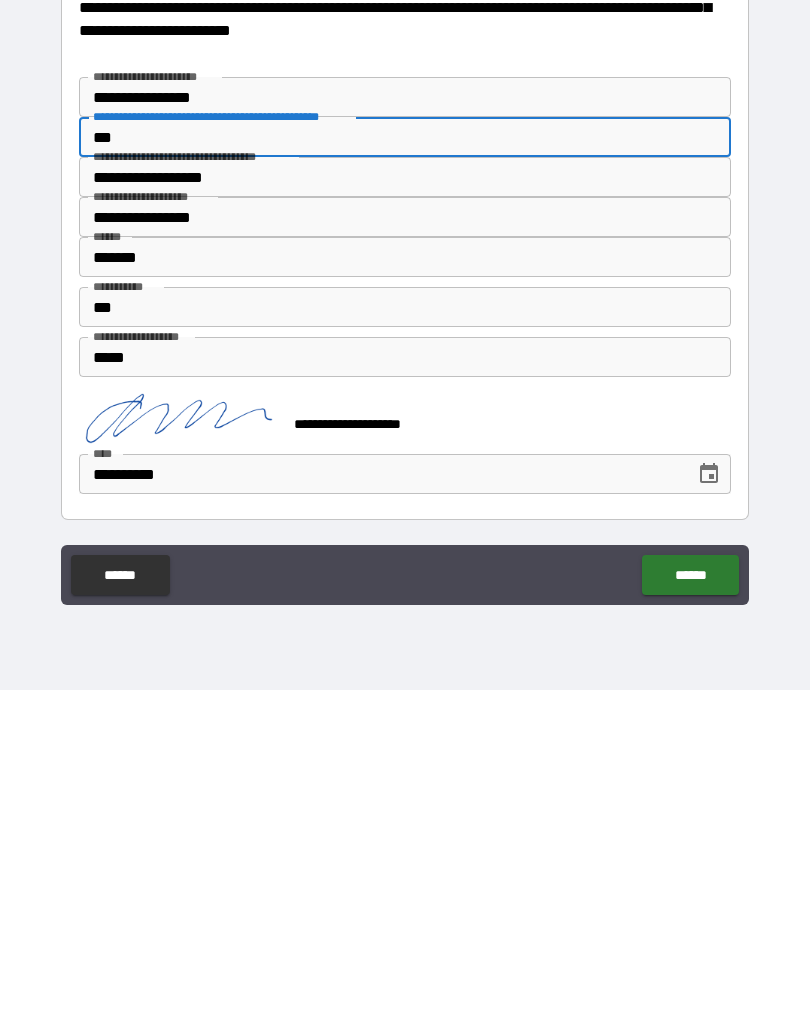 click on "******" at bounding box center [690, 895] 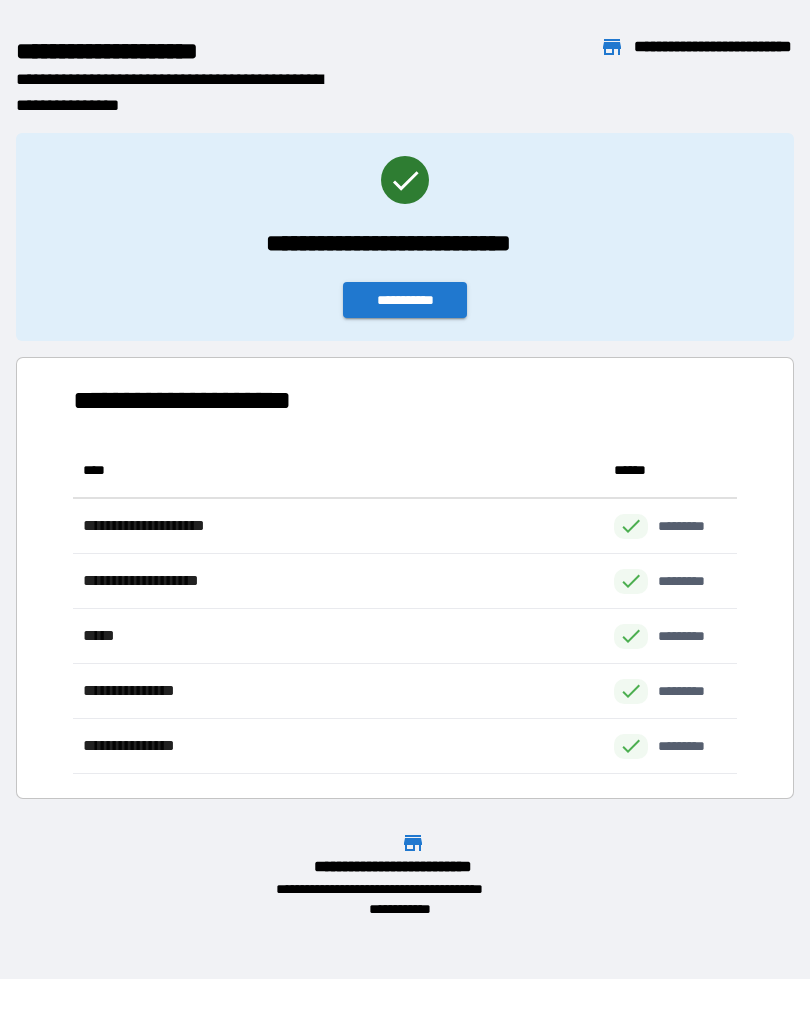 scroll, scrollTop: 331, scrollLeft: 664, axis: both 